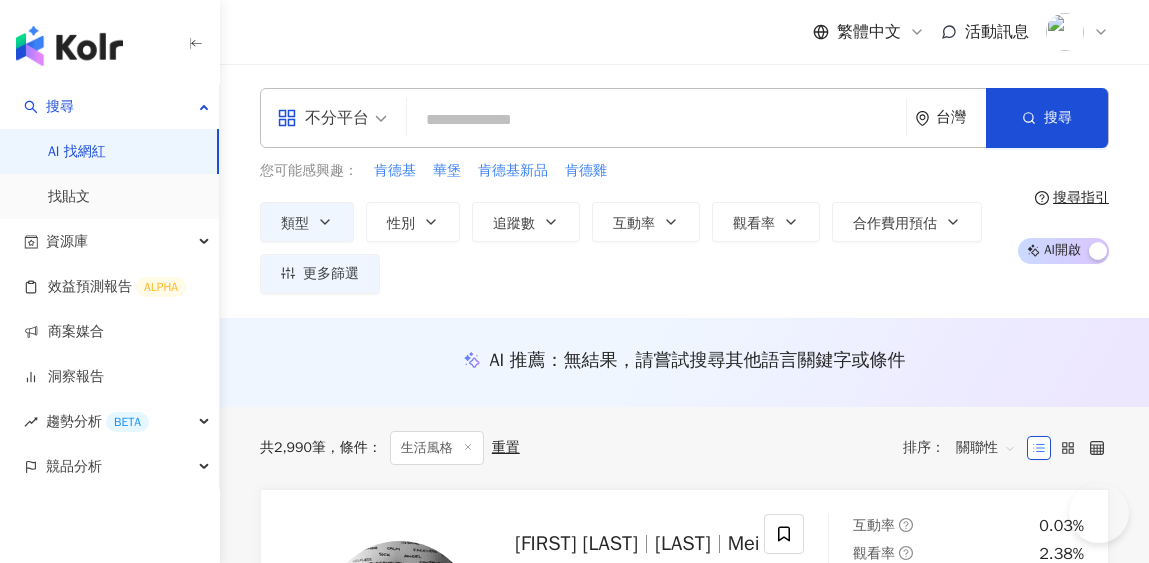 click on "繁體中文 活動訊息" at bounding box center (684, 32) 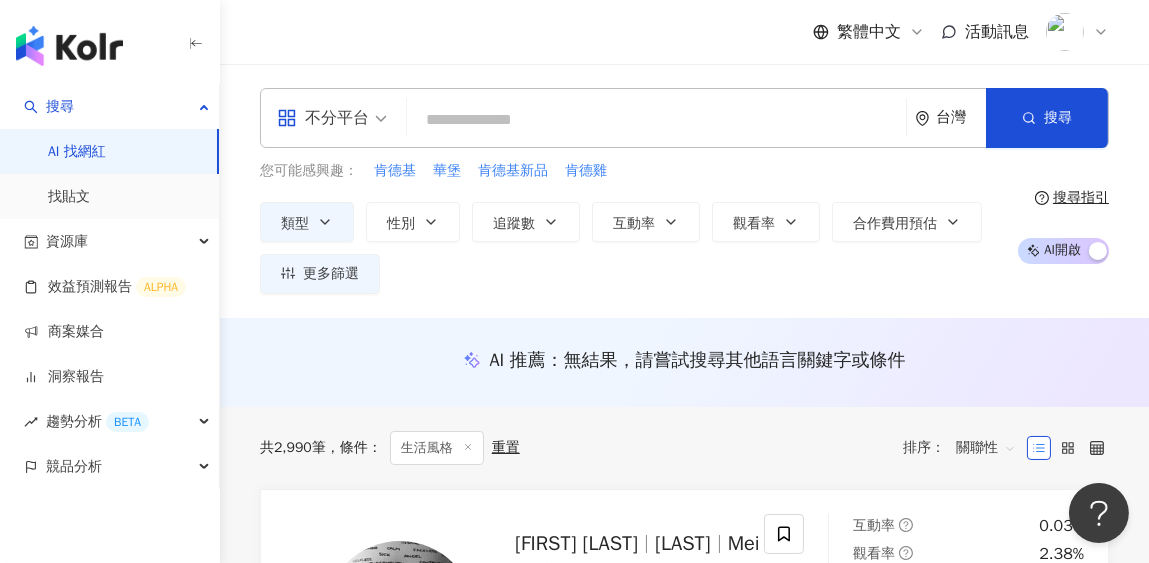 scroll, scrollTop: 0, scrollLeft: 0, axis: both 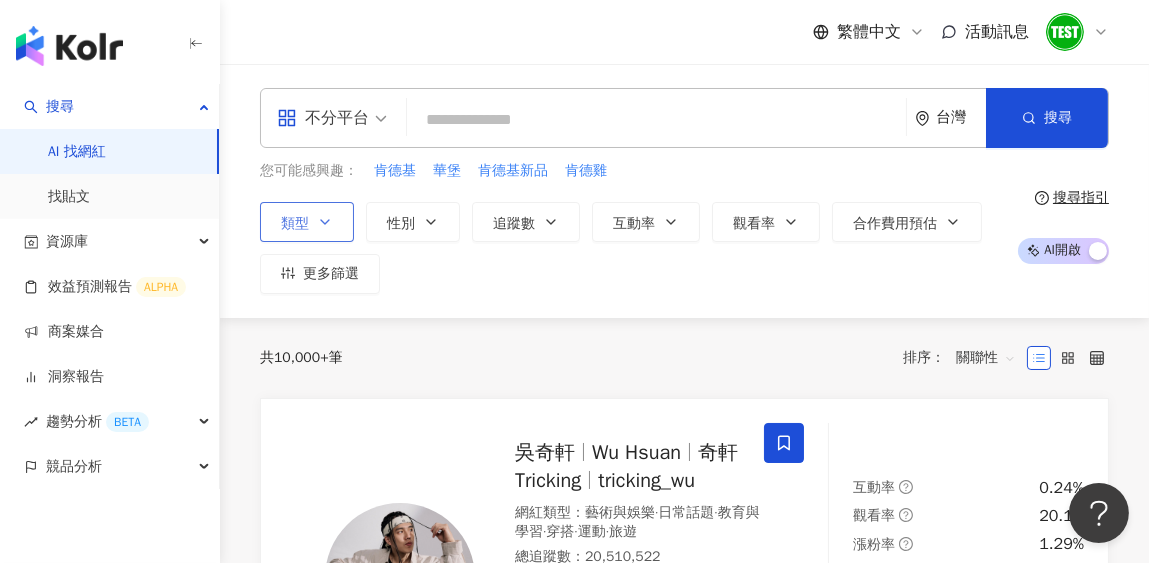 click 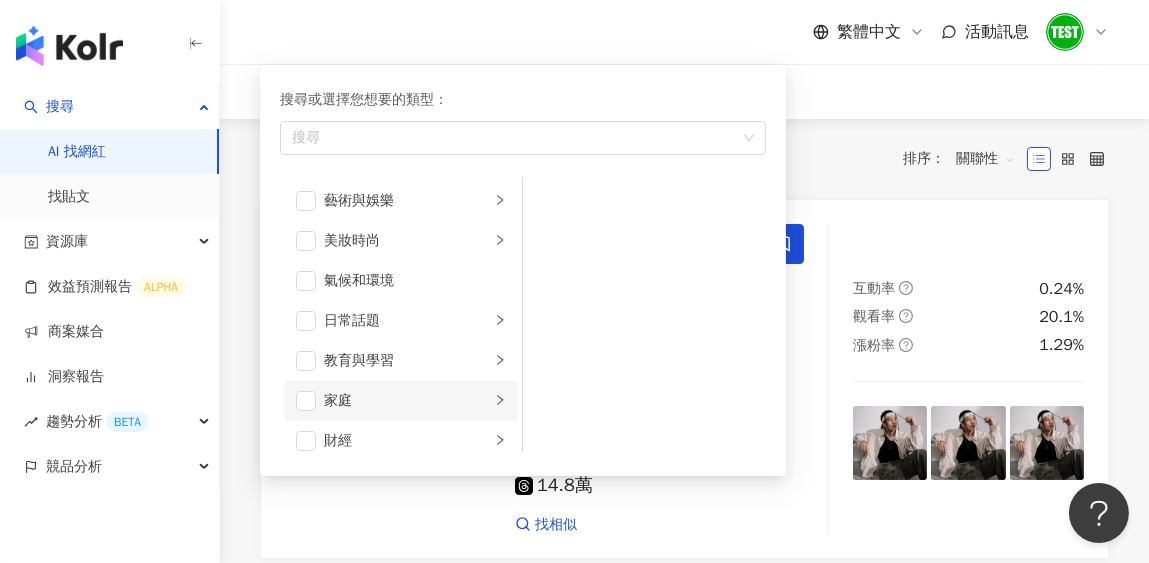 scroll, scrollTop: 99, scrollLeft: 0, axis: vertical 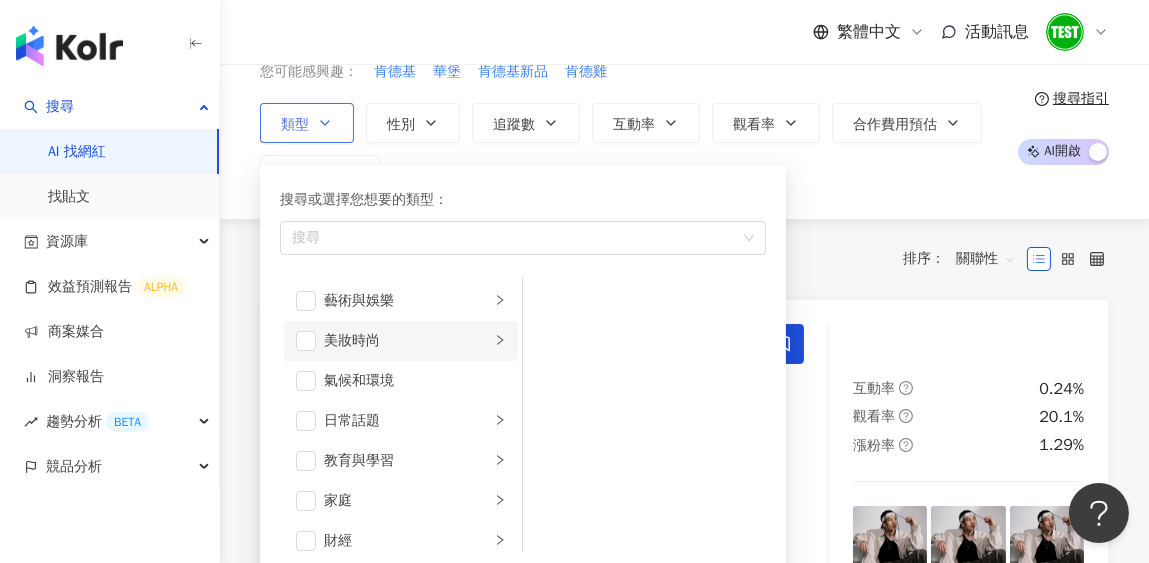 click on "美妝時尚" at bounding box center (401, 341) 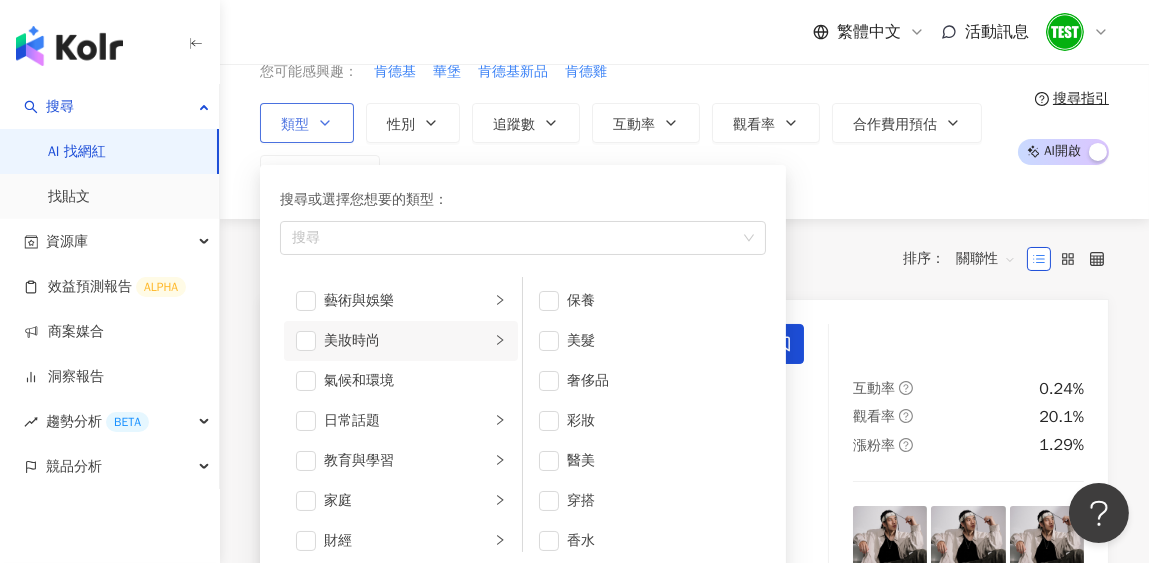 click on "美妝時尚" at bounding box center (401, 341) 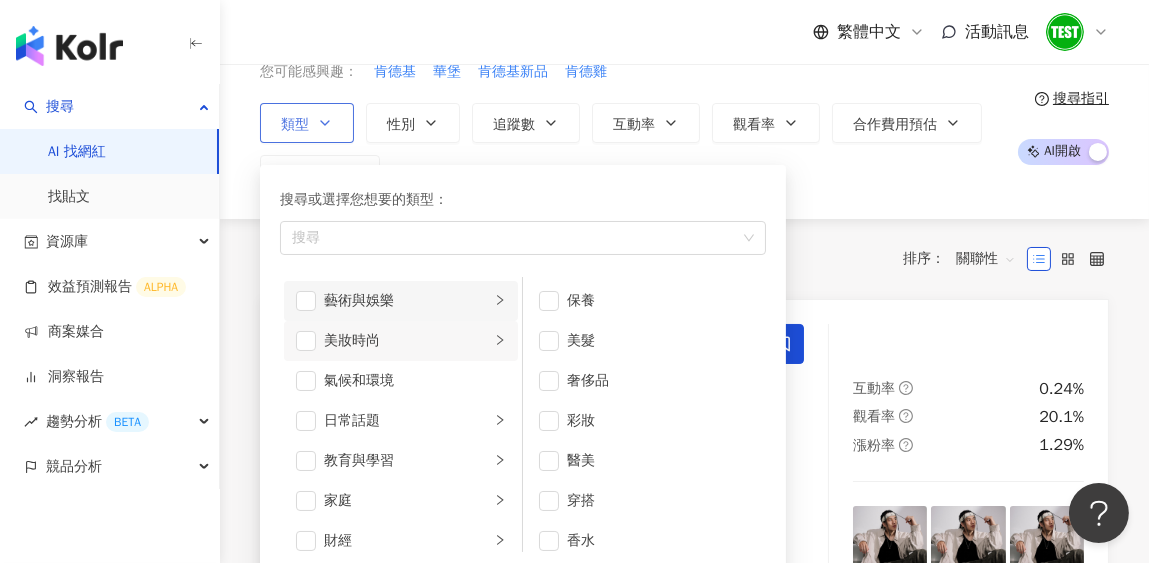 click on "藝術與娛樂" at bounding box center [407, 301] 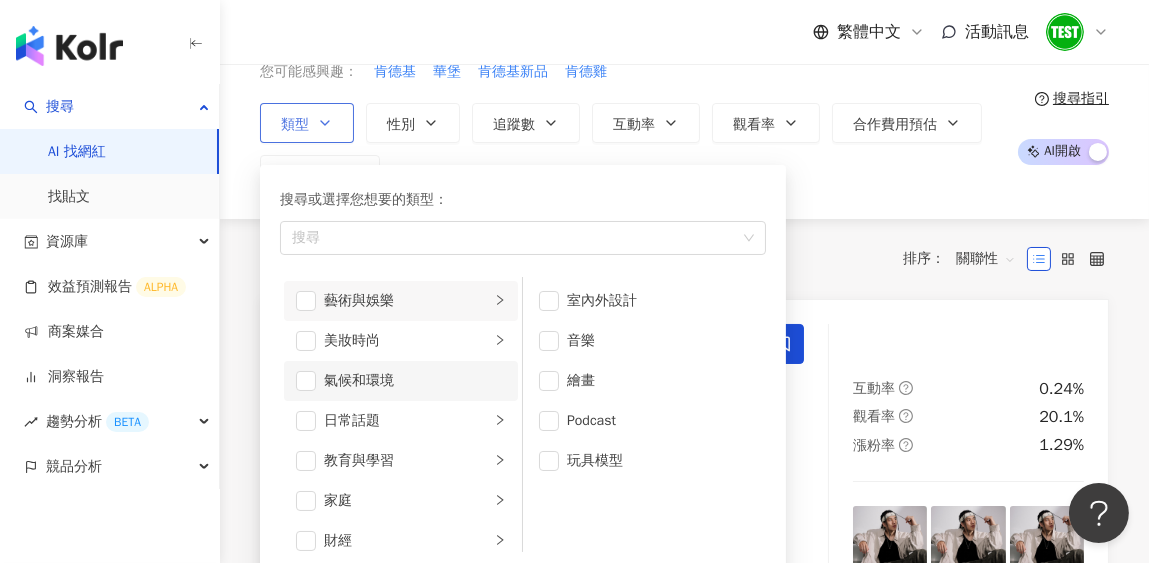 click on "氣候和環境" at bounding box center (415, 381) 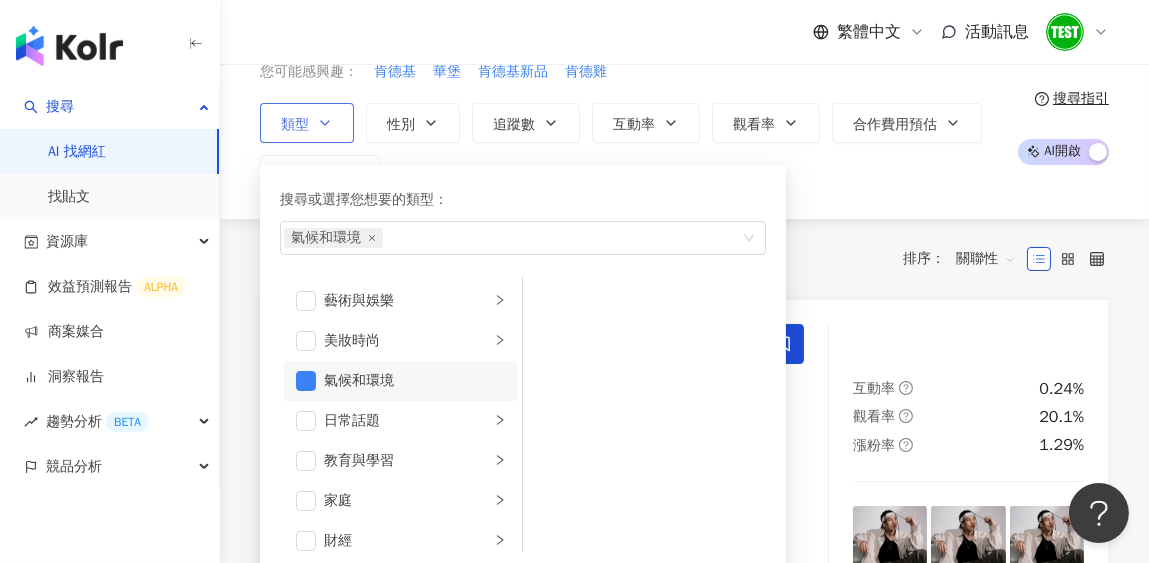 click on "氣候和環境" at bounding box center [415, 381] 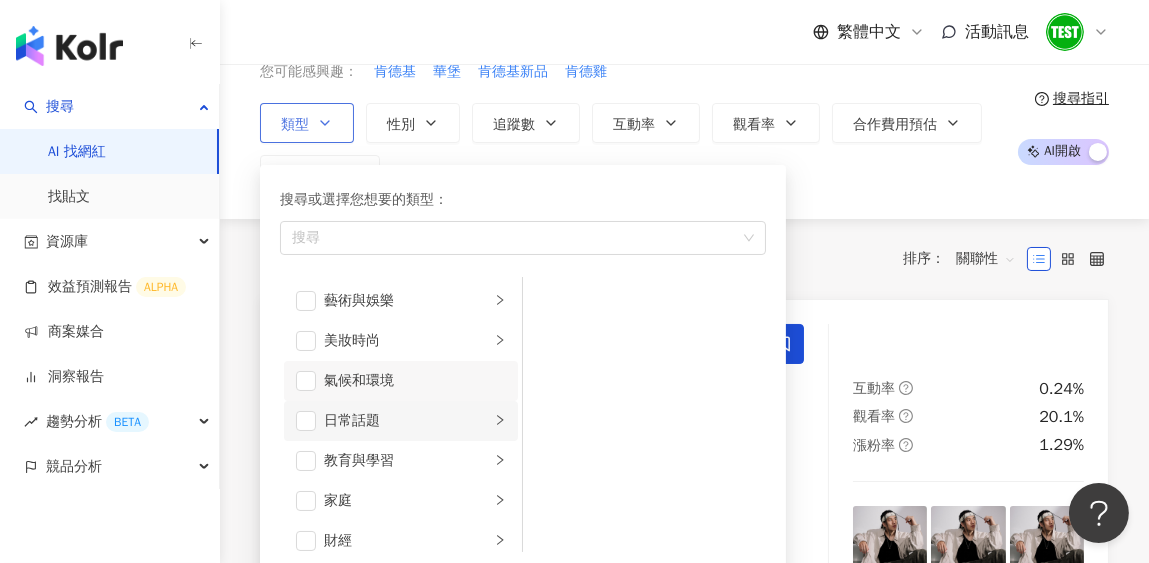 click on "日常話題" at bounding box center [407, 421] 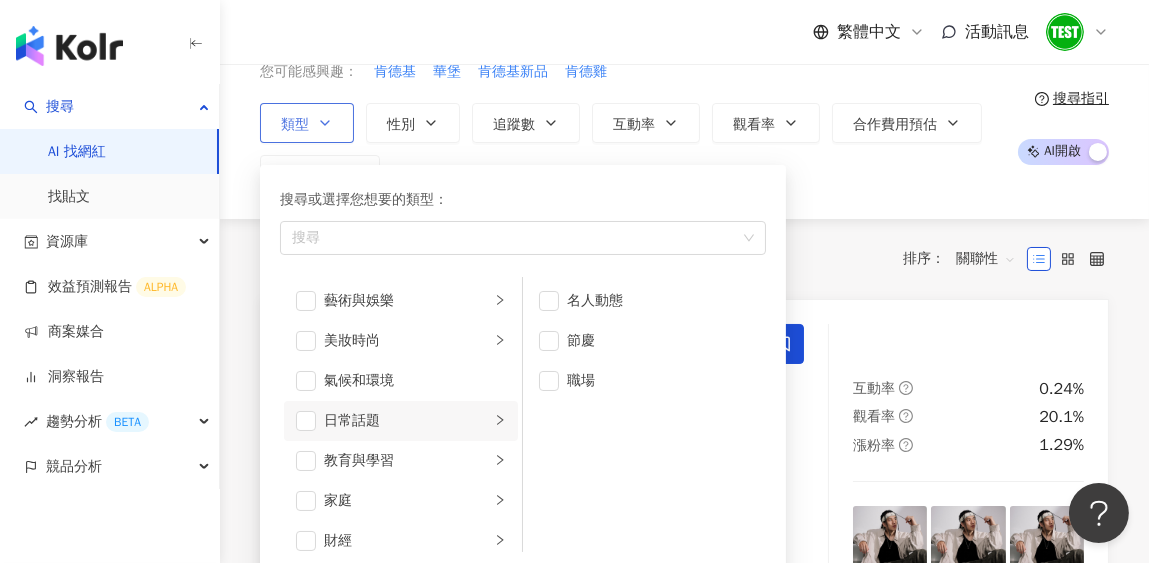 click on "日常話題" at bounding box center [401, 421] 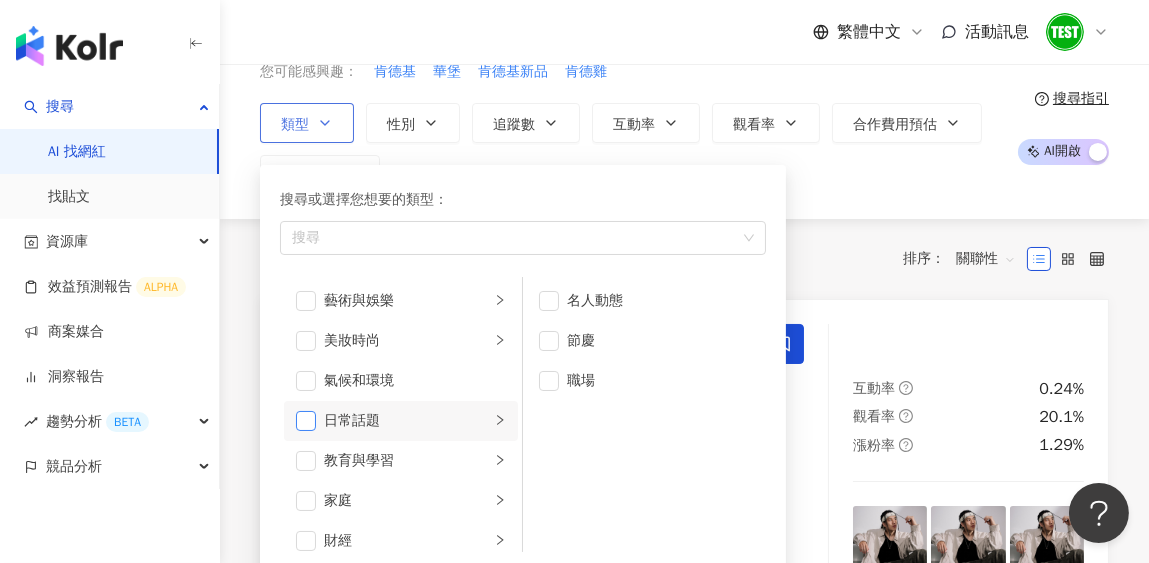 click at bounding box center (306, 421) 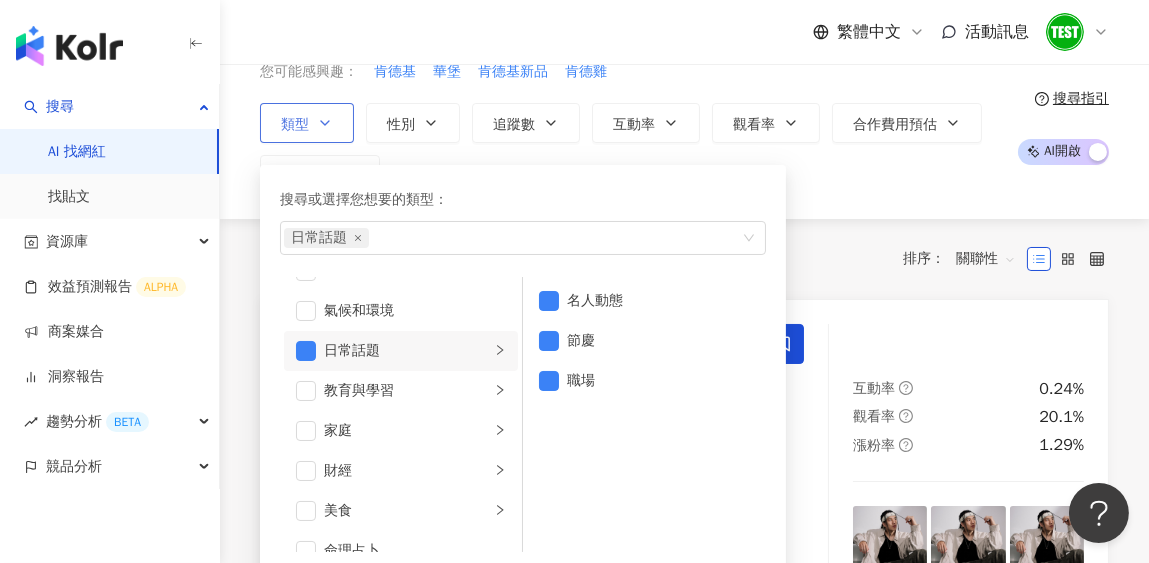 scroll, scrollTop: 99, scrollLeft: 0, axis: vertical 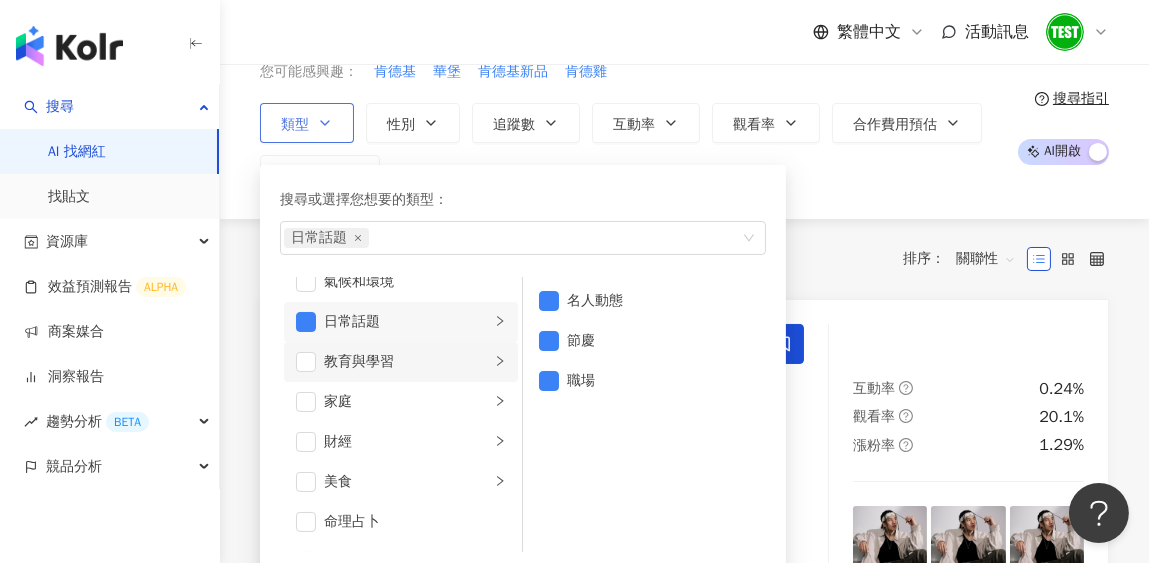 click on "教育與學習" at bounding box center [407, 362] 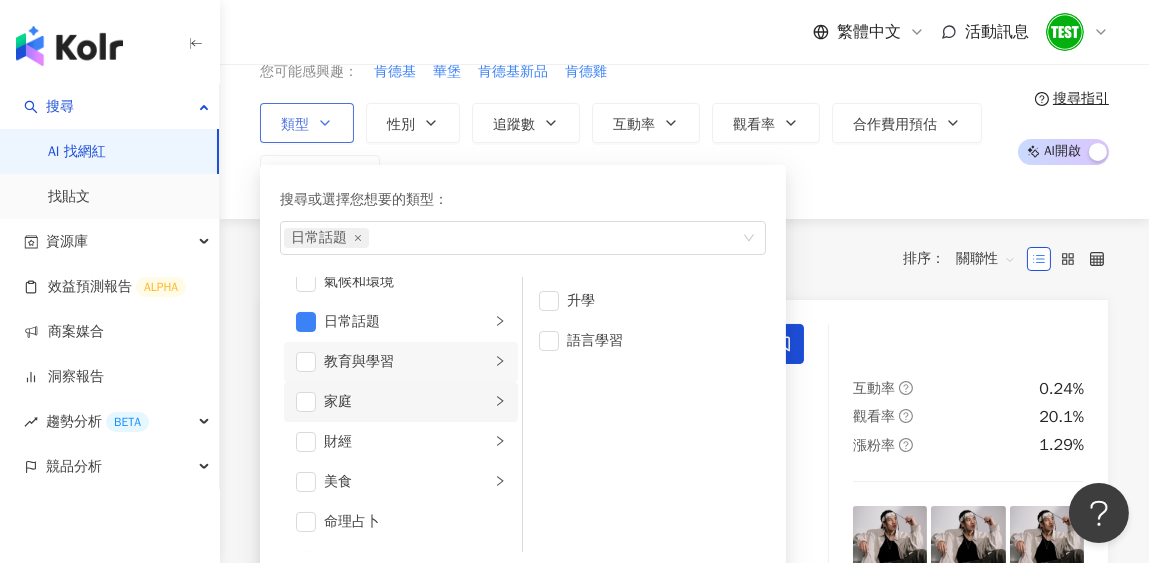 click on "家庭" at bounding box center [407, 402] 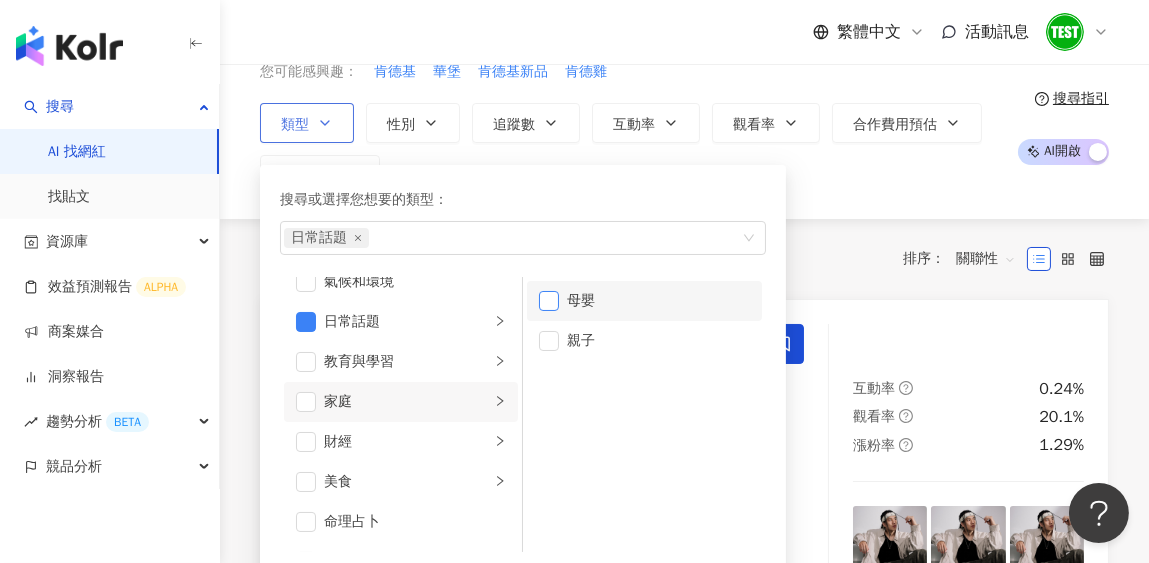 click at bounding box center (549, 301) 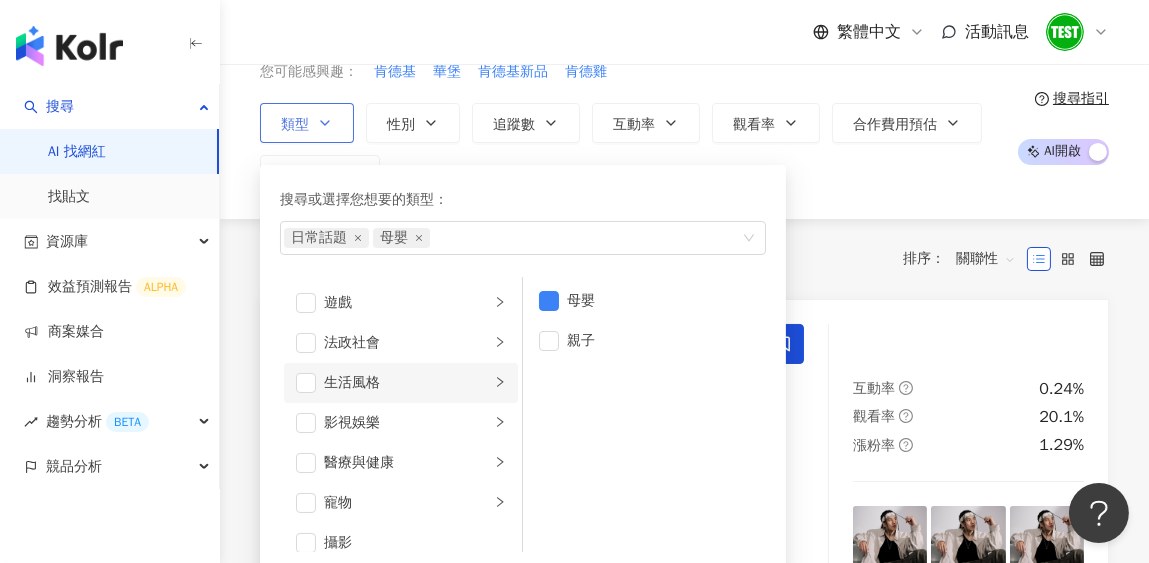 scroll, scrollTop: 399, scrollLeft: 0, axis: vertical 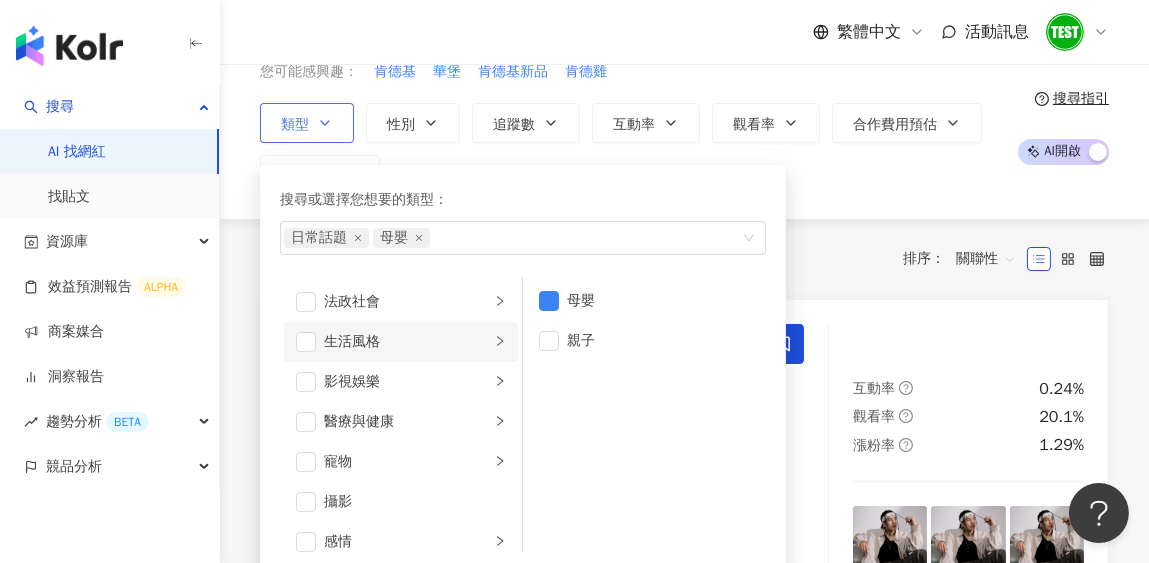 click on "生活風格" at bounding box center (401, 342) 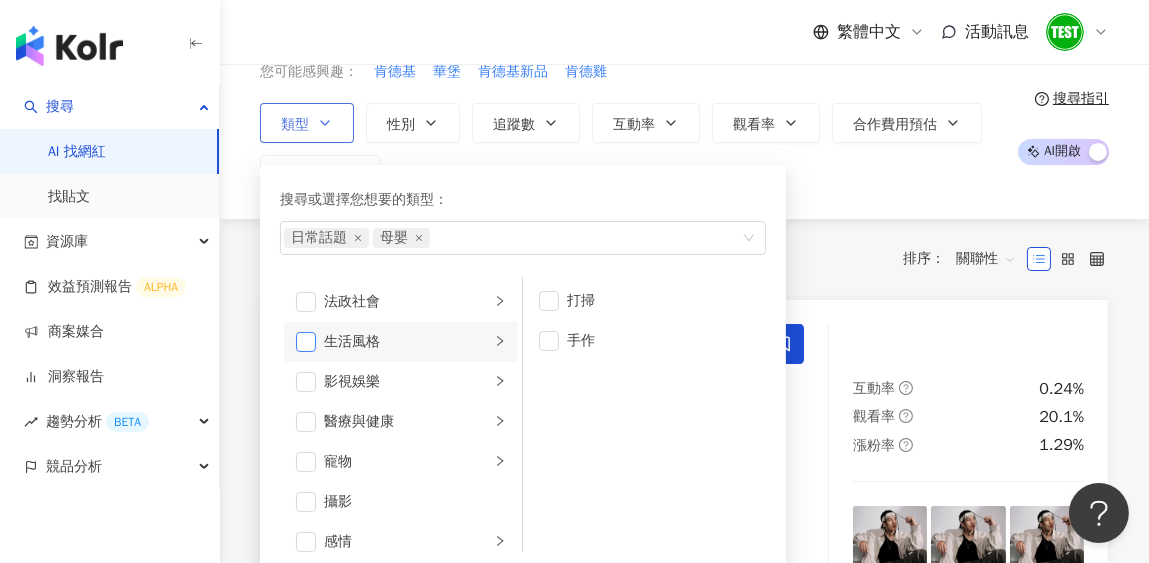 click at bounding box center [306, 342] 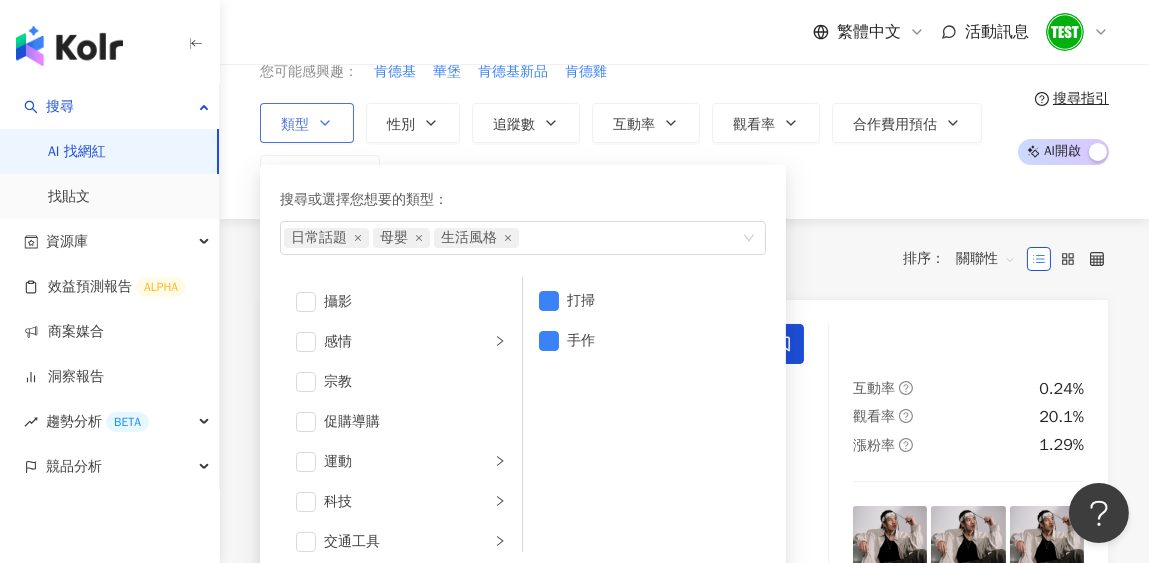 scroll, scrollTop: 692, scrollLeft: 0, axis: vertical 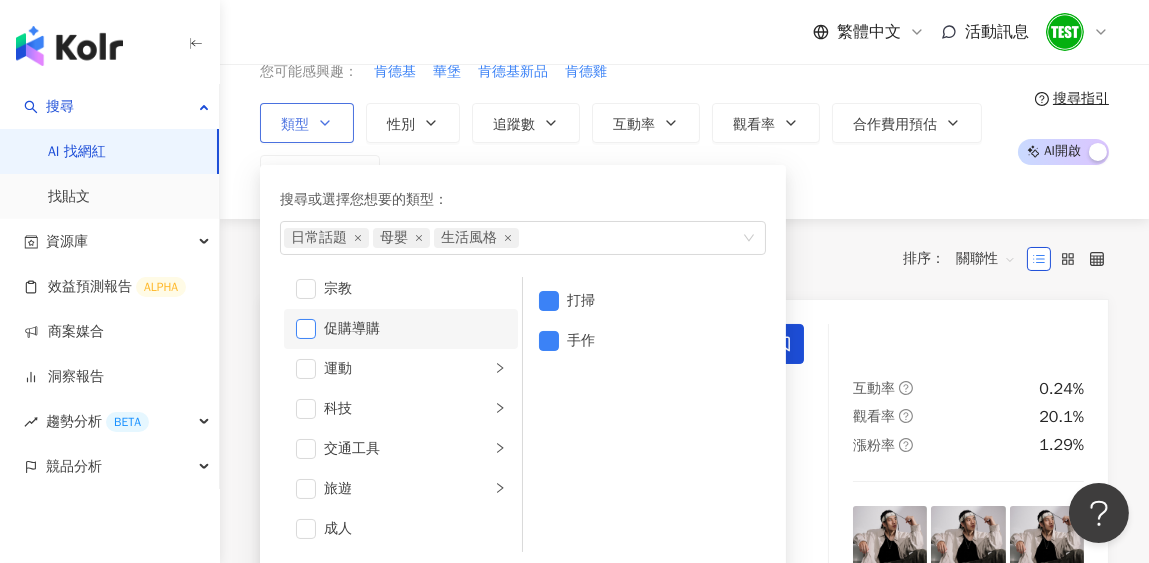 click at bounding box center [306, 329] 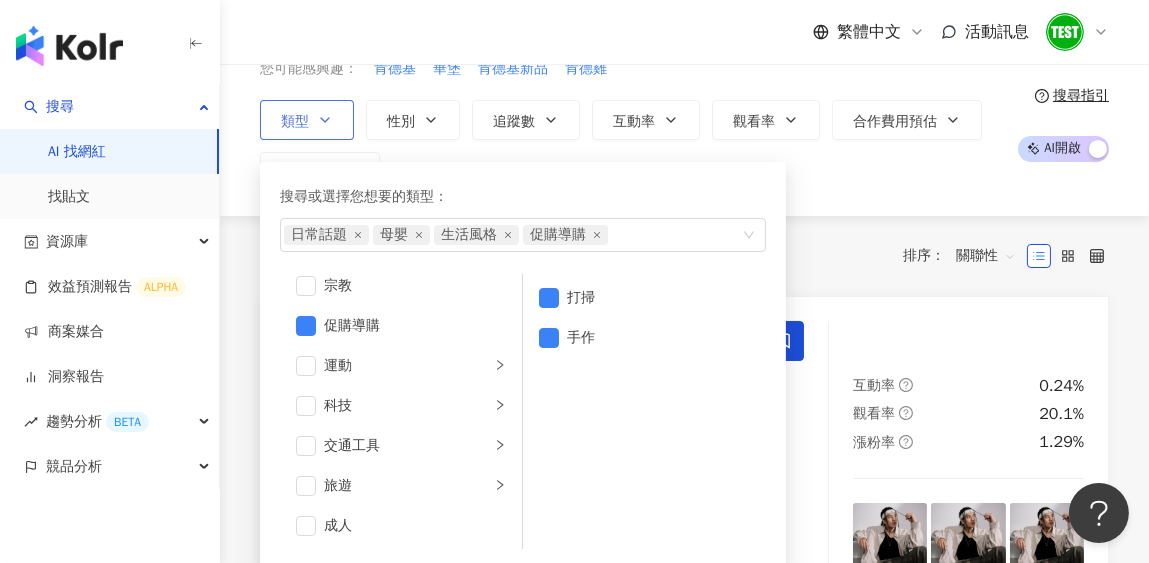scroll, scrollTop: 0, scrollLeft: 0, axis: both 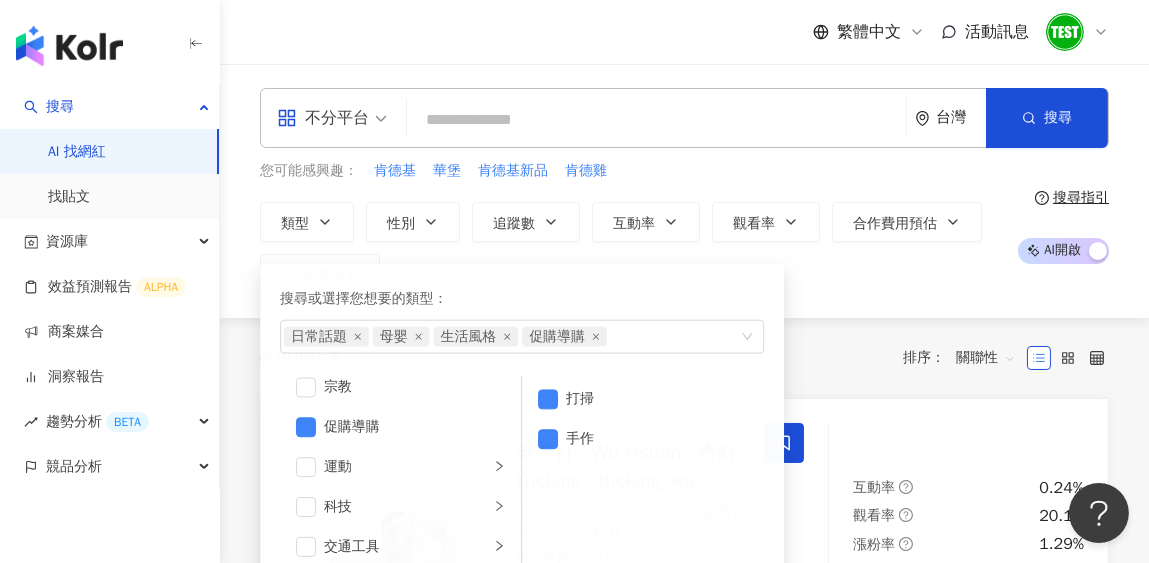 click on "您可能感興趣： 肯德基  華堡  肯德基新品  肯德雞" at bounding box center [631, 171] 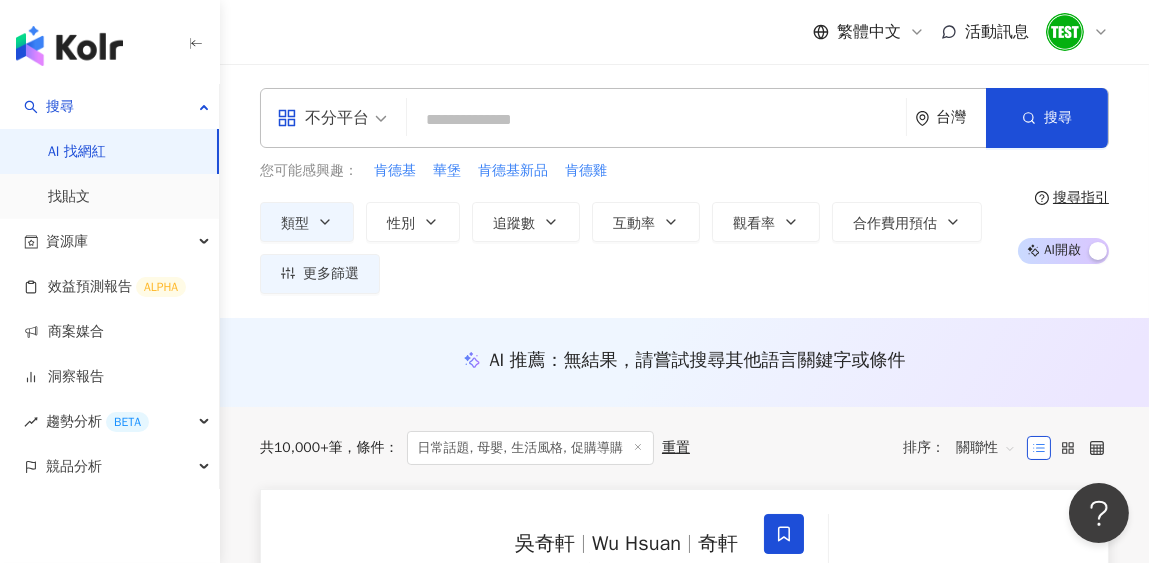 scroll, scrollTop: 0, scrollLeft: 0, axis: both 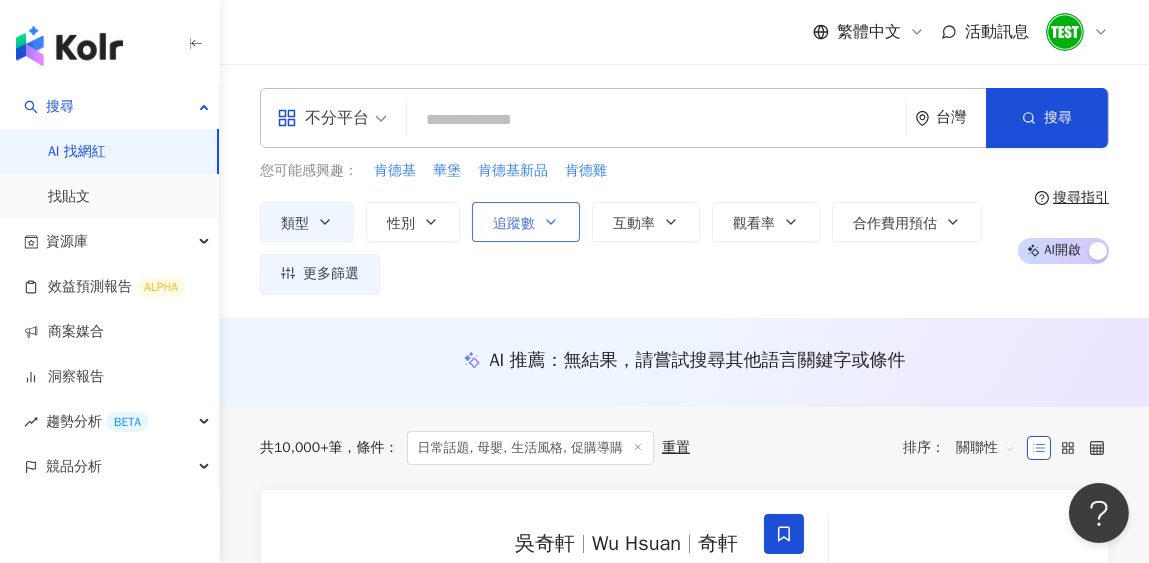 click on "追蹤數" at bounding box center [526, 222] 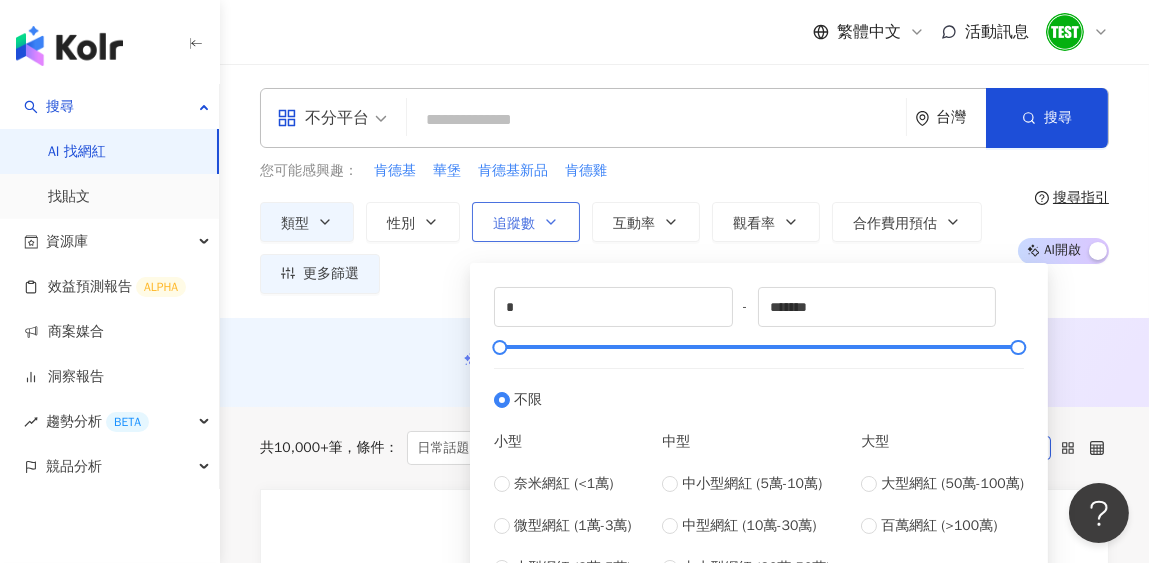 click on "追蹤數" at bounding box center [526, 222] 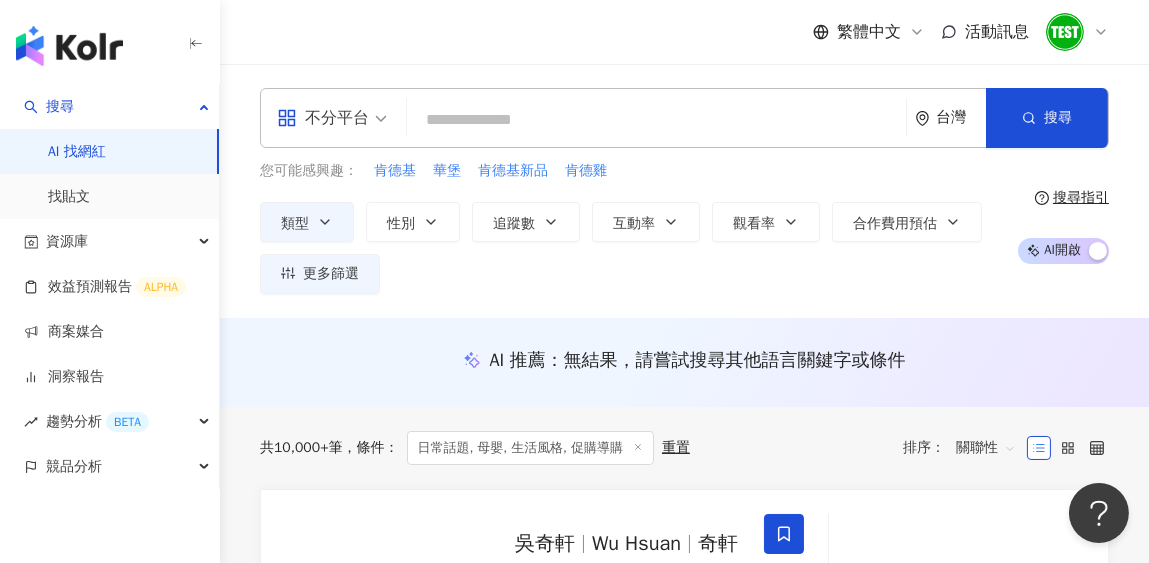 click on "不分平台" at bounding box center [332, 118] 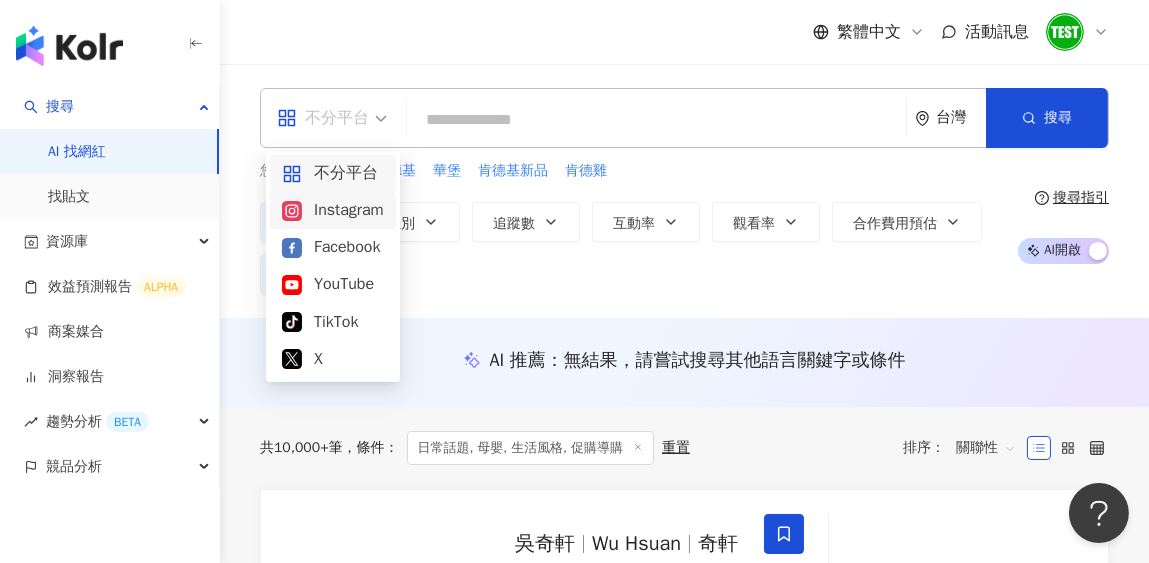 click on "Instagram" at bounding box center (333, 210) 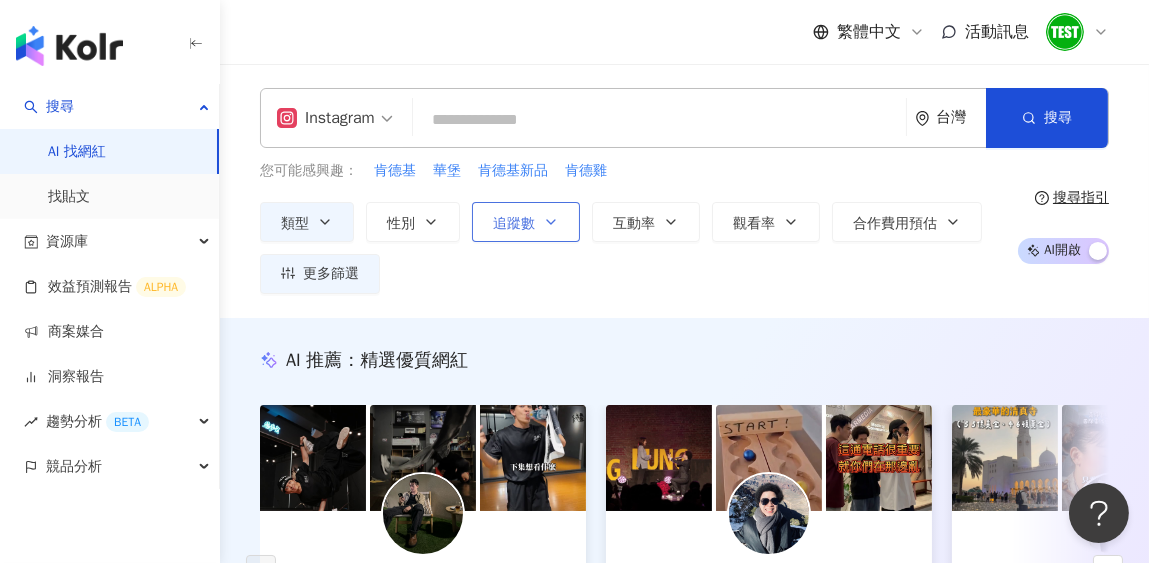 click on "追蹤數" at bounding box center [526, 222] 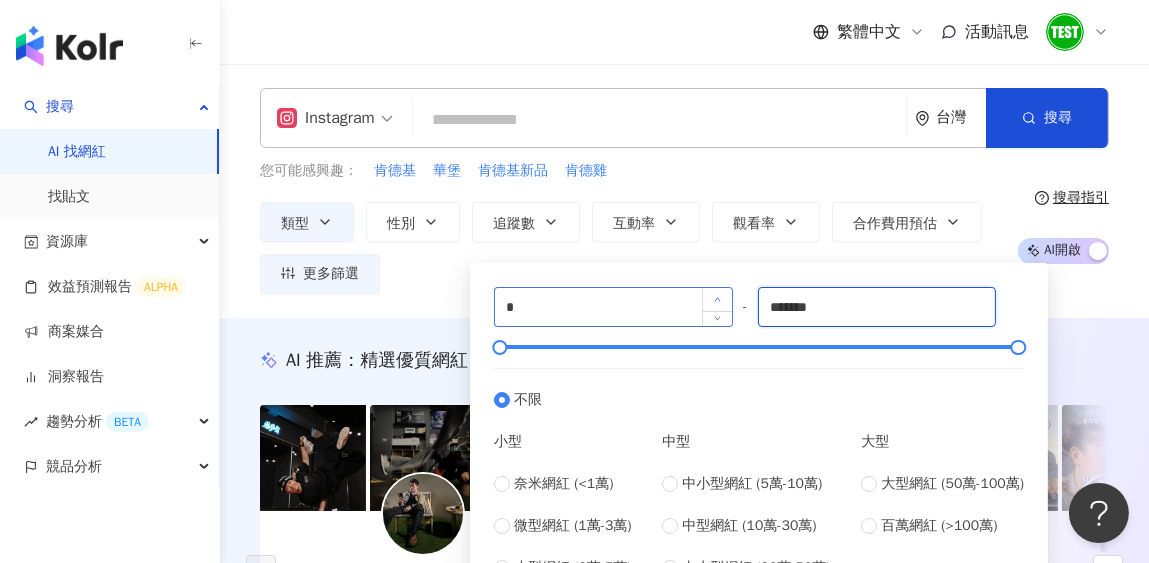 drag, startPoint x: 854, startPoint y: 301, endPoint x: 703, endPoint y: 298, distance: 151.0298 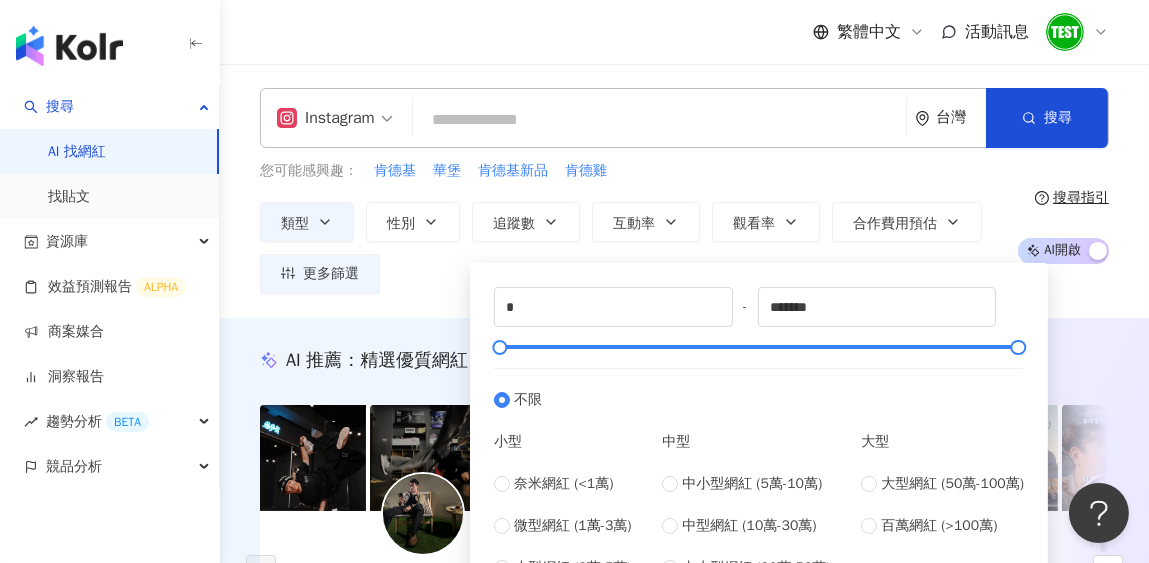 click on "*  -  ******* 不限 小型 奈米網紅 (<1萬) 微型網紅 (1萬-3萬) 小型網紅 (3萬-5萬) 中型 中小型網紅 (5萬-10萬) 中型網紅 (10萬-30萬) 中大型網紅 (30萬-50萬) 大型 大型網紅 (50萬-100萬) 百萬網紅 (>100萬)" at bounding box center [759, 433] 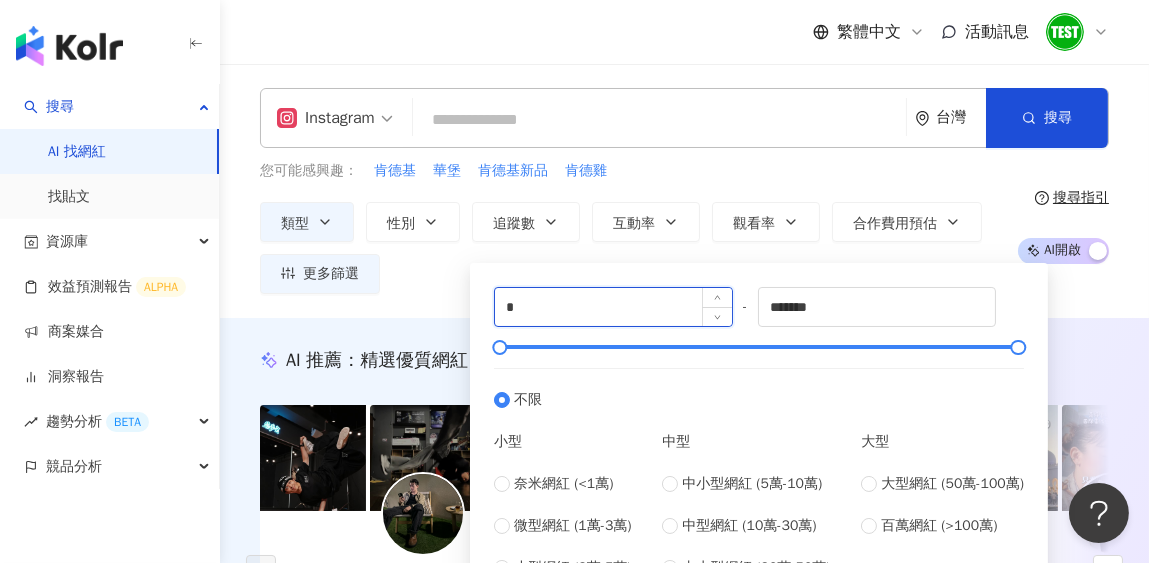 click on "*" at bounding box center (613, 307) 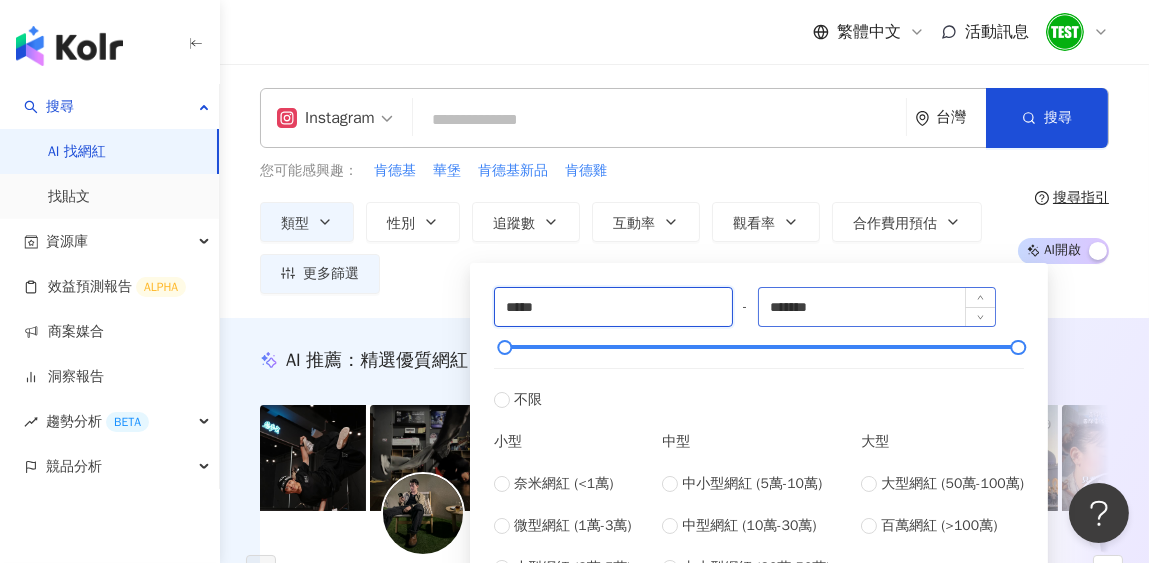 type on "*****" 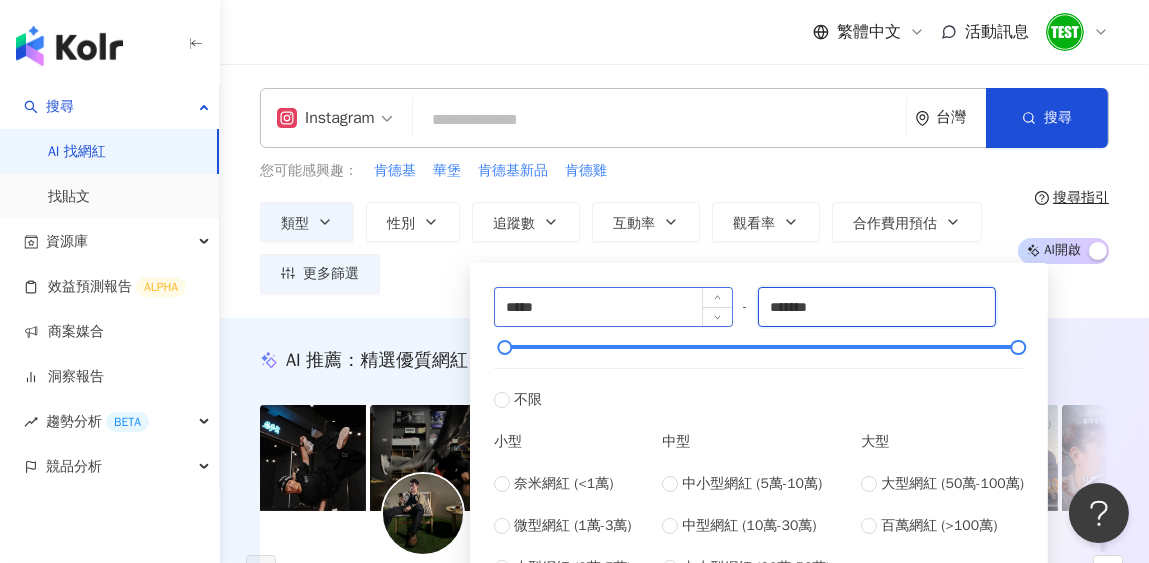drag, startPoint x: 846, startPoint y: 300, endPoint x: 618, endPoint y: 286, distance: 228.42941 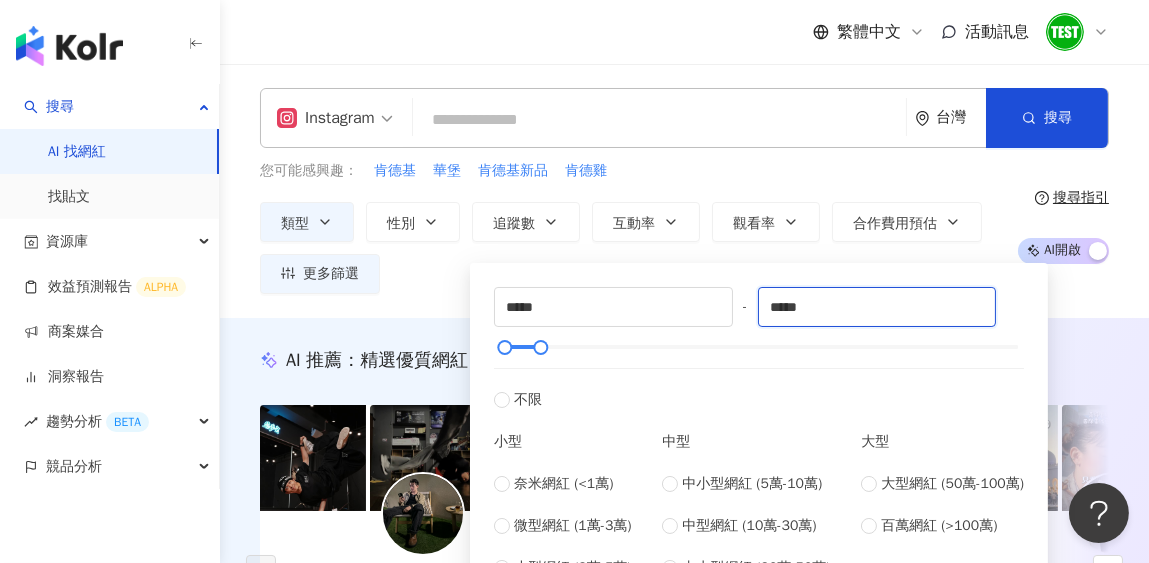 type on "*****" 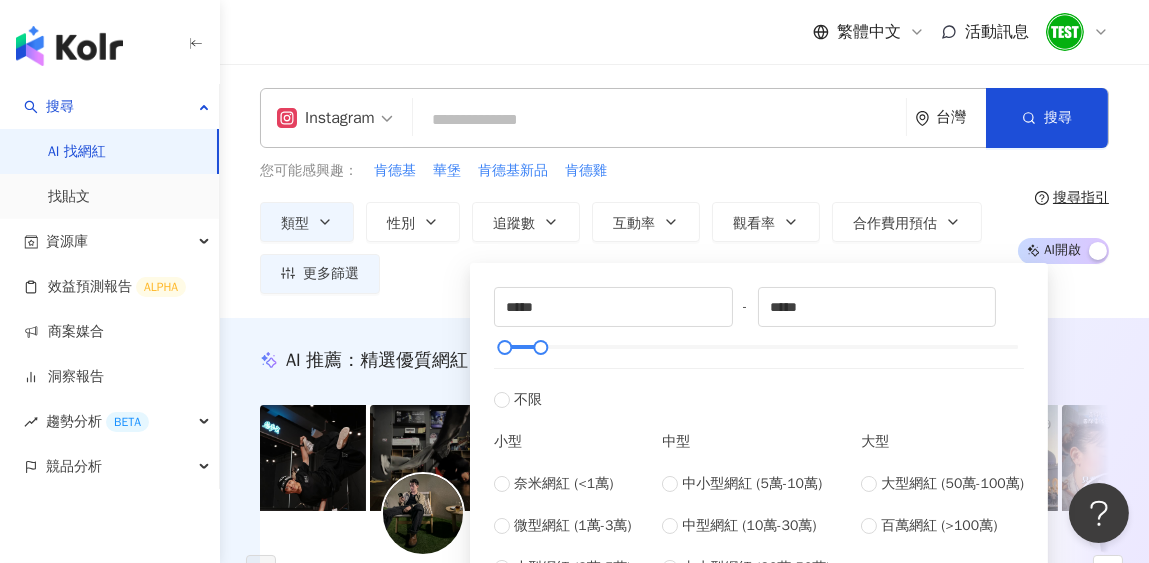 click on "您可能感興趣： 肯德基  華堡  肯德基新品  肯德雞" at bounding box center [631, 171] 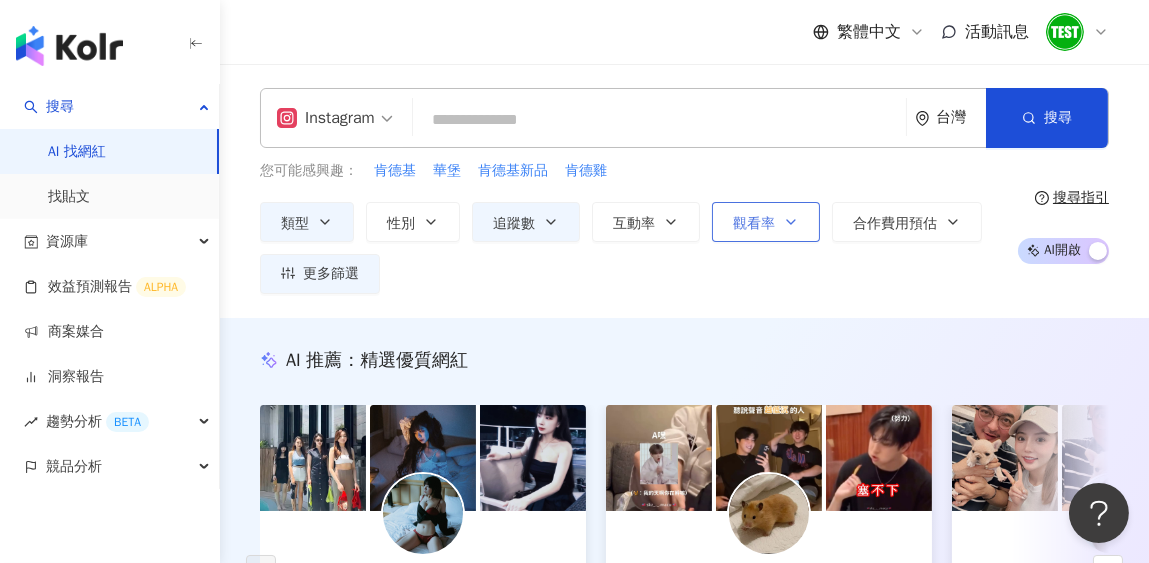 click on "觀看率" at bounding box center [766, 222] 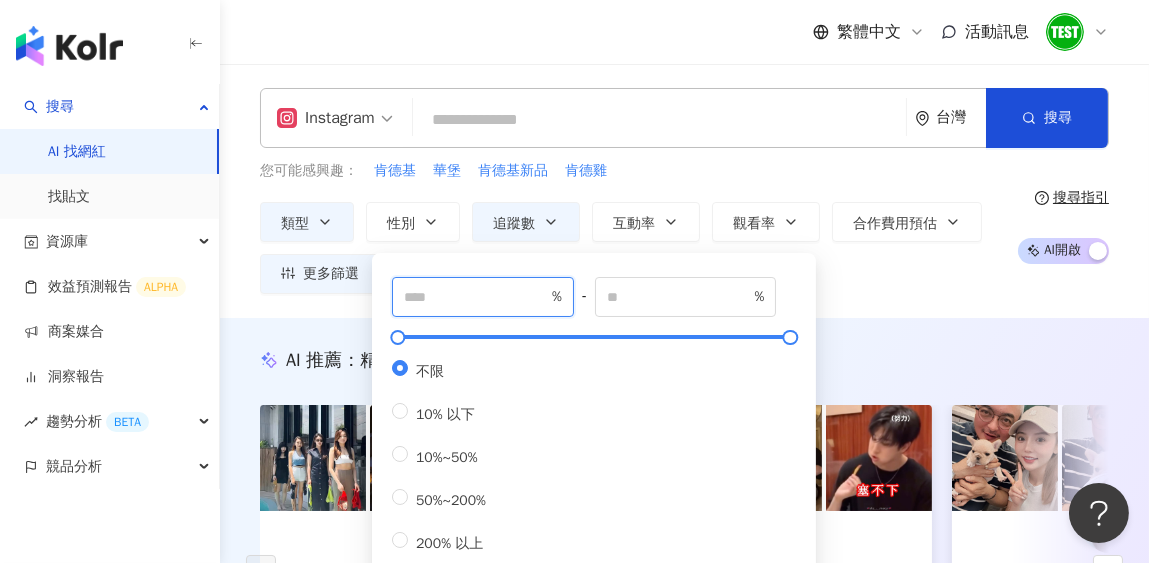 click at bounding box center [476, 297] 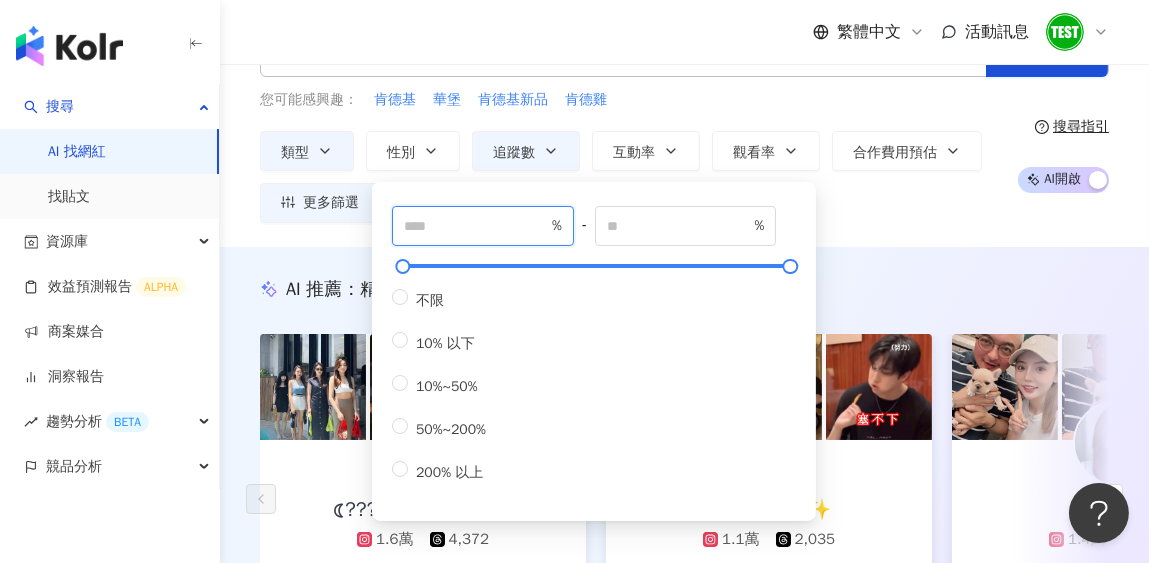 scroll, scrollTop: 99, scrollLeft: 0, axis: vertical 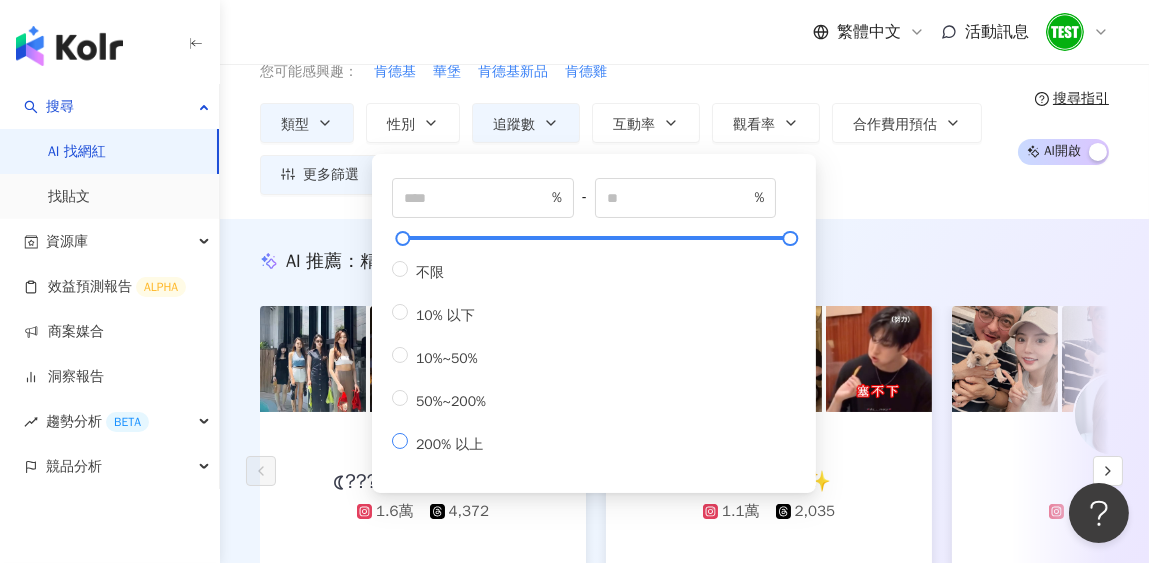 click on "200% 以上" at bounding box center [449, 444] 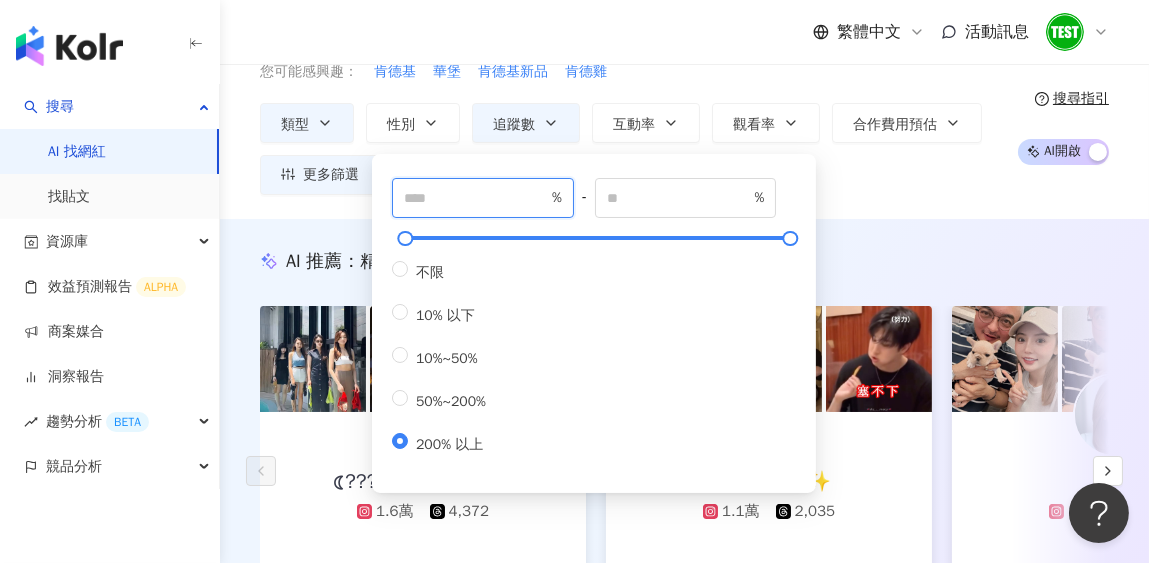 click on "***" at bounding box center (476, 198) 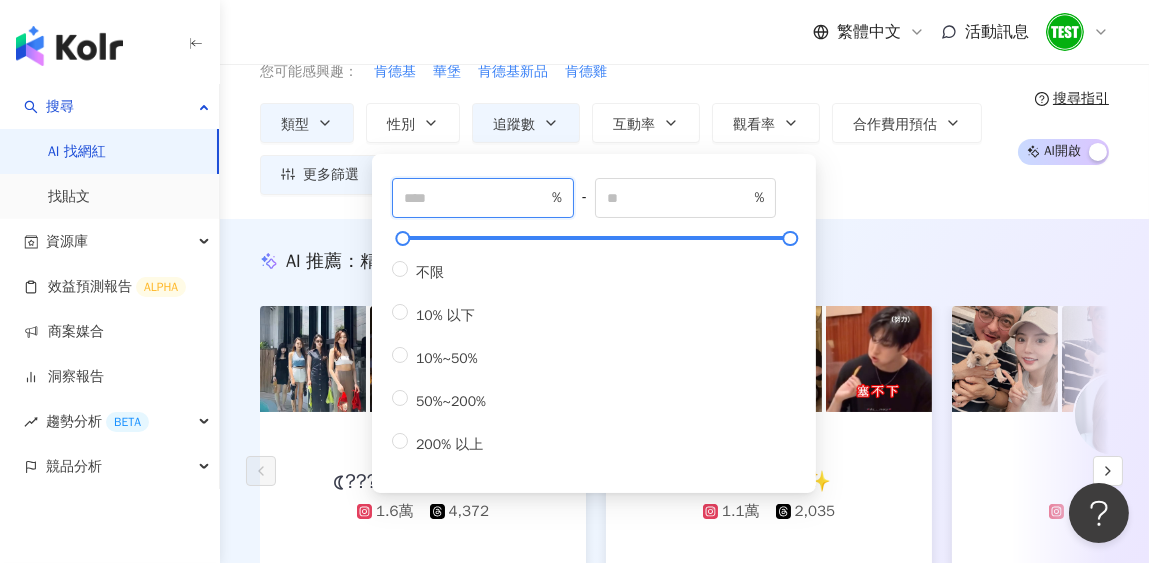 type on "***" 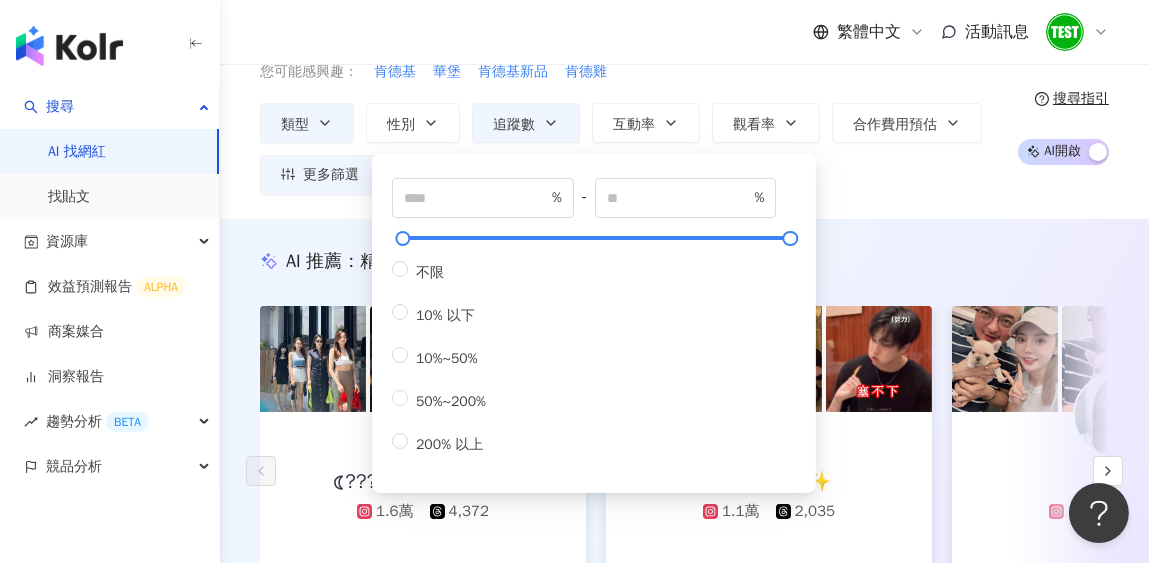 click on "類型 性別 追蹤數 互動率 觀看率 合作費用預估  更多篩選 *****  -  ***** 不限 小型 奈米網紅 (<1萬) 微型網紅 (1萬-3萬) 小型網紅 (3萬-5萬) 中型 中小型網紅 (5萬-10萬) 中型網紅 (10萬-30萬) 中大型網紅 (30萬-50萬) 大型 大型網紅 (50萬-100萬) 百萬網紅 (>100萬) *** %  -  % 不限 10% 以下 10%~50% 50%~200% 200% 以上" at bounding box center [631, 149] 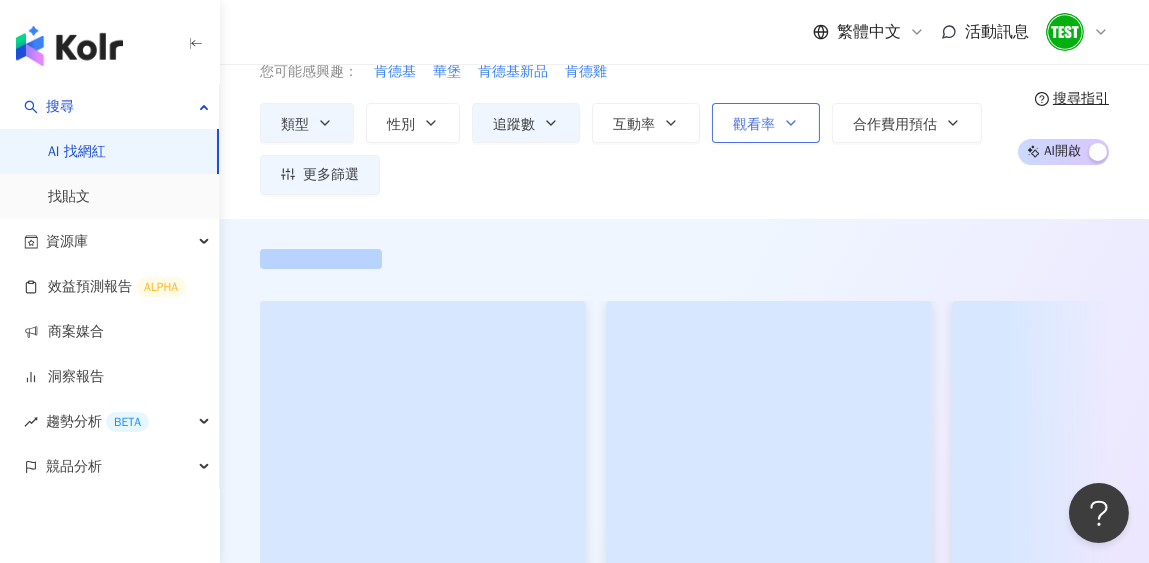 scroll, scrollTop: 0, scrollLeft: 0, axis: both 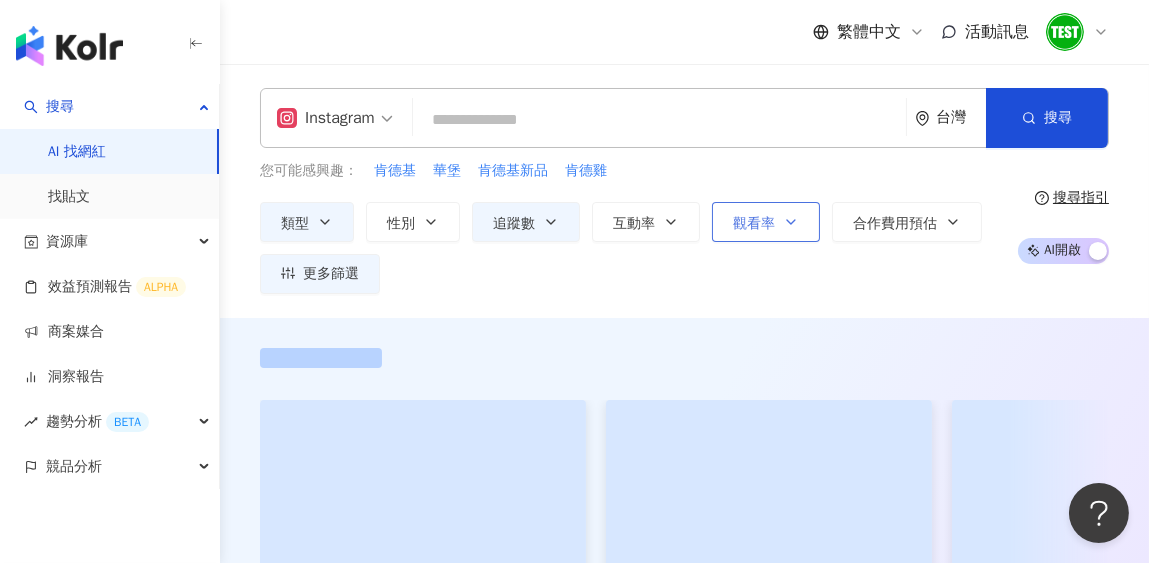 click on "觀看率" at bounding box center (766, 222) 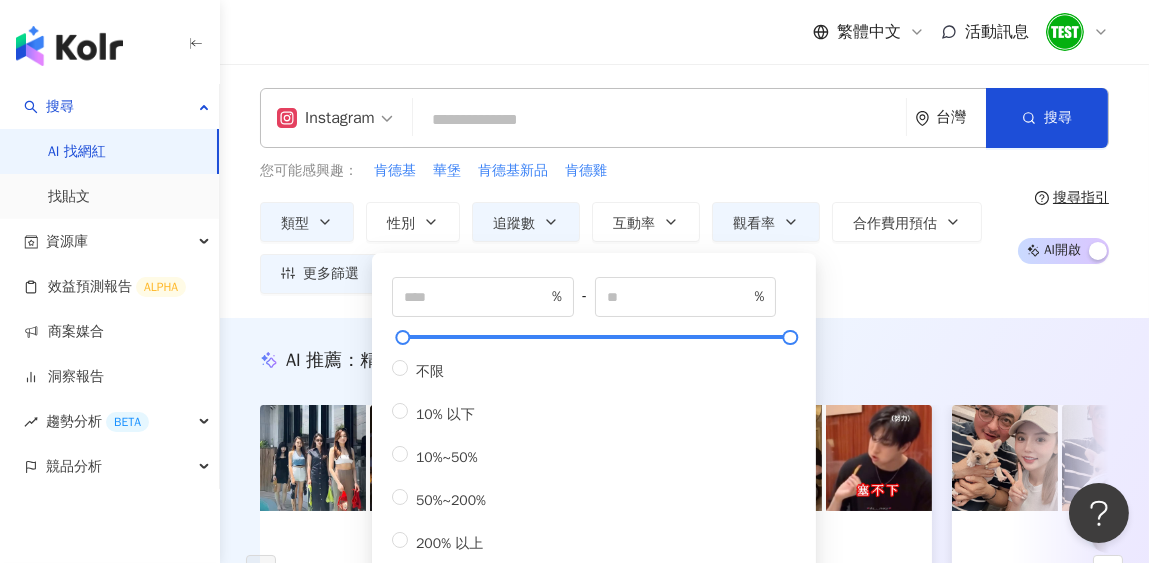 click on "類型 性別 追蹤數 互動率 觀看率 合作費用預估  更多篩選 *****  -  ***** 不限 小型 奈米網紅 (<1萬) 微型網紅 (1萬-3萬) 小型網紅 (3萬-5萬) 中型 中小型網紅 (5萬-10萬) 中型網紅 (10萬-30萬) 中大型網紅 (30萬-50萬) 大型 大型網紅 (50萬-100萬) 百萬網紅 (>100萬) *** %  -  % 不限 10% 以下 10%~50% 50%~200% 200% 以上" at bounding box center [631, 248] 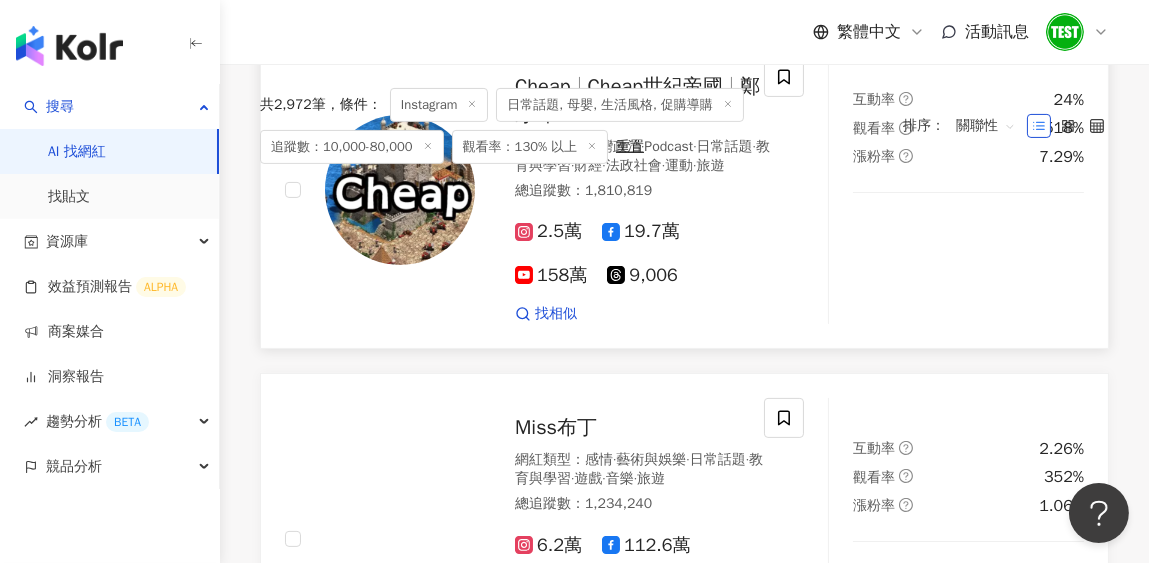 scroll, scrollTop: 499, scrollLeft: 0, axis: vertical 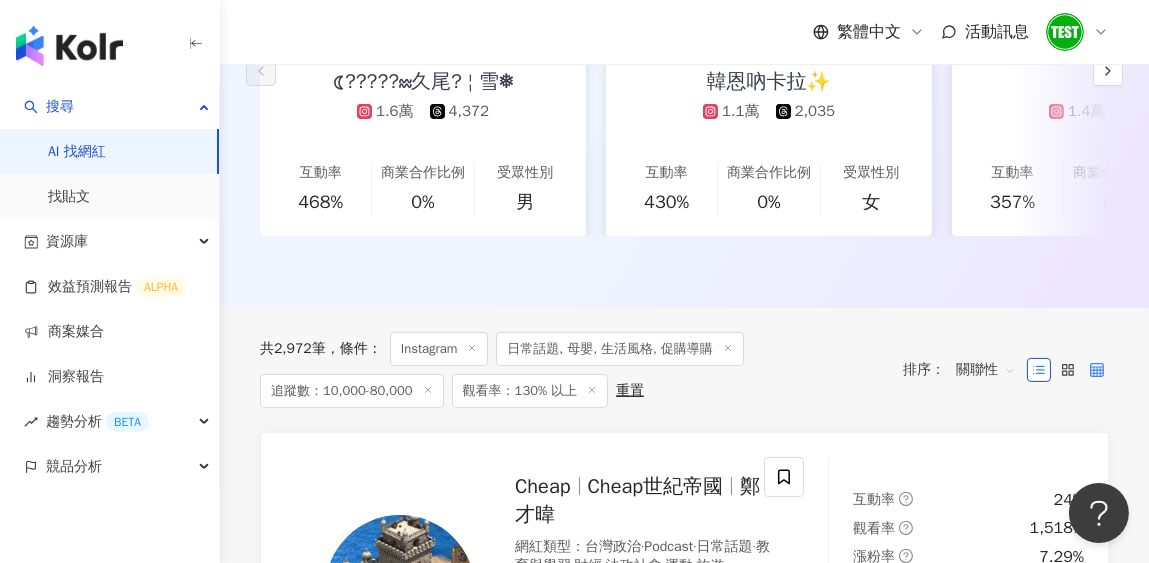 click 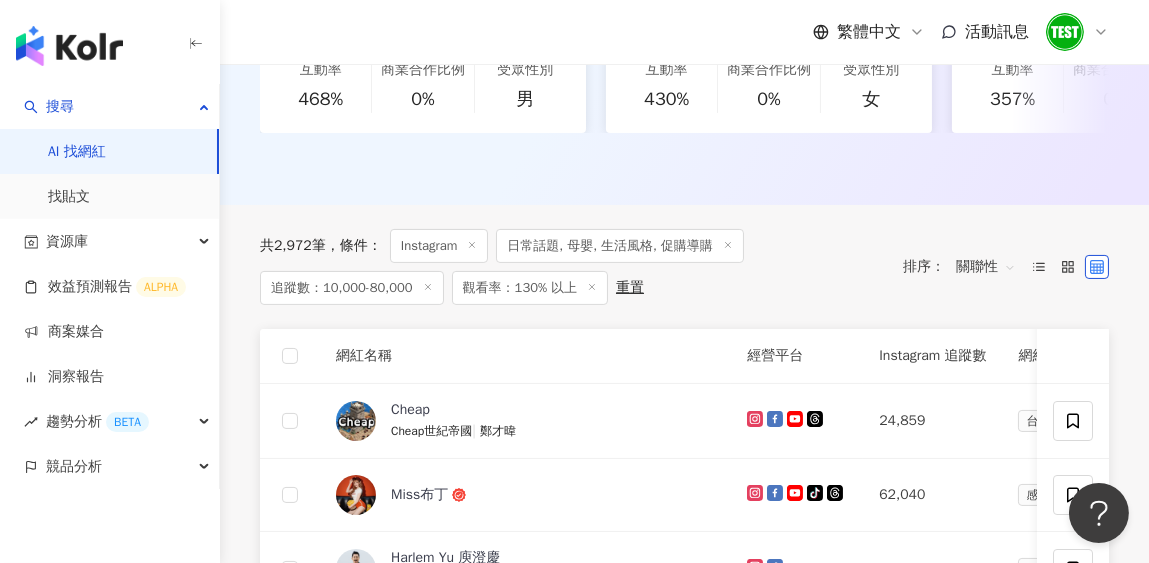 scroll, scrollTop: 599, scrollLeft: 0, axis: vertical 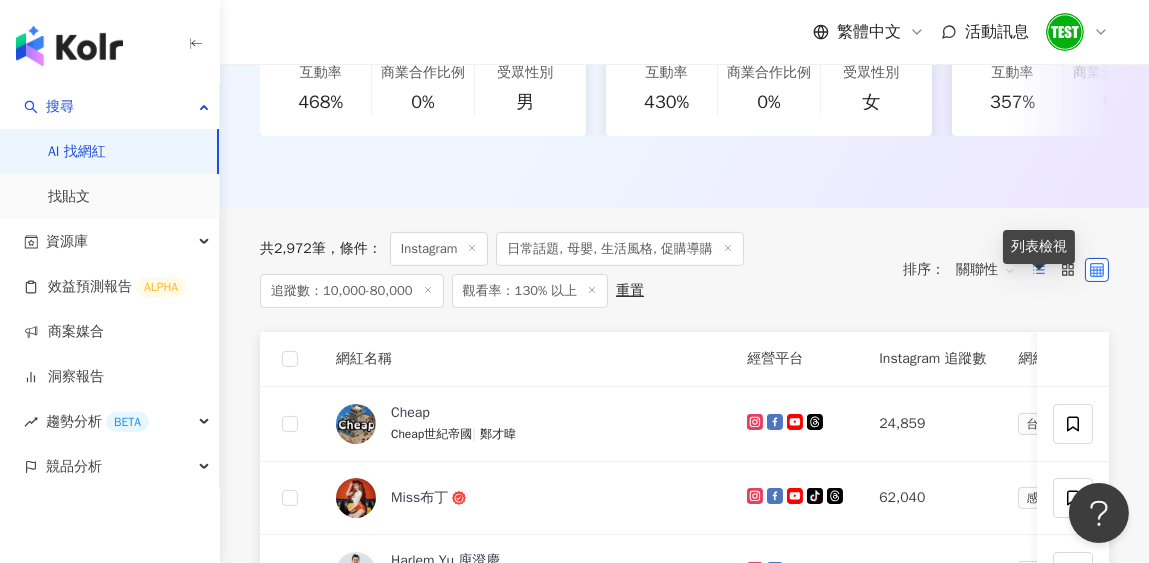 click 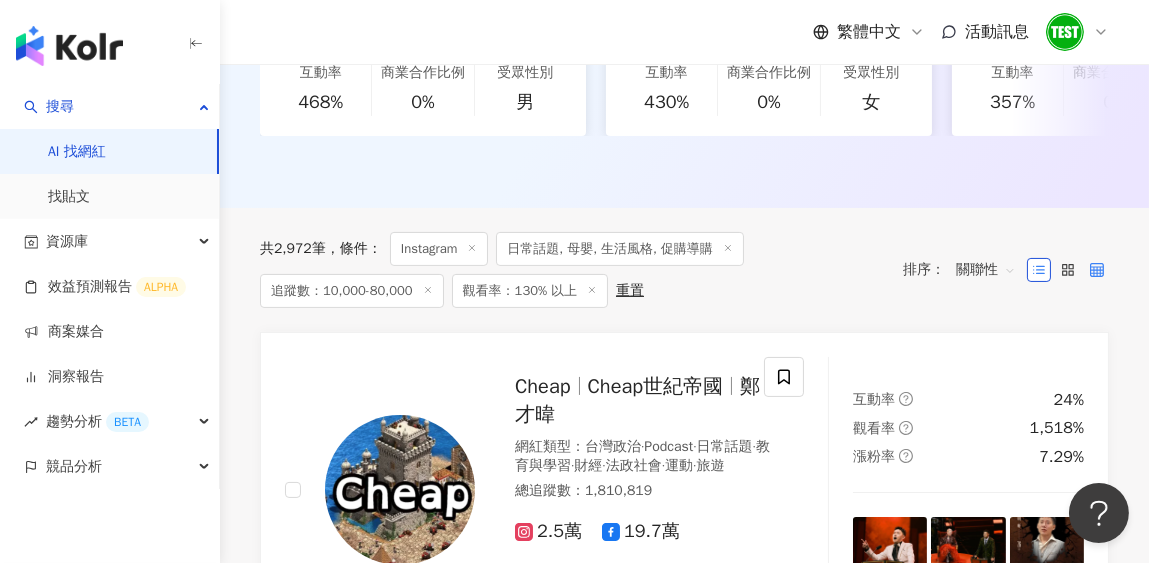 click at bounding box center [1097, 270] 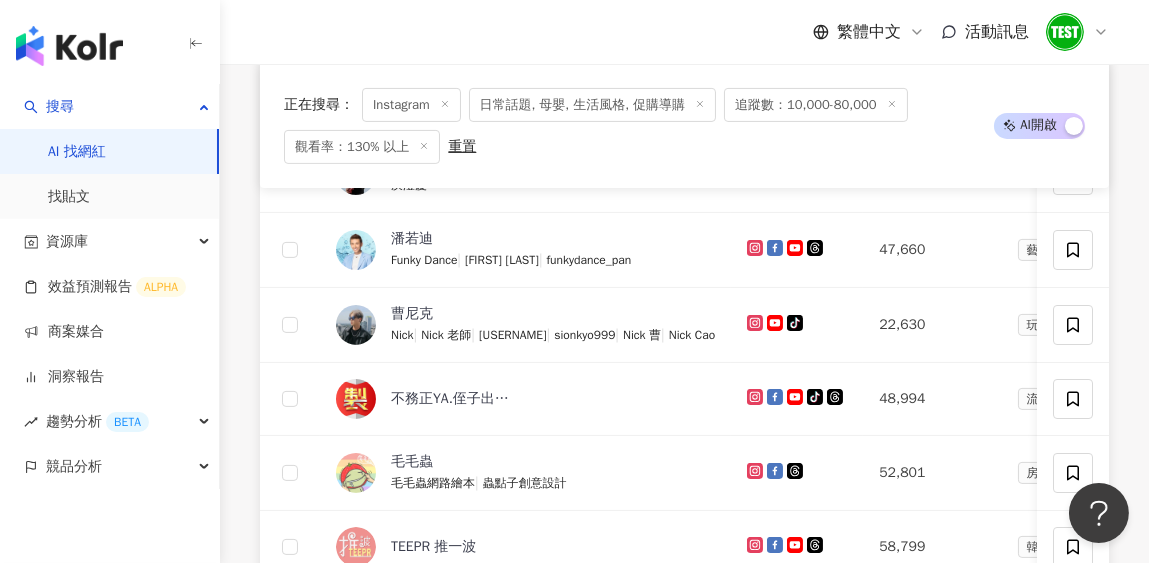 scroll, scrollTop: 696, scrollLeft: 0, axis: vertical 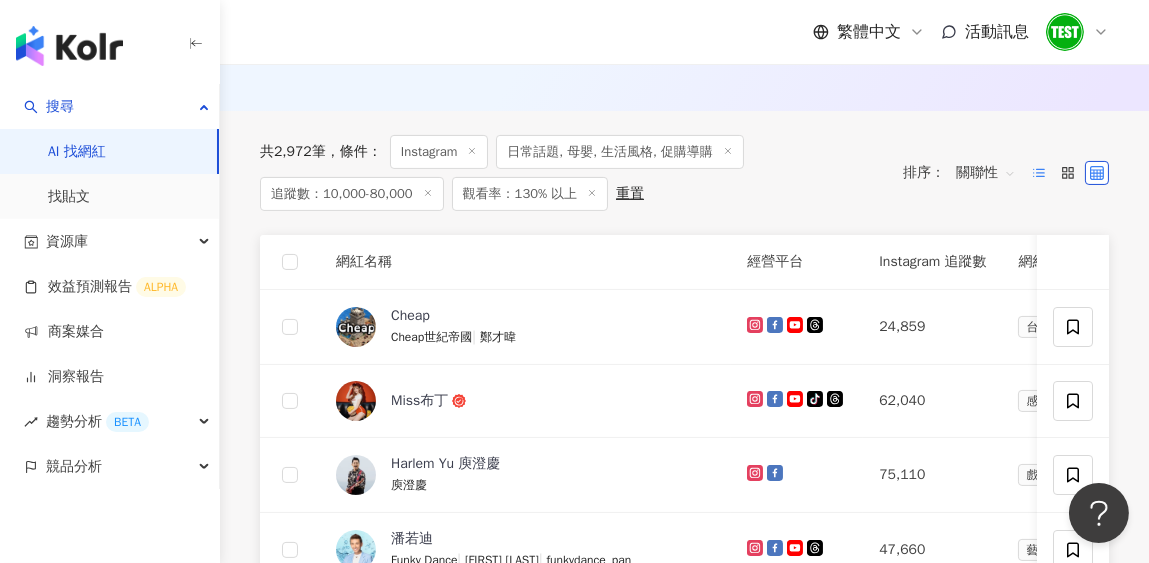 click 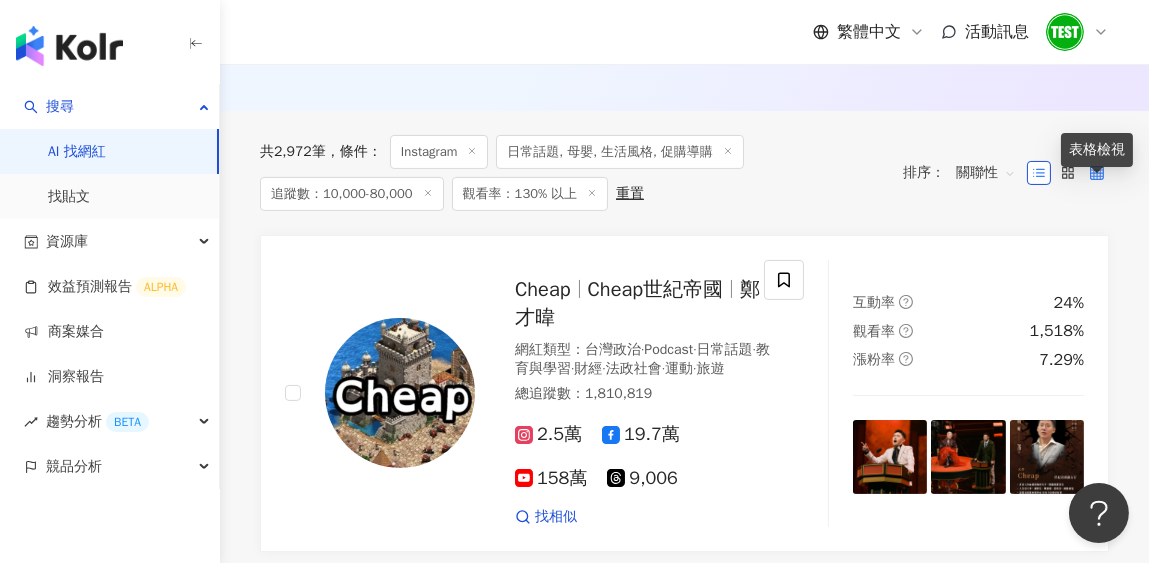 click 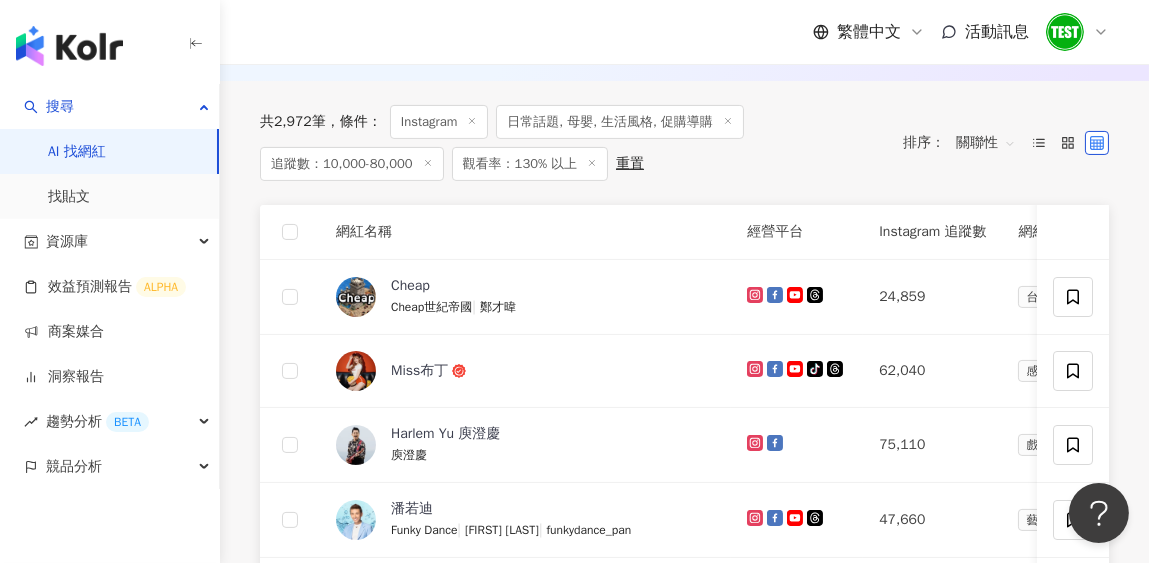 scroll, scrollTop: 696, scrollLeft: 0, axis: vertical 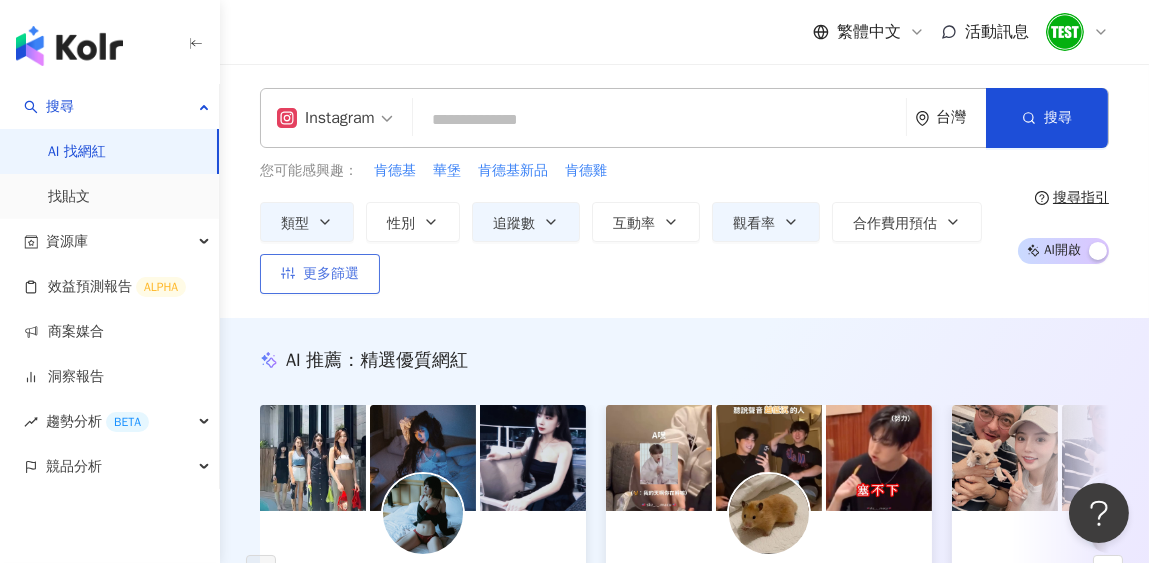 click on "更多篩選" at bounding box center [320, 274] 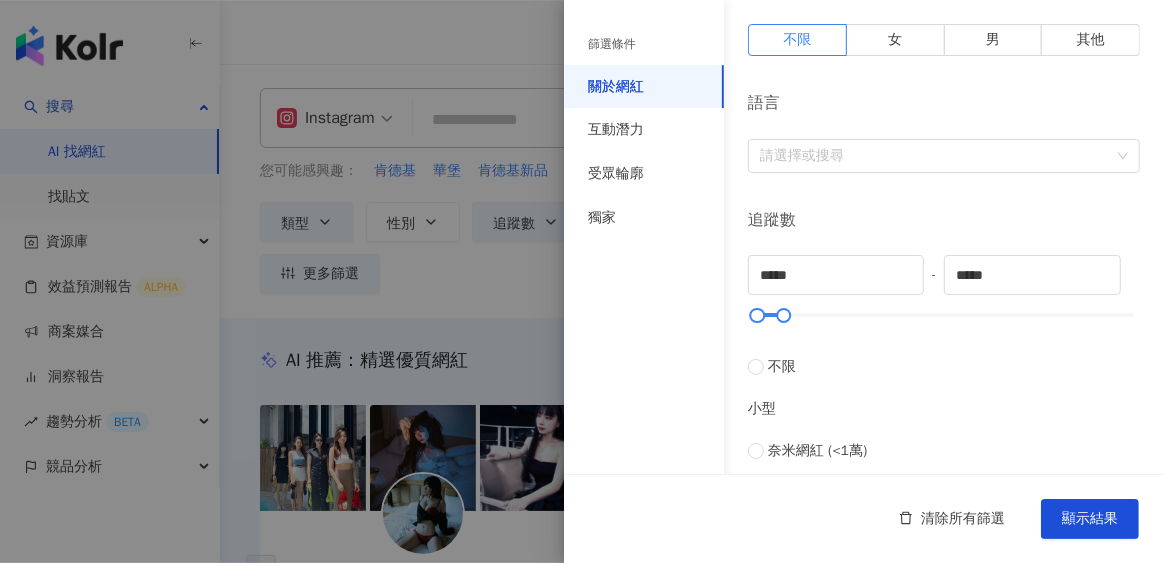 scroll, scrollTop: 0, scrollLeft: 0, axis: both 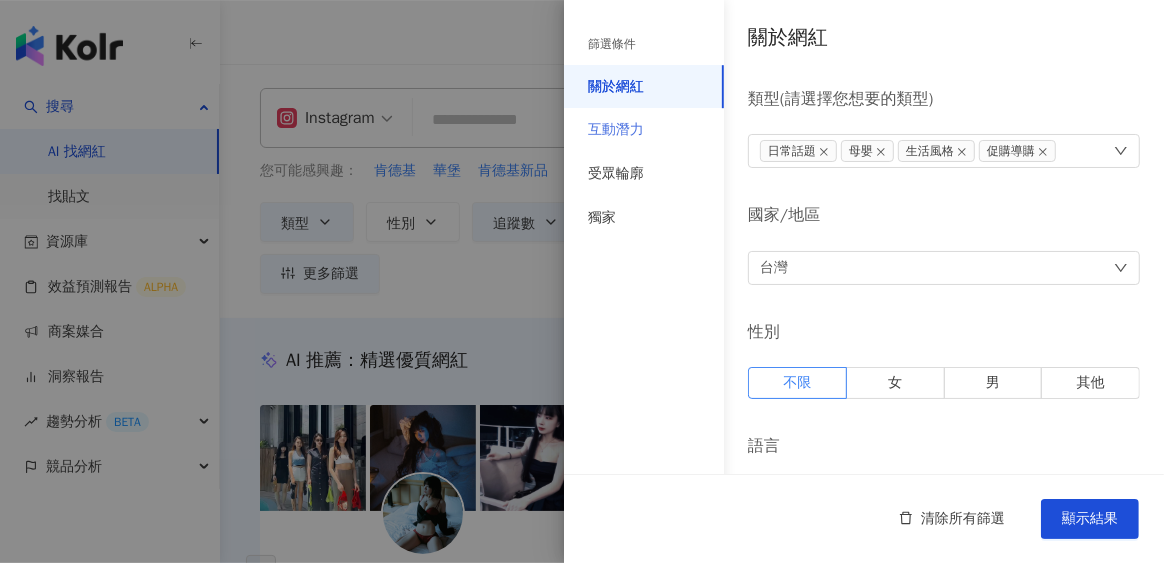 click on "互動潛力" at bounding box center [644, 130] 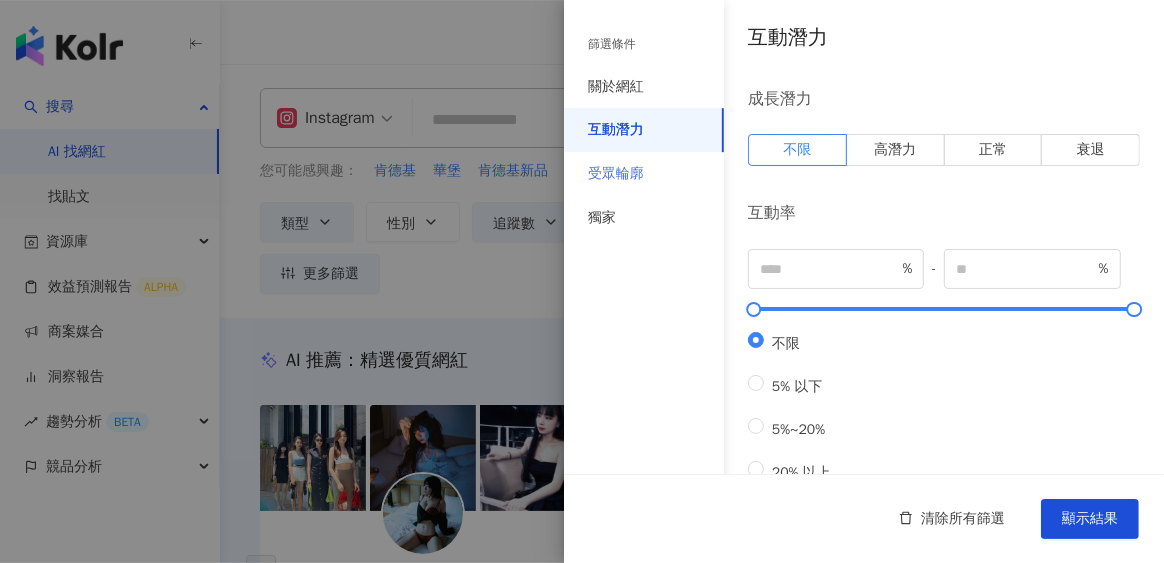 click on "受眾輪廓" at bounding box center (644, 174) 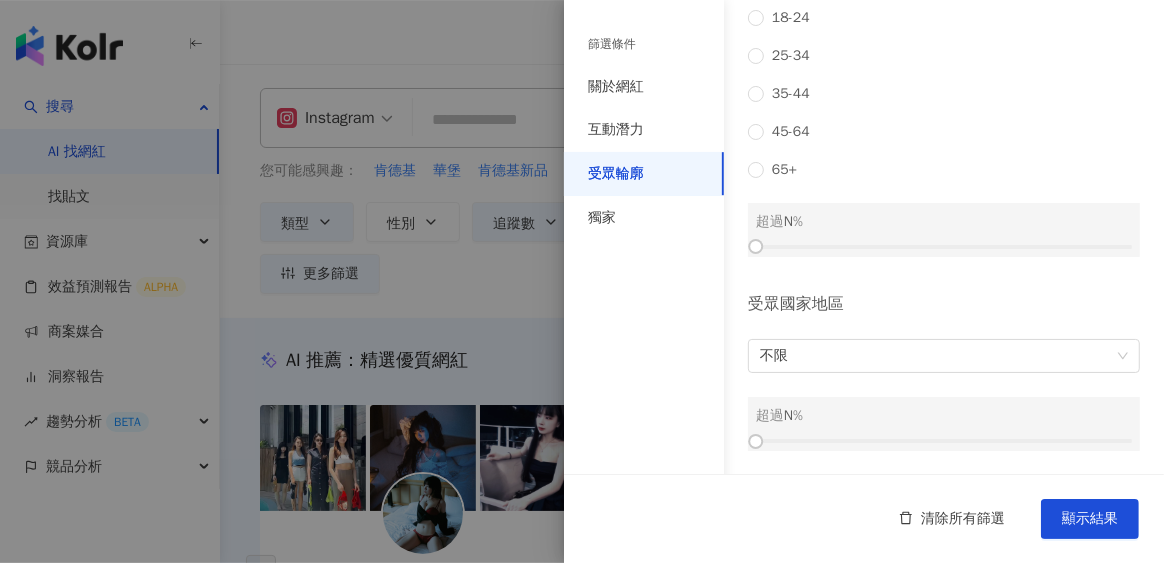 scroll, scrollTop: 0, scrollLeft: 0, axis: both 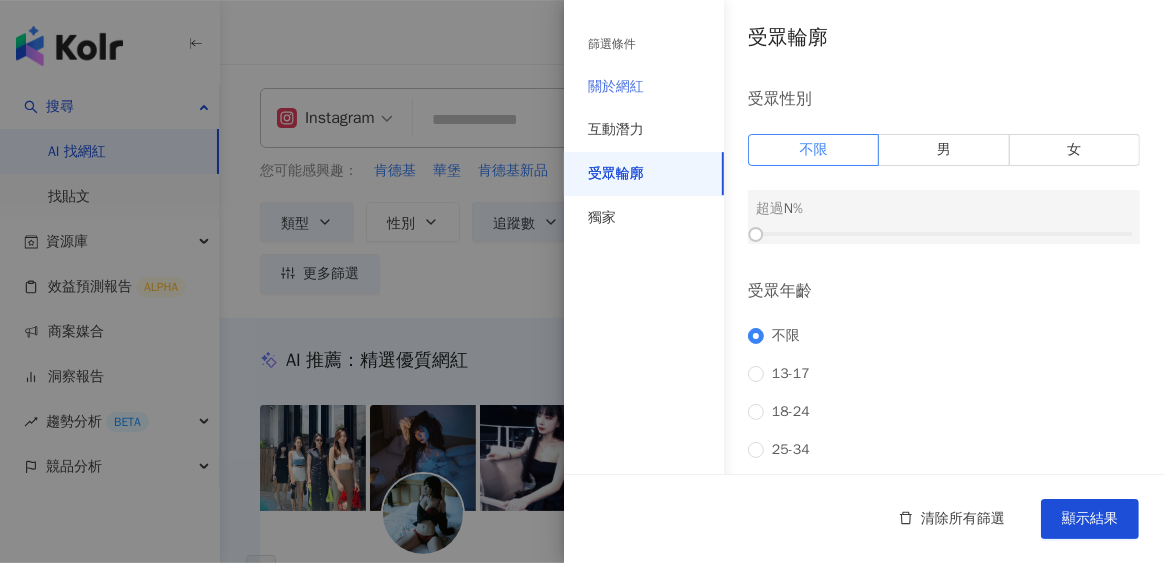 click on "關於網紅" at bounding box center [644, 87] 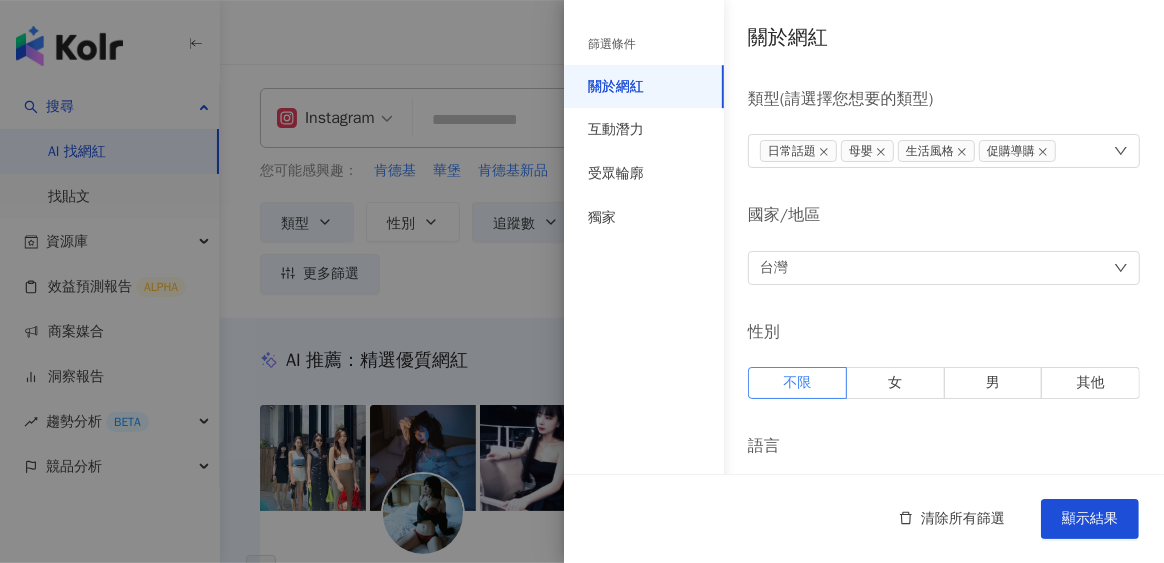 click on "篩選條件" at bounding box center (644, 44) 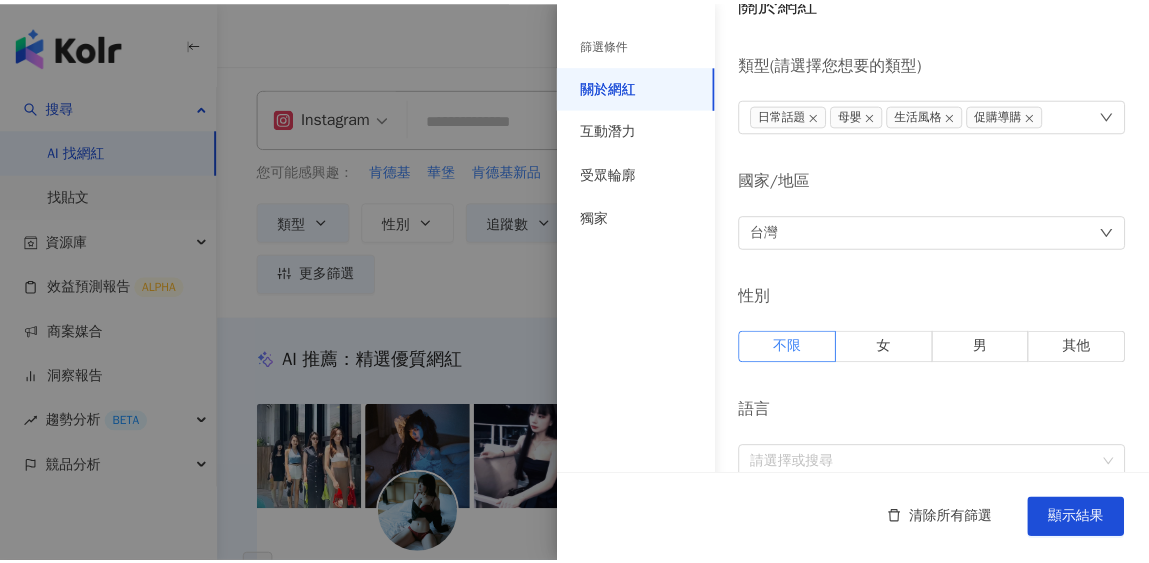 scroll, scrollTop: 0, scrollLeft: 0, axis: both 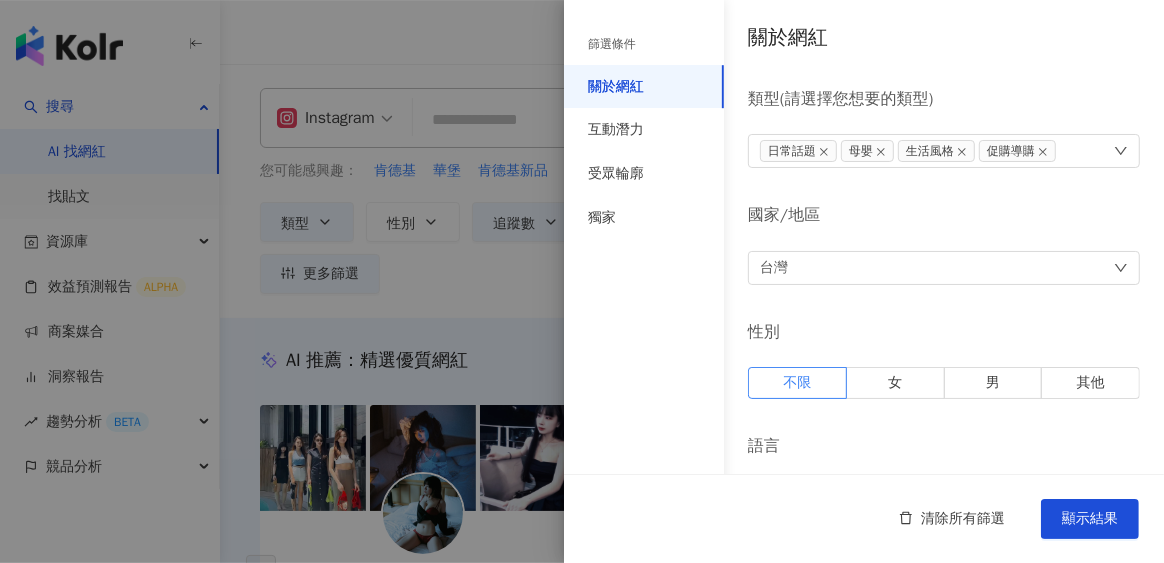 click at bounding box center (582, 281) 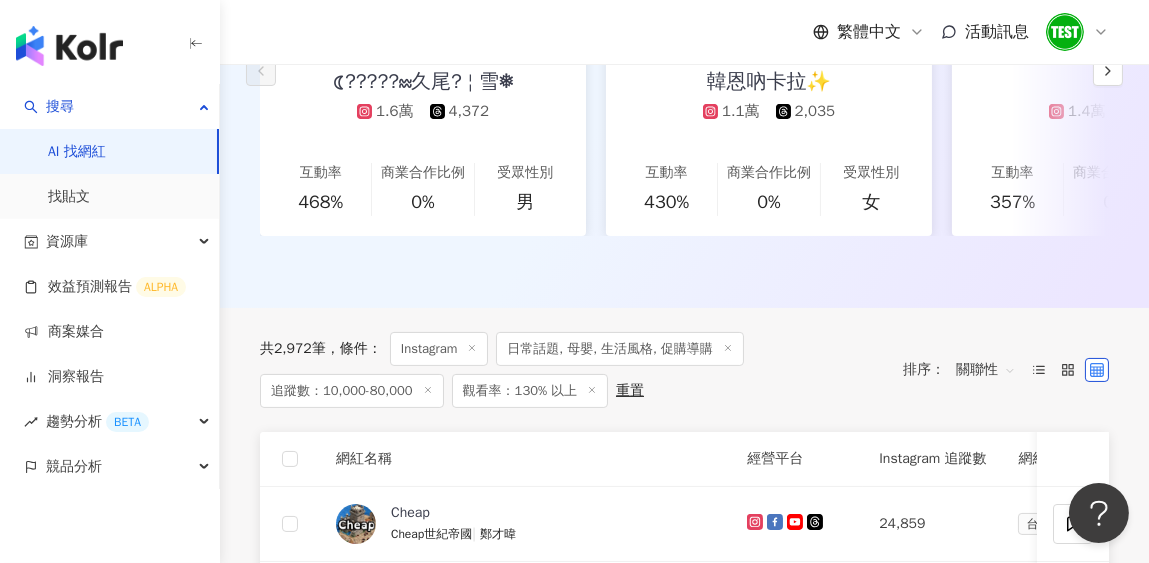 scroll, scrollTop: 699, scrollLeft: 0, axis: vertical 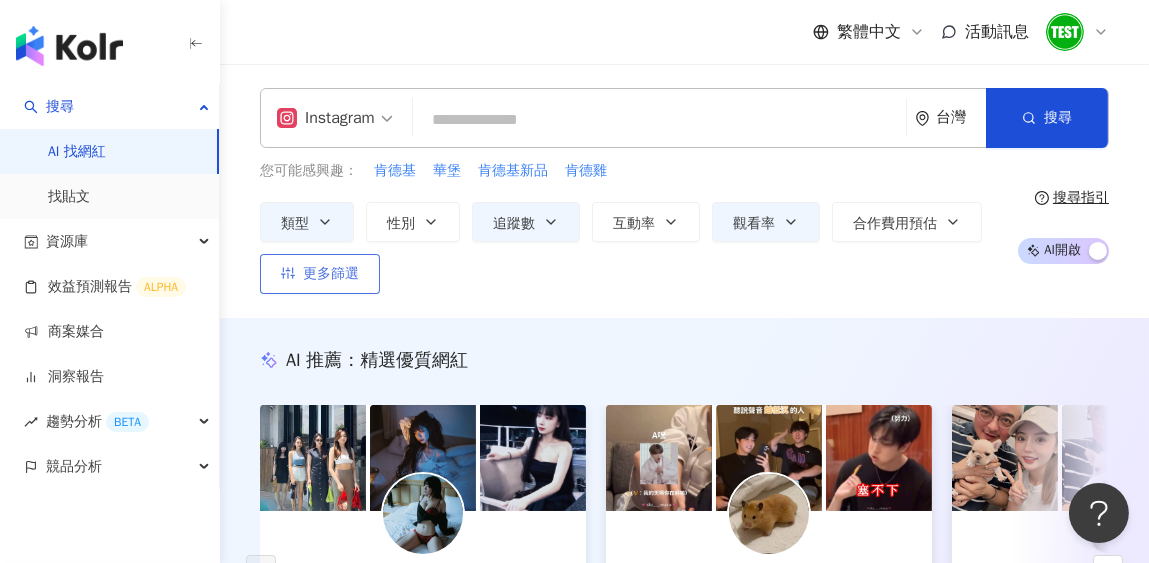 click on "更多篩選" at bounding box center (331, 274) 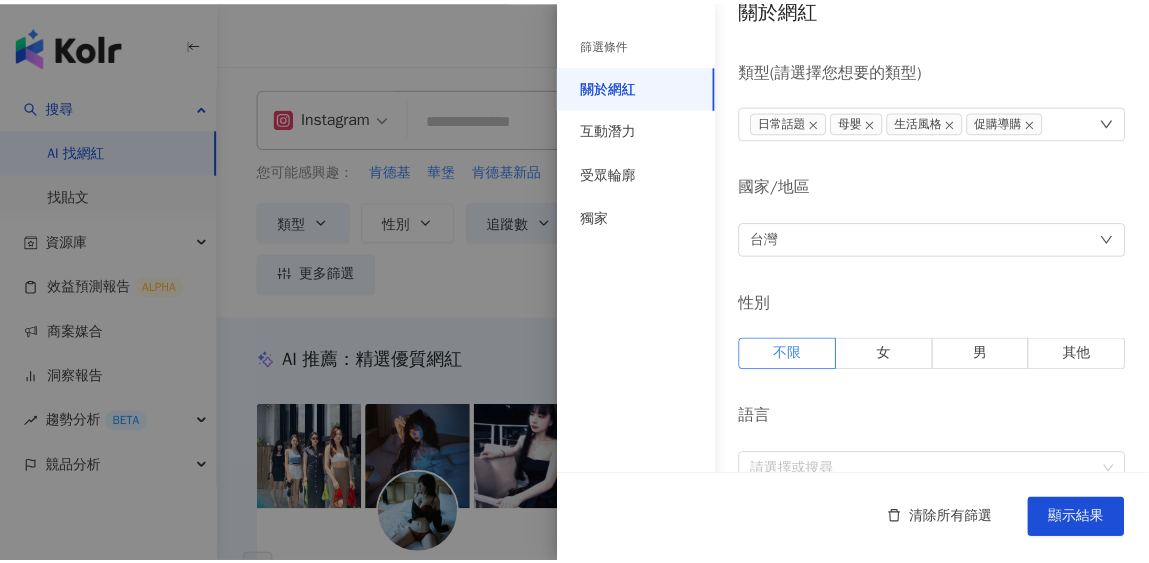 scroll, scrollTop: 0, scrollLeft: 0, axis: both 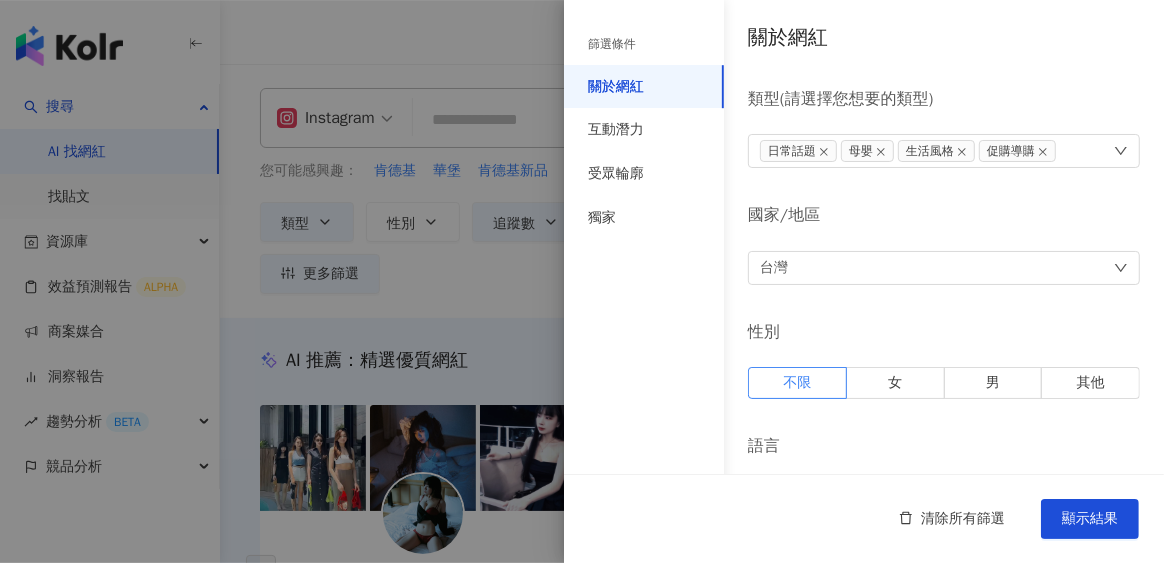 click at bounding box center (582, 281) 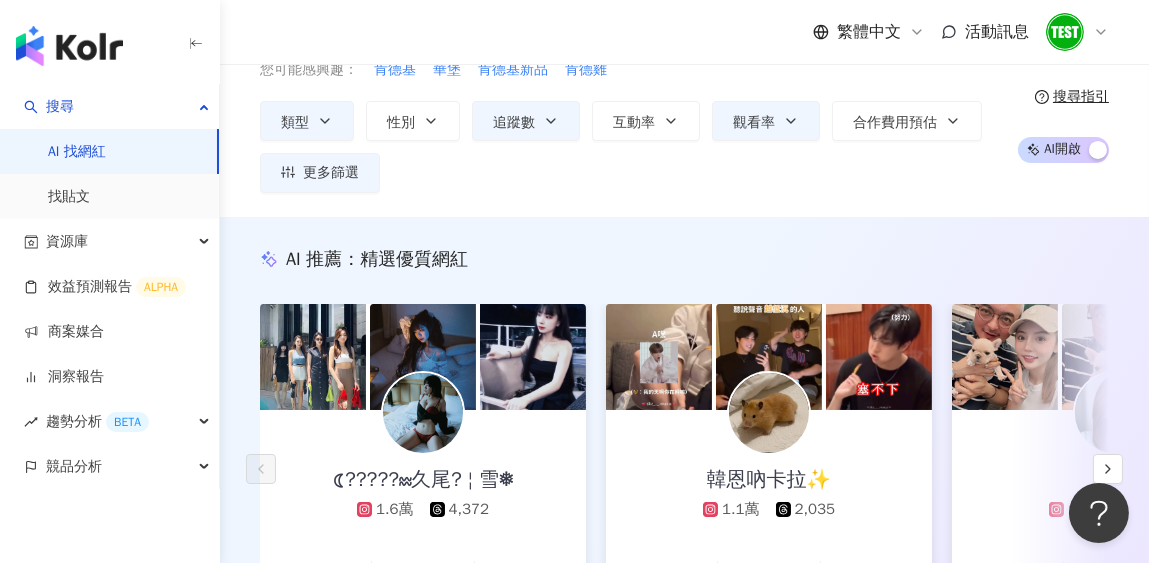 scroll, scrollTop: 0, scrollLeft: 0, axis: both 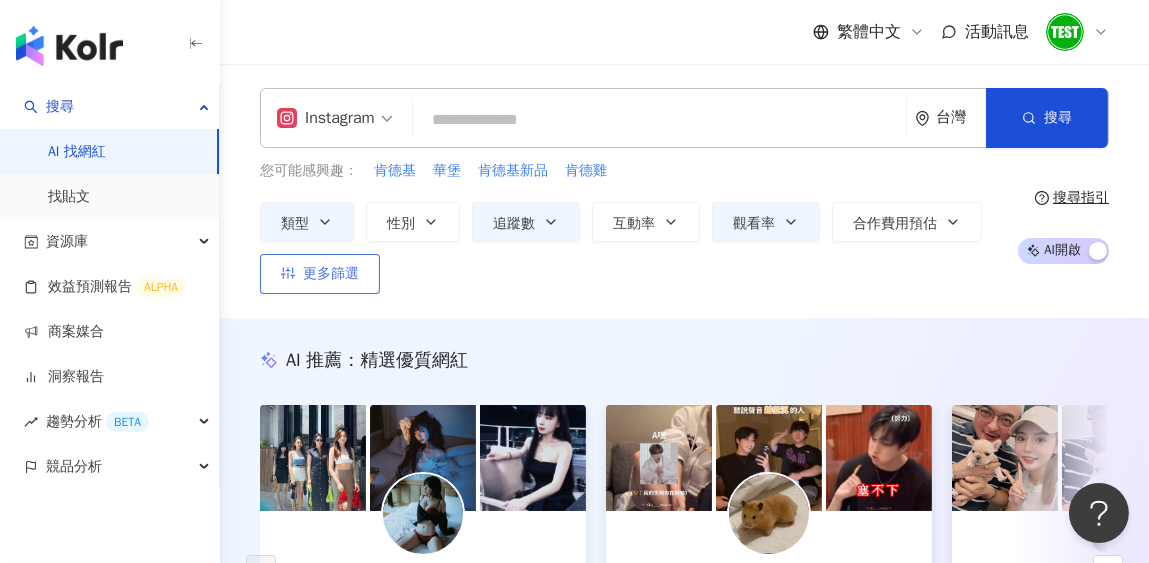 click on "更多篩選" at bounding box center (320, 274) 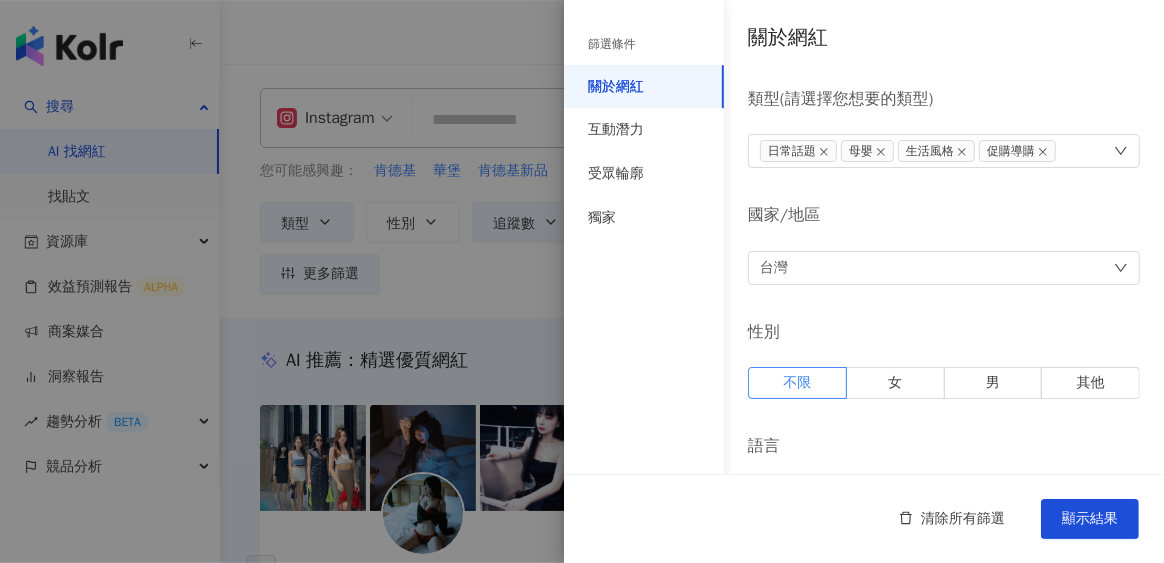 click at bounding box center [582, 281] 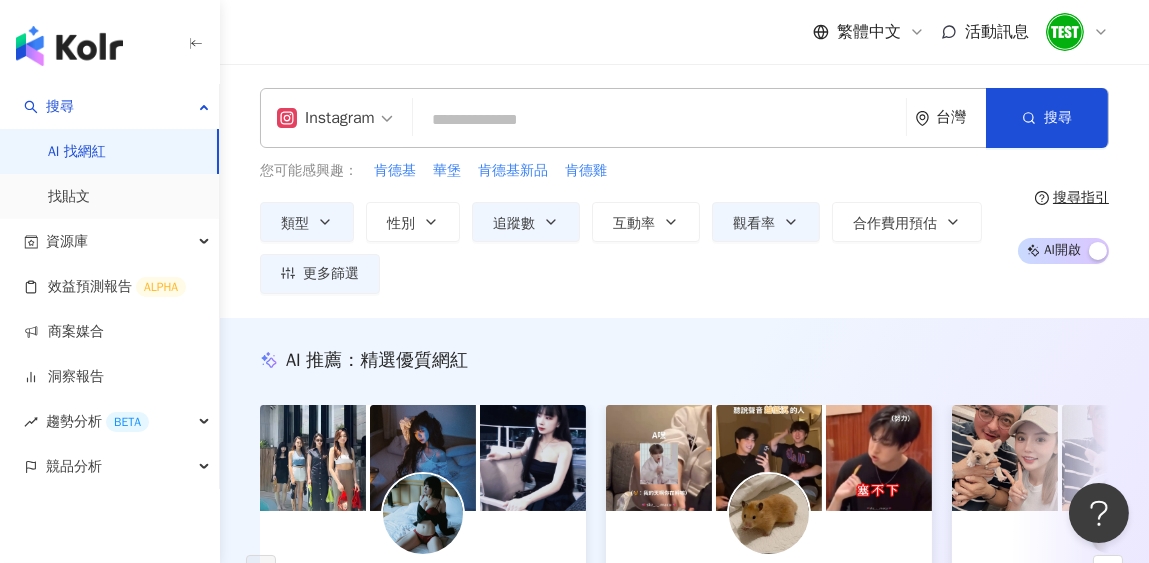 click on "Instagram" at bounding box center [326, 118] 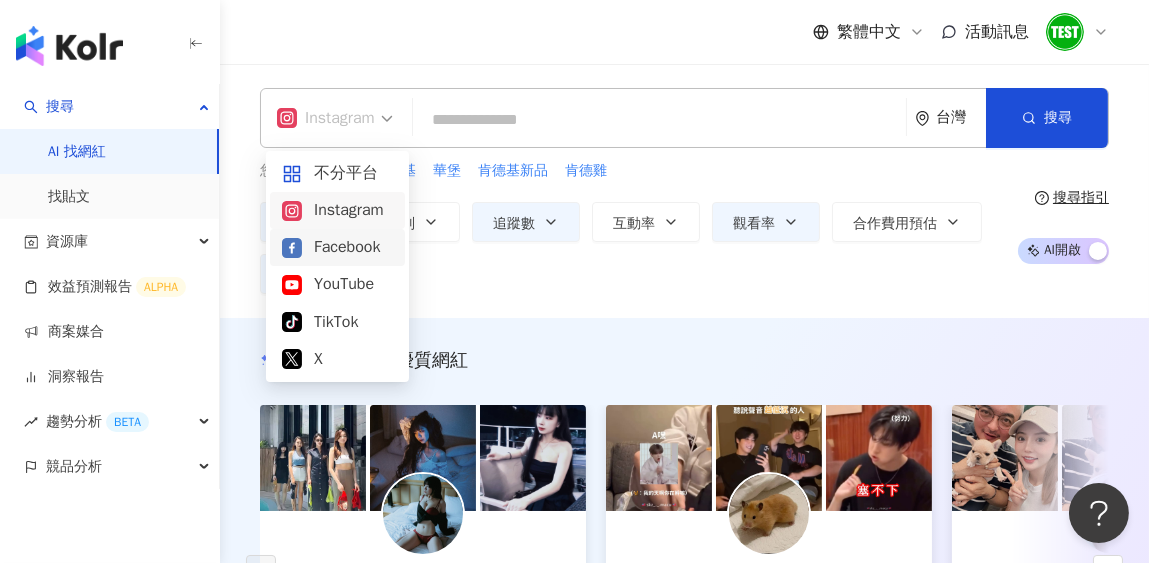 click on "Facebook" at bounding box center [337, 247] 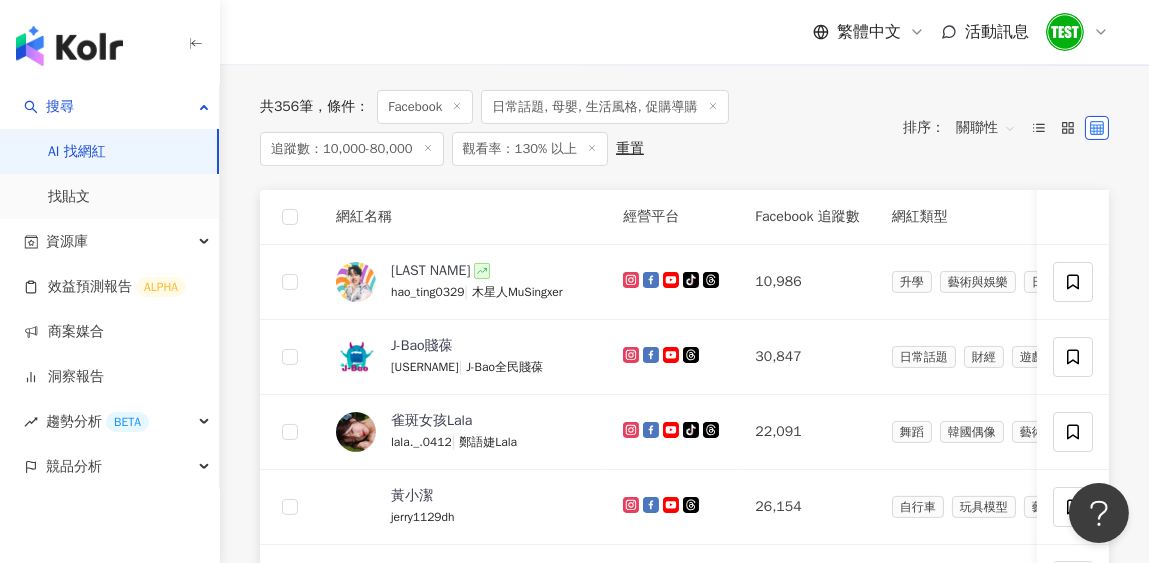 scroll, scrollTop: 699, scrollLeft: 0, axis: vertical 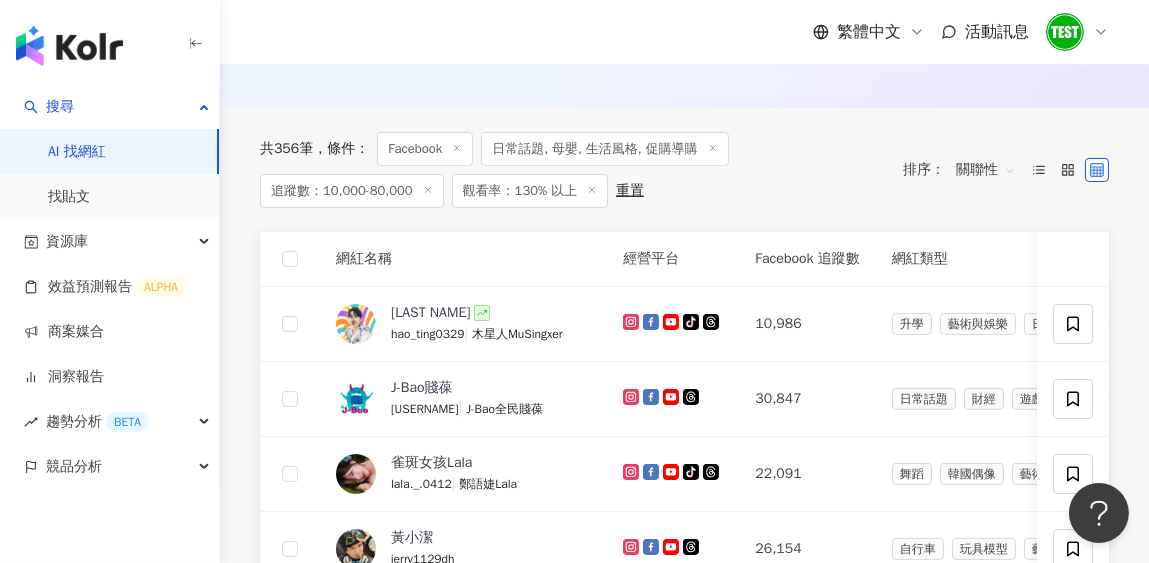 click on "追蹤數：10,000-80,000" at bounding box center (352, 191) 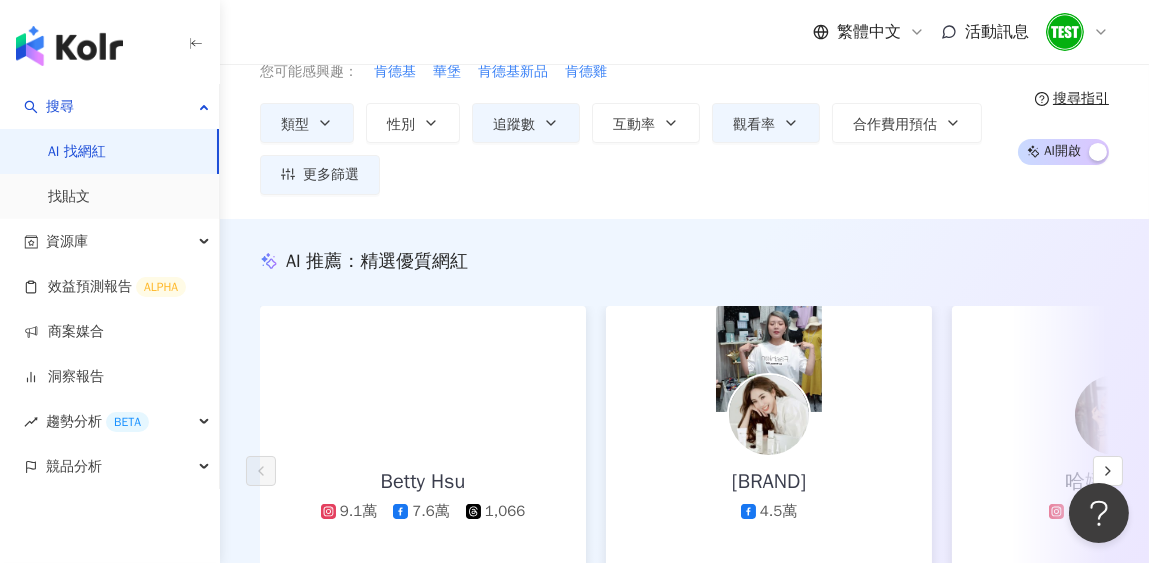 scroll, scrollTop: 0, scrollLeft: 0, axis: both 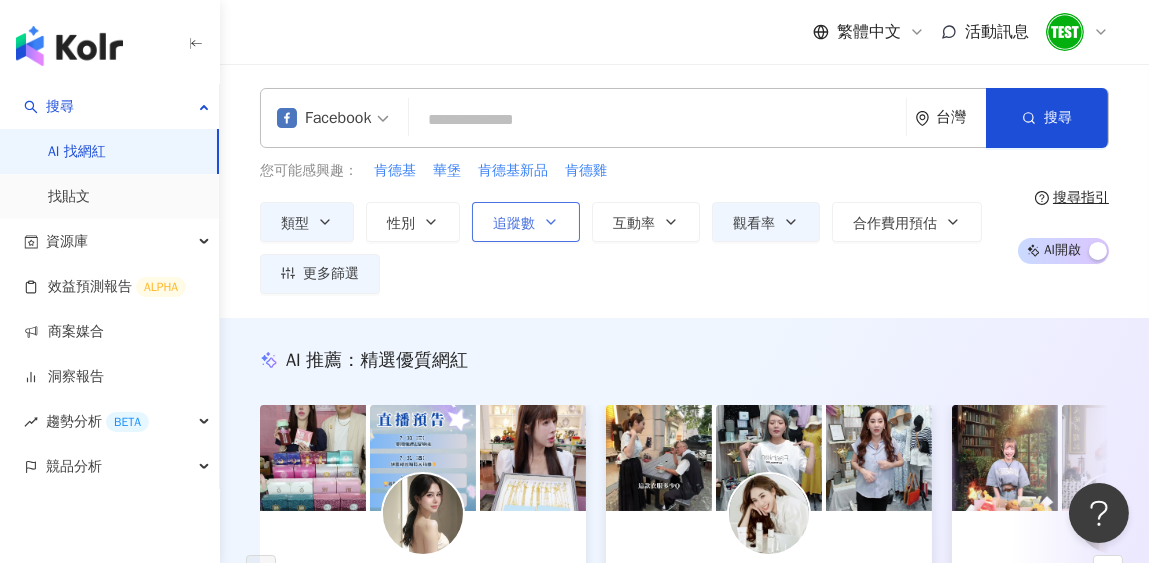 click on "追蹤數" at bounding box center [526, 222] 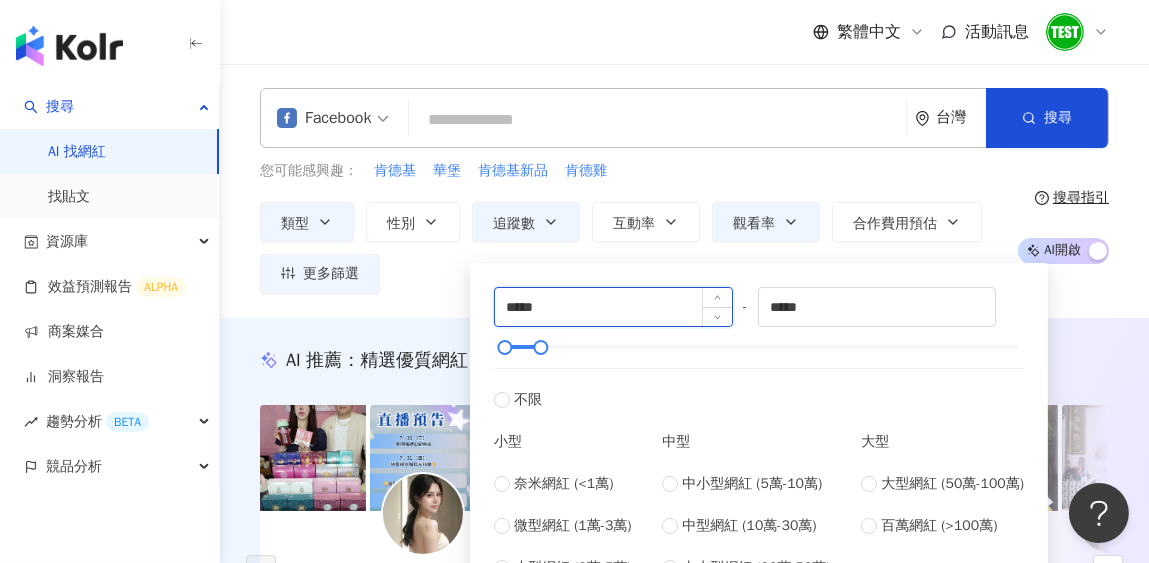 click on "*****" at bounding box center [613, 307] 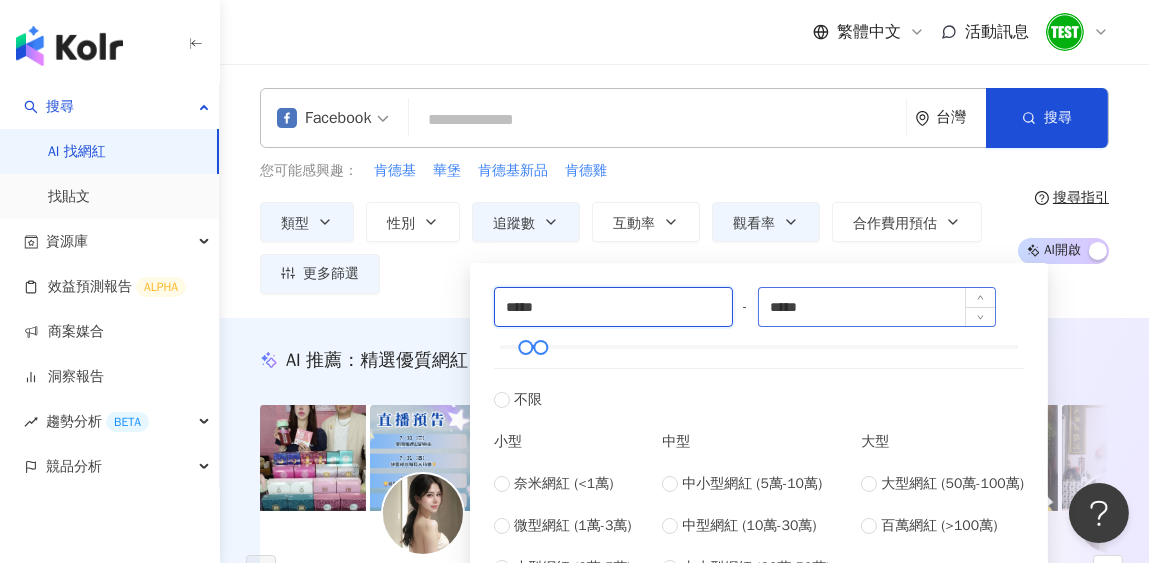 type on "*****" 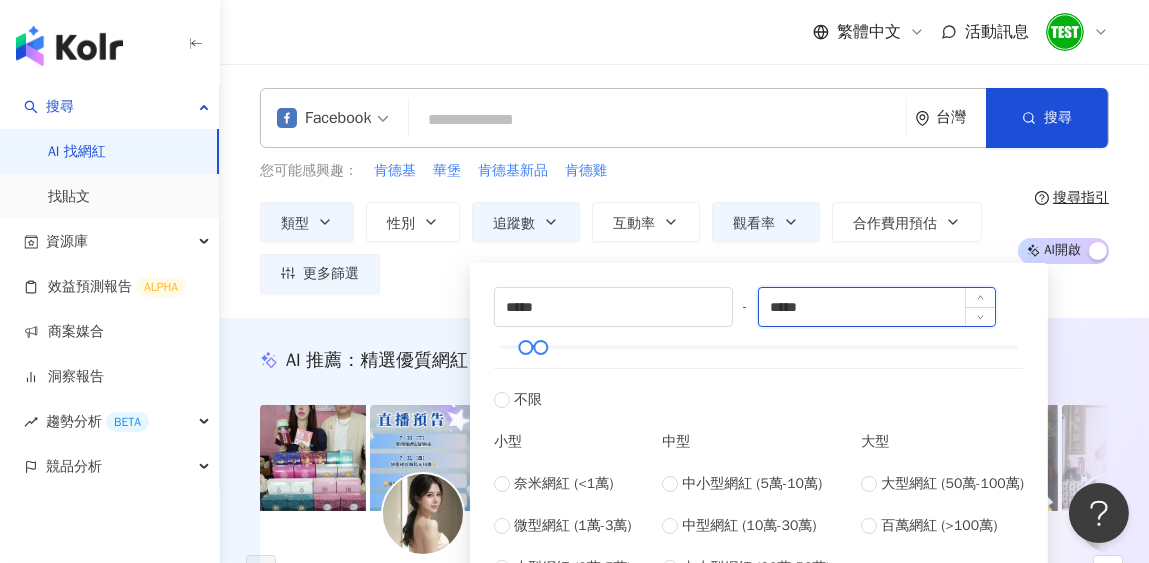 click on "*****" at bounding box center (877, 307) 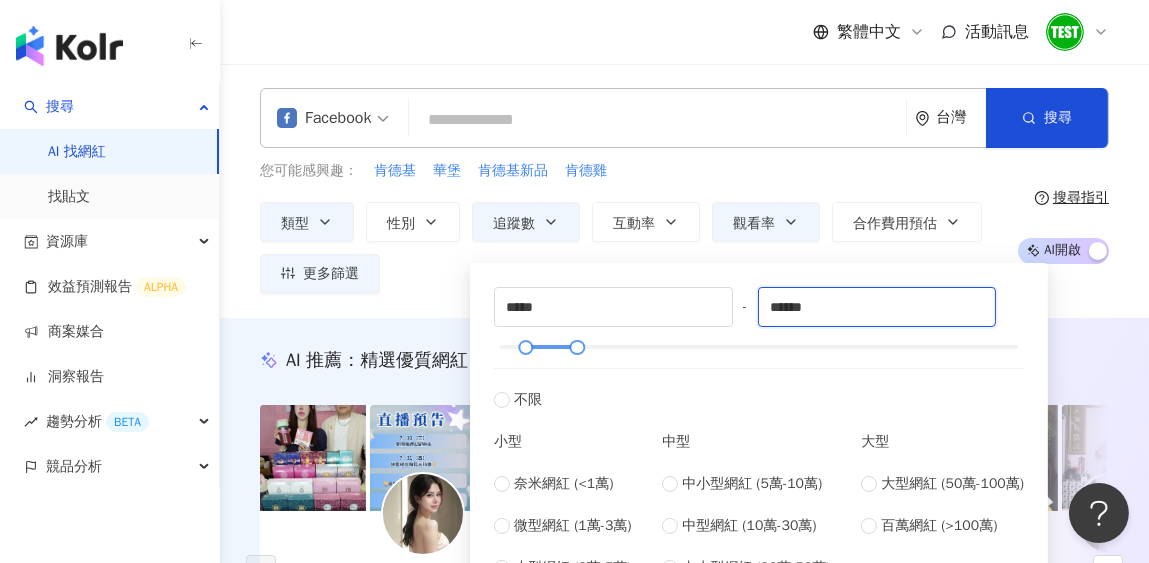 type on "******" 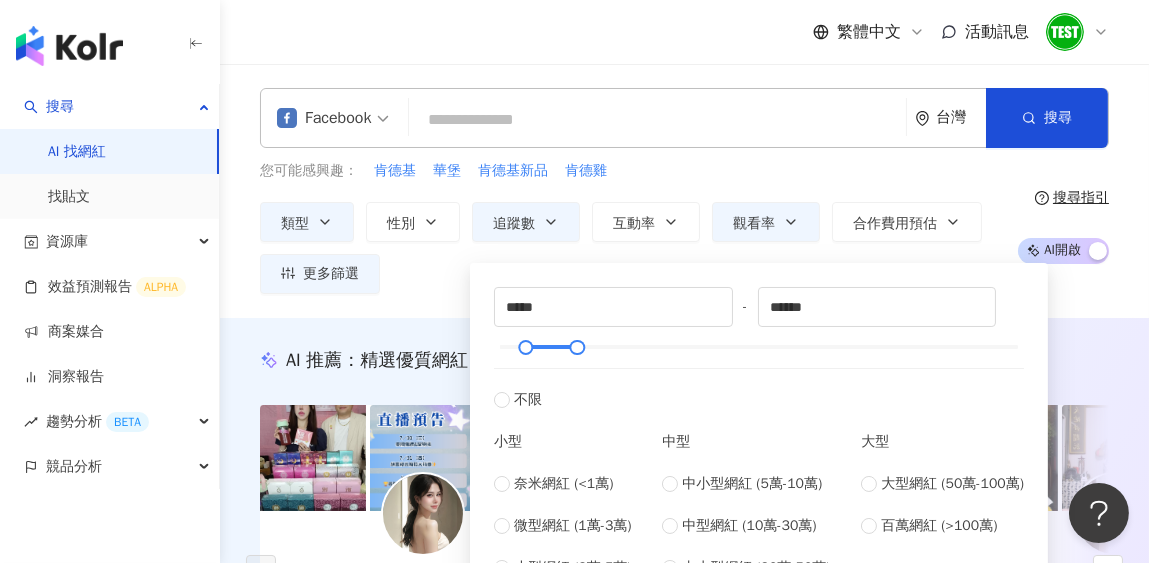 click on "類型 性別 追蹤數 互動率 觀看率 合作費用預估  更多篩選 篩選條件 關於網紅 互動潛力 受眾輪廓 獨家 關於網紅 類型  ( 請選擇您想要的類型 ) 日常話題 母嬰 生活風格 促購導購 國家/地區 台灣 性別 不限 女 男 其他 語言     請選擇或搜尋 追蹤數 *****  -  ***** 不限 小型 奈米網紅 (<1萬) 微型網紅 (1萬-3萬) 小型網紅 (3萬-5萬) 中型 中小型網紅 (5萬-10萬) 中型網紅 (10萬-30萬) 中大型網紅 (30萬-50萬) 大型 大型網紅 (50萬-100萬) 百萬網紅 (>100萬) 合作費用預估 不限 限制金額 $ *  -  $ ******* 幣別 : 新台幣 TWD 互動潛力 成長潛力 不限 高潛力 正常 衰退 互動率 %  -  % 不限 5% 以下 5%~20% 20% 以上 觀看率 *** %  -  % 不限 10% 以下 10%~50% 50%~200% 200% 以上 漲粉率 %  -  % 不限 10% 以下 10%~50% 50%~200% 200% 以上 受眾輪廓 受眾性別 不限 男 女   超過  N % 受眾年齡 不限 13-17 18-24 25-34 35-44 45-64 65+   超過  N %" at bounding box center [631, 248] 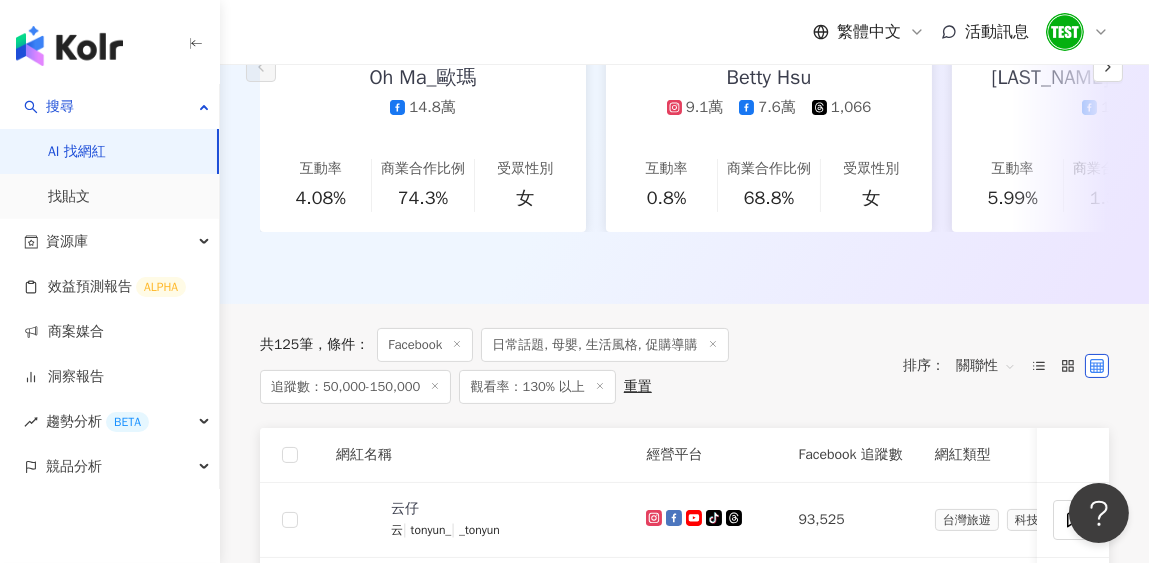 scroll, scrollTop: 599, scrollLeft: 0, axis: vertical 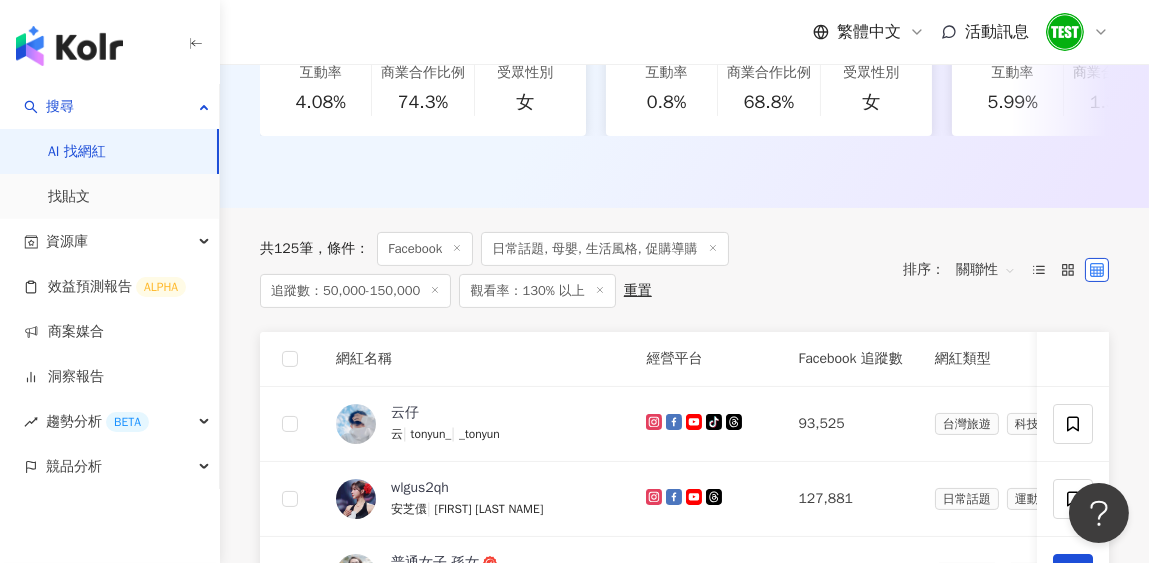 click 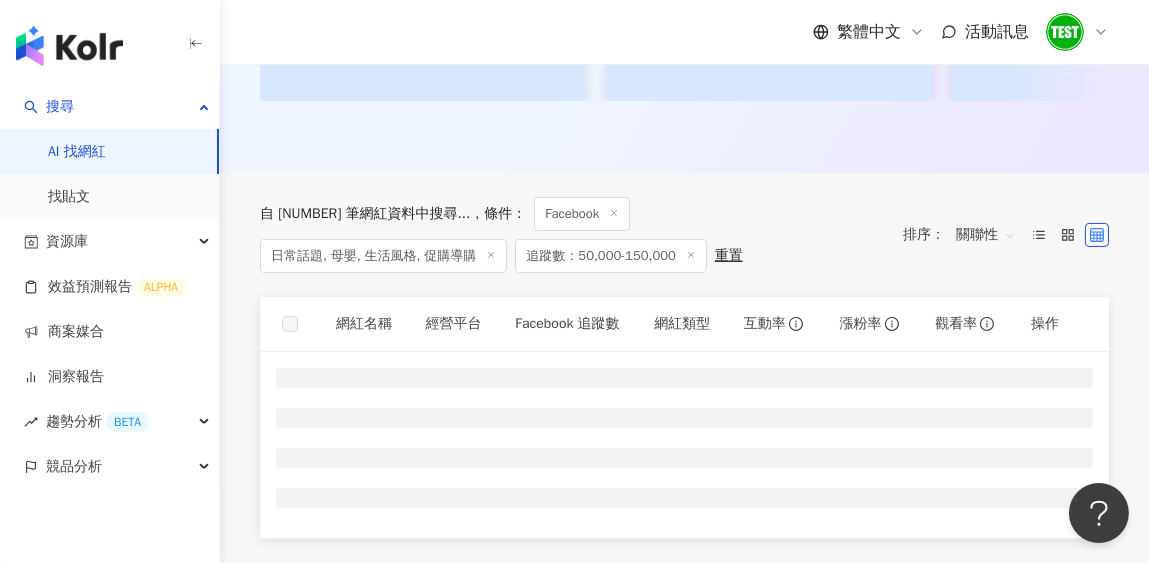 scroll, scrollTop: 0, scrollLeft: 0, axis: both 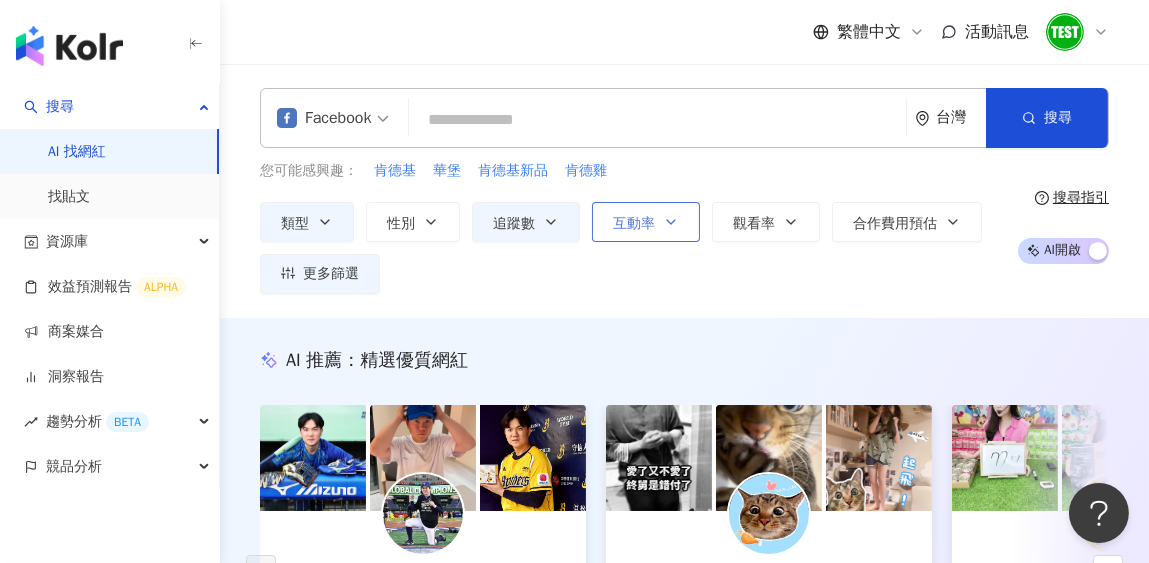 click on "互動率" at bounding box center (646, 222) 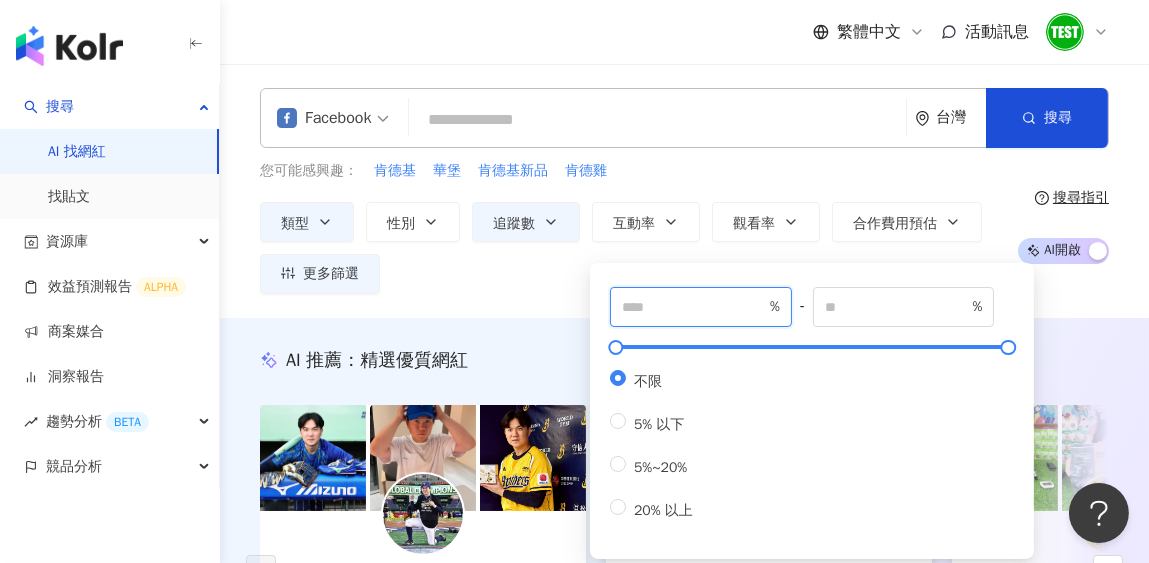 click at bounding box center [694, 307] 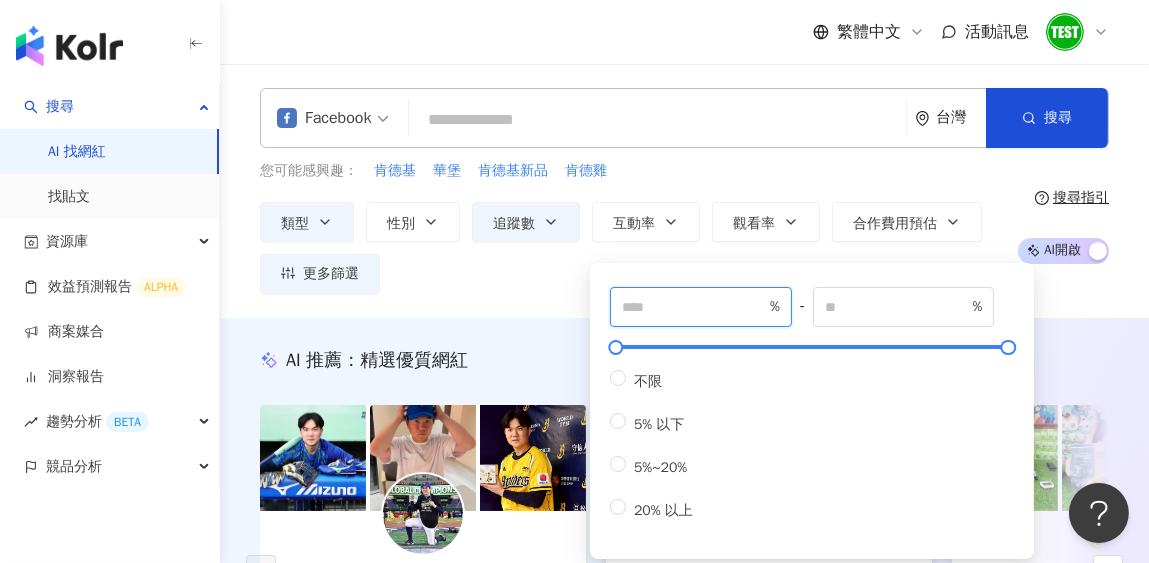 type on "*" 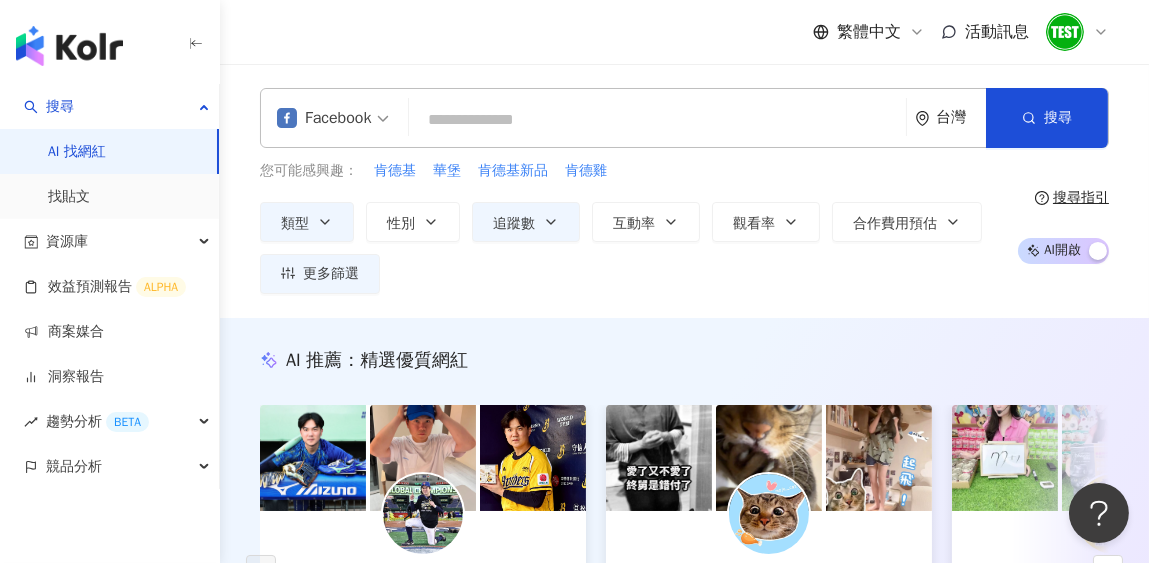 click on "Facebook 台灣 搜尋 您可能感興趣： 肯德基  華堡  肯德基新品  肯德雞  類型 性別 追蹤數 互動率 觀看率 合作費用預估  更多篩選 篩選條件 關於網紅 互動潛力 受眾輪廓 獨家 關於網紅 類型  ( 請選擇您想要的類型 ) 日常話題 母嬰 生活風格 促購導購 國家/地區 台灣 性別 不限 女 男 其他 語言     請選擇或搜尋 追蹤數 *****  -  ****** 不限 小型 奈米網紅 (<1萬) 微型網紅 (1萬-3萬) 小型網紅 (3萬-5萬) 中型 中小型網紅 (5萬-10萬) 中型網紅 (10萬-30萬) 中大型網紅 (30萬-50萬) 大型 大型網紅 (50萬-100萬) 百萬網紅 (>100萬) 合作費用預估 不限 限制金額 $ *  -  $ ******* 幣別 : 新台幣 TWD 互動潛力 成長潛力 不限 高潛力 正常 衰退 互動率 %  -  % 不限 5% 以下 5%~20% 20% 以上 觀看率 %  -  % 不限 10% 以下 10%~50% 50%~200% 200% 以上 漲粉率 %  -  % 不限 10% 以下 10%~50% 50%~200% 200% 以上 受眾輪廓 受眾性別 不限" at bounding box center (684, 191) 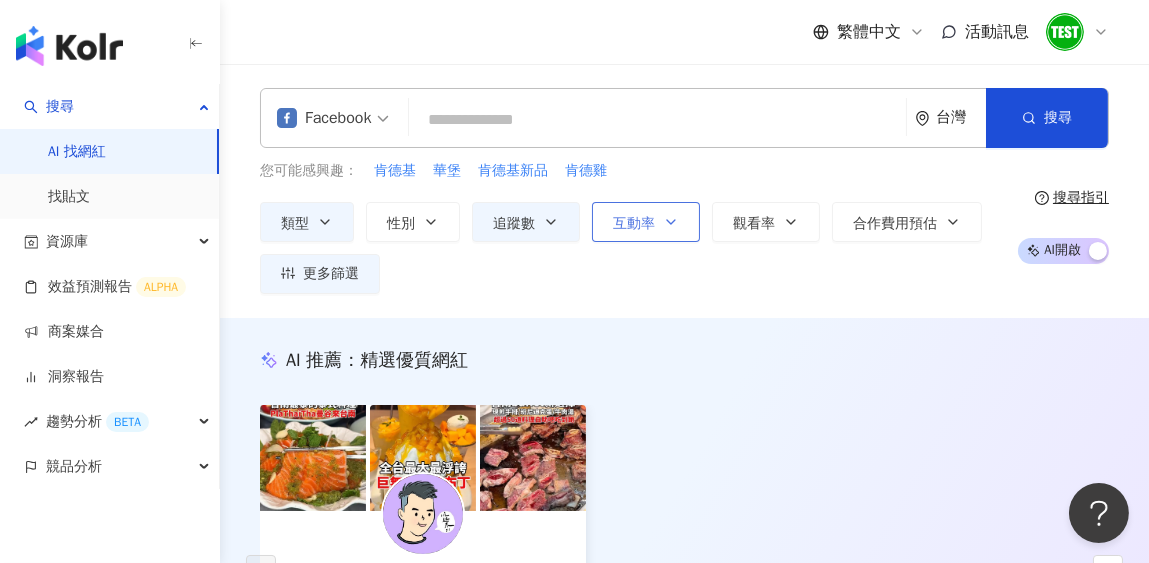 click on "互動率" at bounding box center (646, 222) 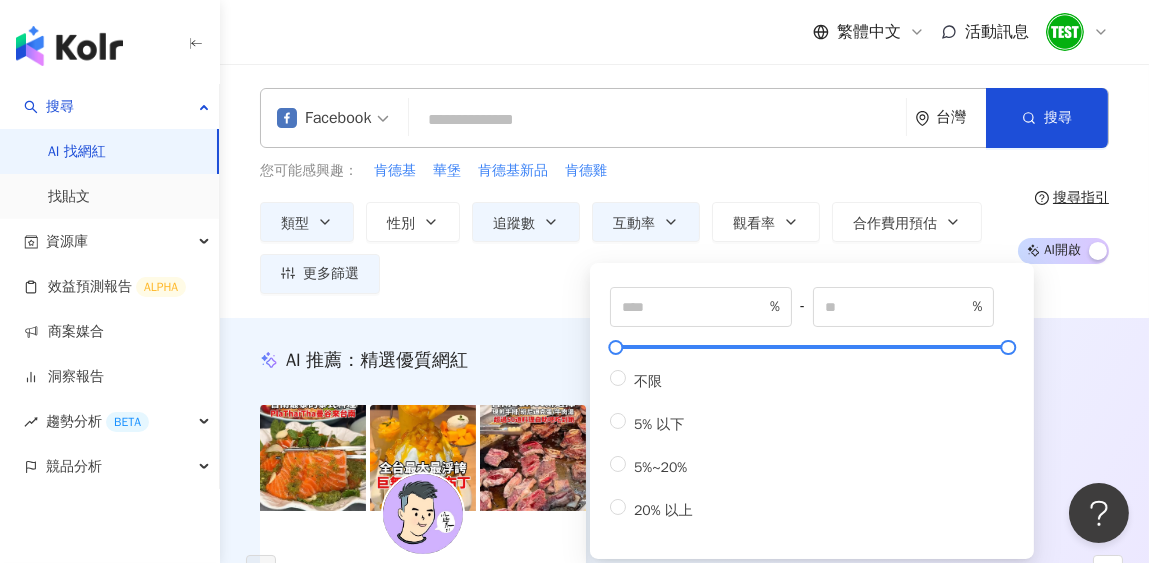 click on "類型 性別 追蹤數 互動率 觀看率 合作費用預估  更多篩選 篩選條件 關於網紅 互動潛力 受眾輪廓 獨家 關於網紅 類型  ( 請選擇您想要的類型 ) 日常話題 母嬰 生活風格 促購導購 國家/地區 台灣 性別 不限 女 男 其他 語言     請選擇或搜尋 追蹤數 *****  -  ****** 不限 小型 奈米網紅 (<1萬) 微型網紅 (1萬-3萬) 小型網紅 (3萬-5萬) 中型 中小型網紅 (5萬-10萬) 中型網紅 (10萬-30萬) 中大型網紅 (30萬-50萬) 大型 大型網紅 (50萬-100萬) 百萬網紅 (>100萬) 合作費用預估 不限 限制金額 $ *  -  $ ******* 幣別 : 新台幣 TWD 互動潛力 成長潛力 不限 高潛力 正常 衰退 互動率 * %  -  % 不限 5% 以下 5%~20% 20% 以上 觀看率 %  -  % 不限 10% 以下 10%~50% 50%~200% 200% 以上 漲粉率 %  -  % 不限 10% 以下 10%~50% 50%~200% 200% 以上 受眾輪廓 受眾性別 不限 男 女   超過  N % 受眾年齡 不限 13-17 18-24 25-34 35-44 45-64 65+   超過  N %" at bounding box center (631, 248) 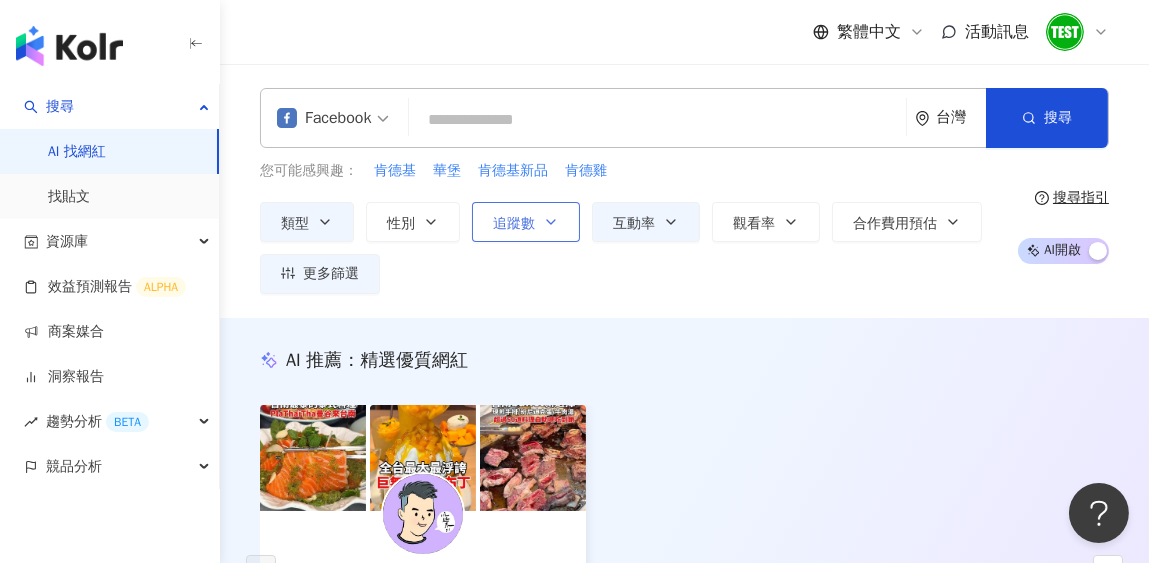 click on "追蹤數" at bounding box center [514, 224] 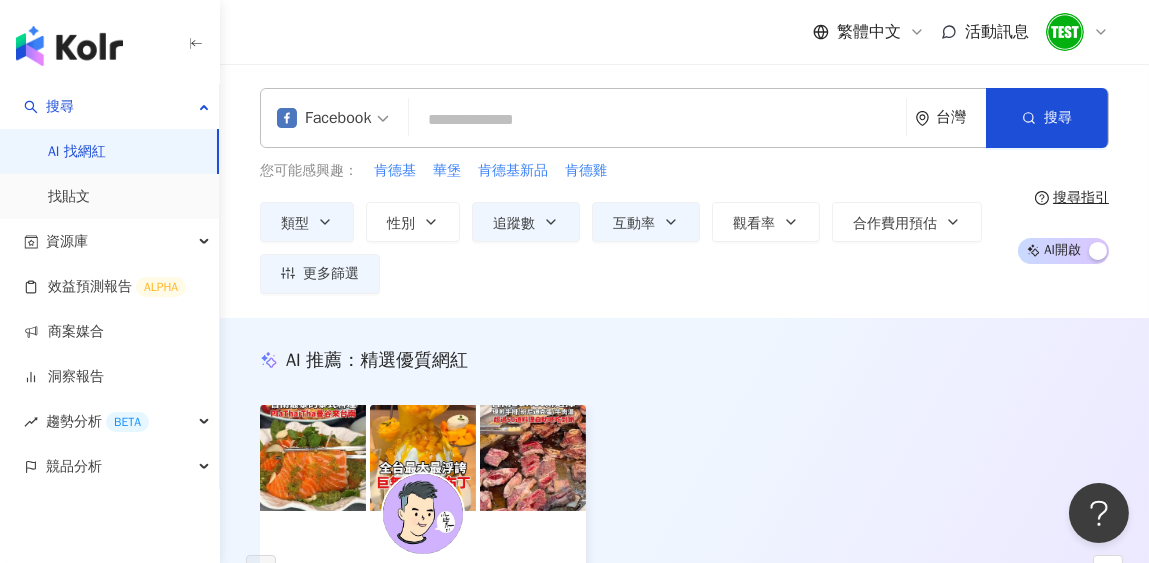 click on "[BRAND] [COUNTRY] [DESCRIPTION]" at bounding box center [684, 191] 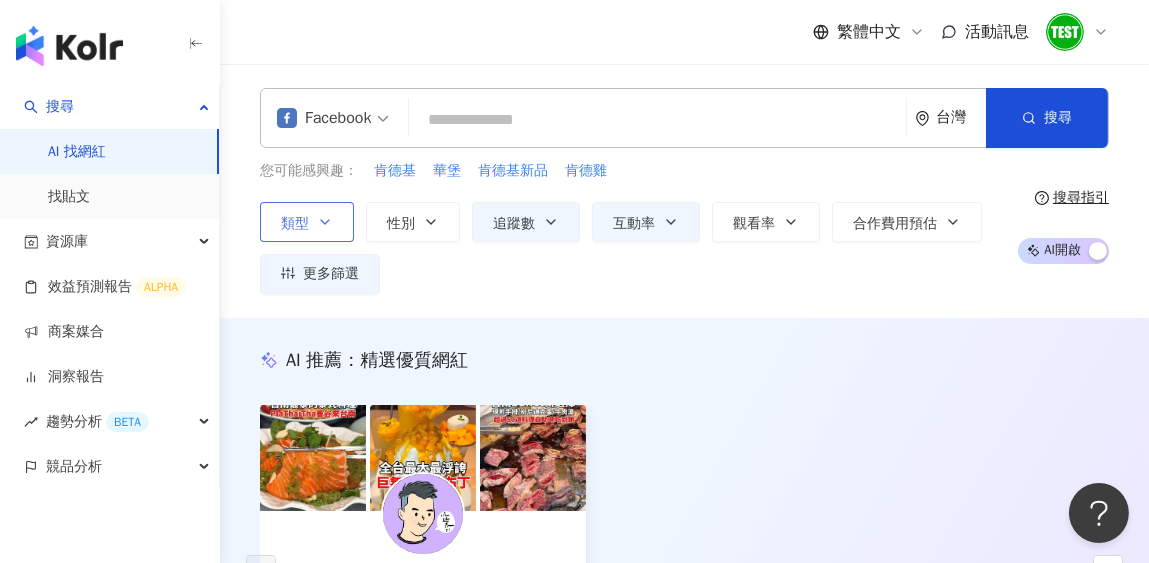 click on "類型" at bounding box center [307, 222] 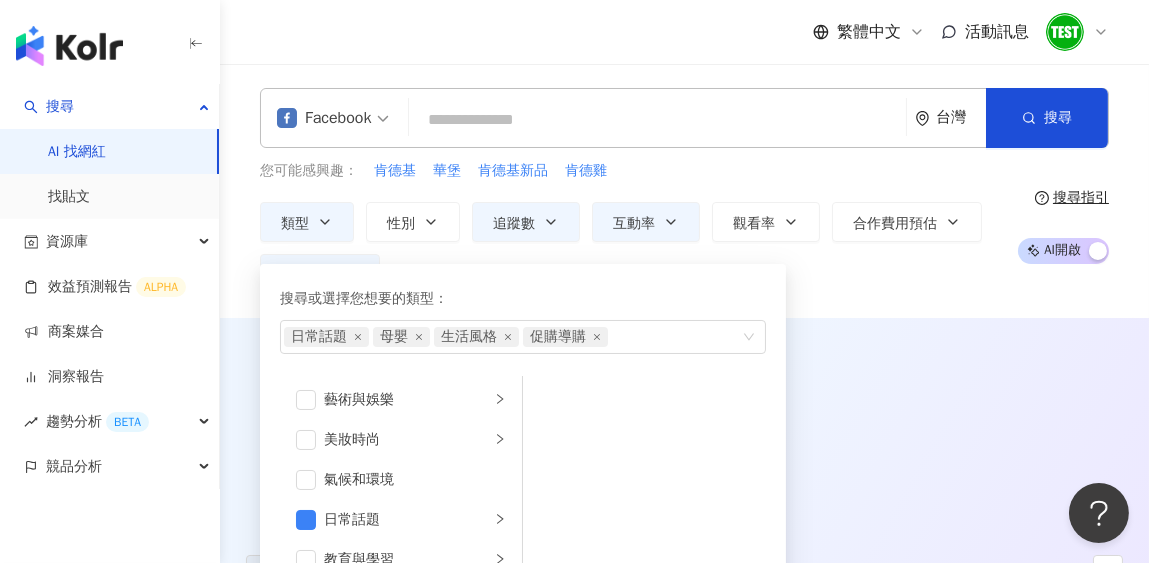 click on "Facebook 台灣 搜尋 您可能感興趣： 肯德基  華堡  肯德基新品  肯德雞  類型 搜尋或選擇您想要的類型： 日常話題 母嬰 生活風格 促購導購   藝術與娛樂 美妝時尚 氣候和環境 日常話題 教育與學習 家庭 財經 美食 命理占卜 遊戲 法政社會 生活風格 影視娛樂 醫療與健康 寵物 攝影 感情 宗教 促購導購 運動 科技 交通工具 旅遊 成人 性別 追蹤數 互動率 觀看率 合作費用預估  更多篩選 篩選條件 關於網紅 互動潛力 受眾輪廓 獨家 關於網紅 類型  ( 請選擇您想要的類型 ) 日常話題 母嬰 生活風格 促購導購 國家/地區 台灣 性別 不限 女 男 其他 語言     請選擇或搜尋 追蹤數 *****  -  ****** 不限 小型 奈米網紅 (<1萬) 微型網紅 (1萬-3萬) 小型網紅 (3萬-5萬) 中型 中小型網紅 (5萬-10萬) 中型網紅 (10萬-30萬) 中大型網紅 (30萬-50萬) 大型 大型網紅 (50萬-100萬) 百萬網紅 (>100萬) 不限 $ *  -" at bounding box center [684, 191] 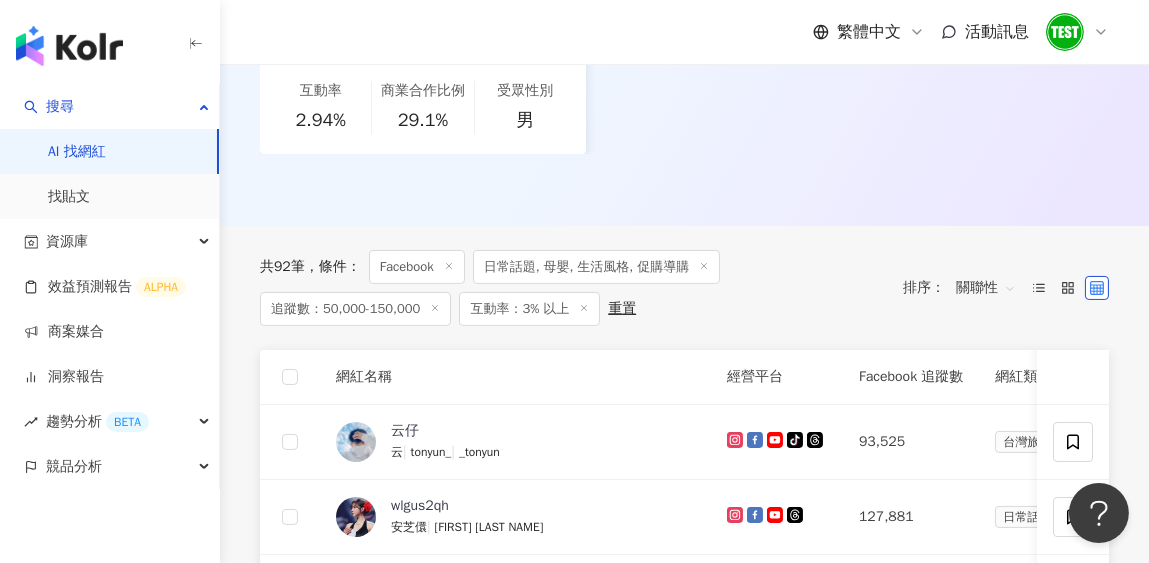 scroll, scrollTop: 499, scrollLeft: 0, axis: vertical 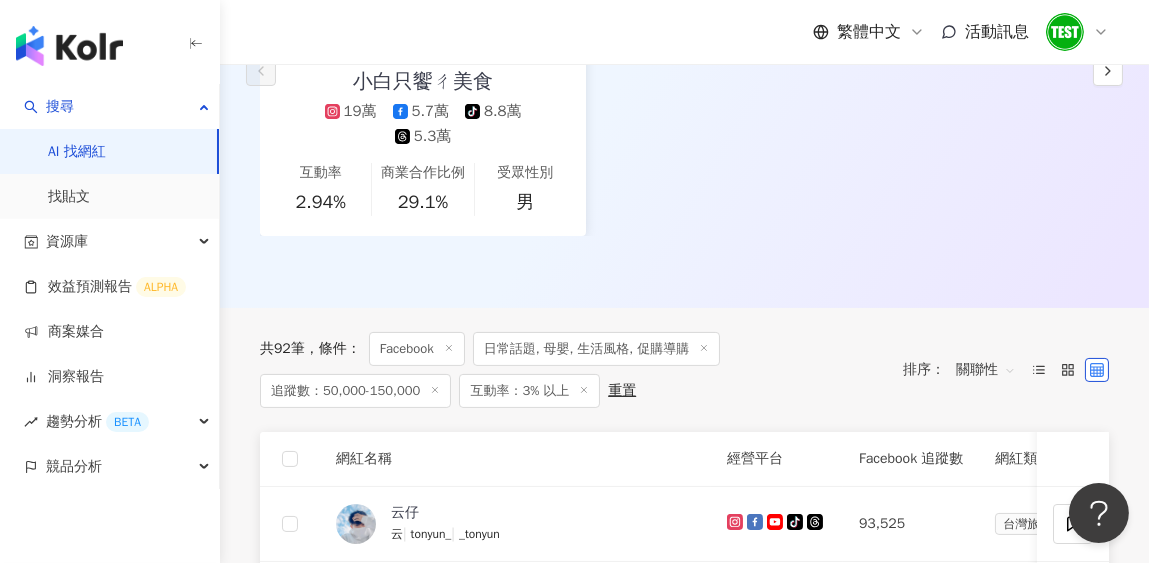 click on "互動率：3% 以上" at bounding box center [529, 391] 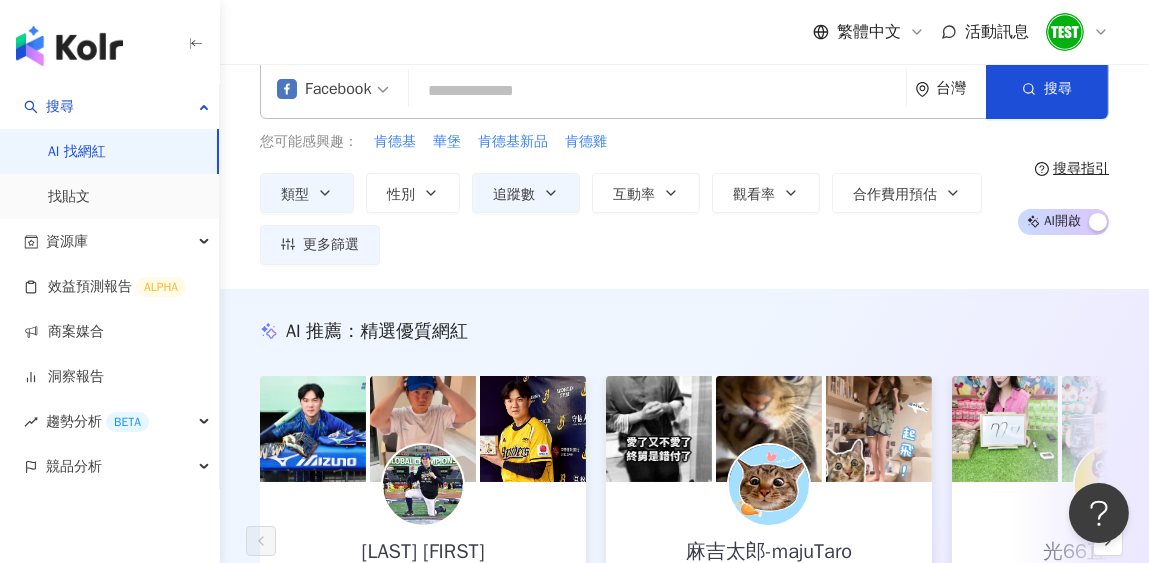 scroll, scrollTop: 0, scrollLeft: 0, axis: both 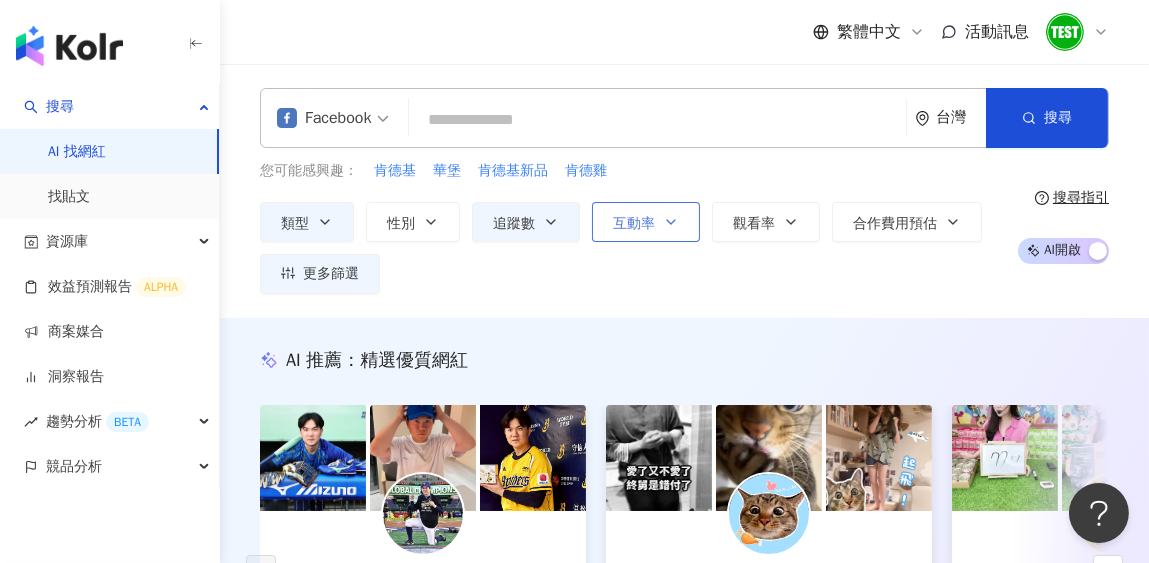 click on "互動率" at bounding box center (634, 224) 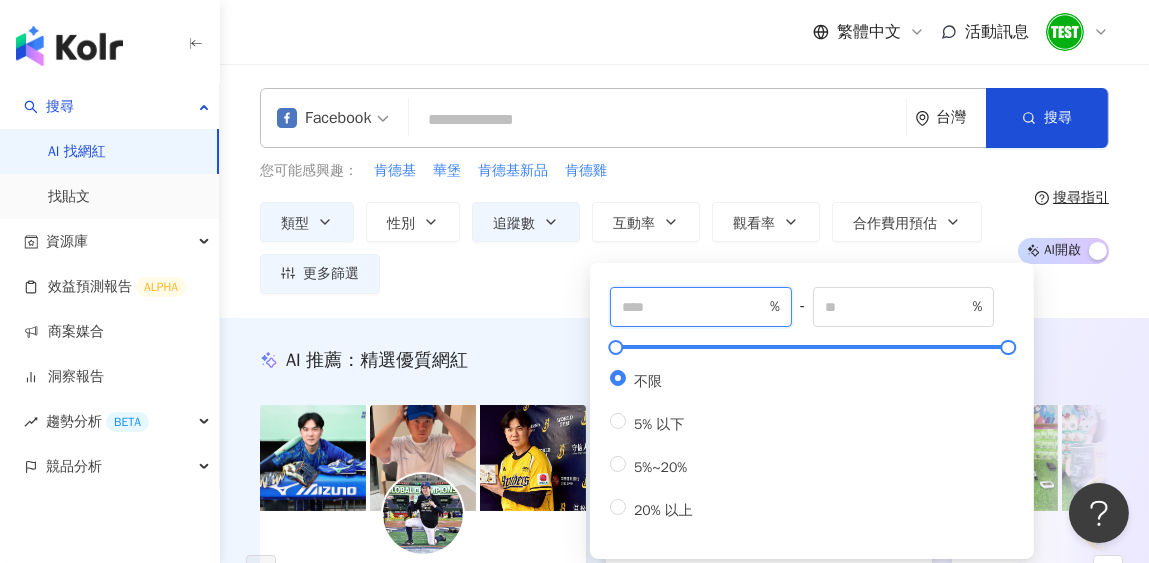 click at bounding box center [694, 307] 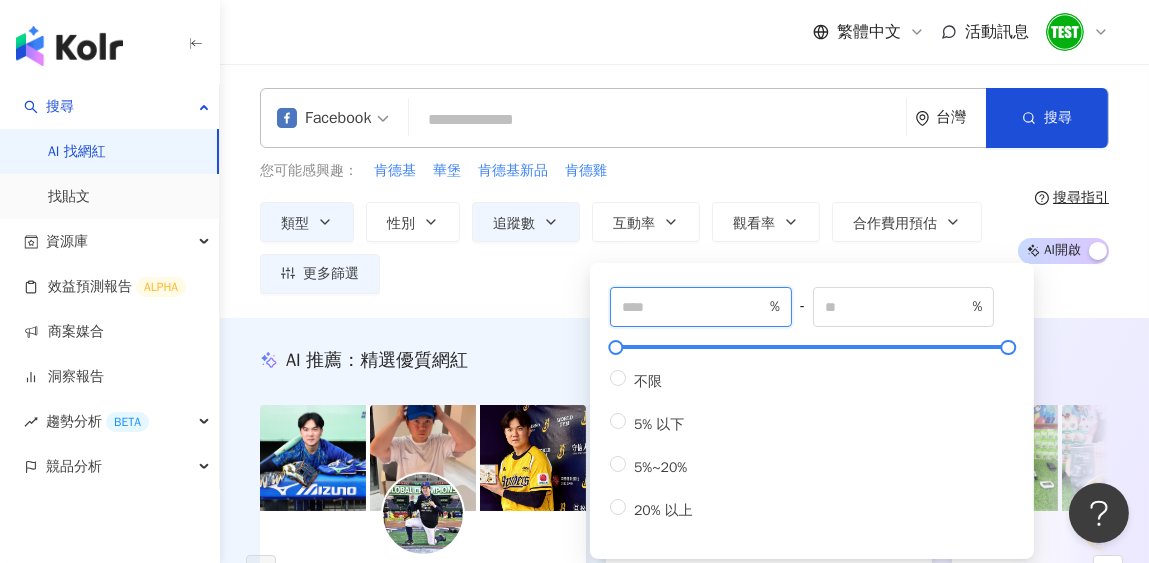 type on "*" 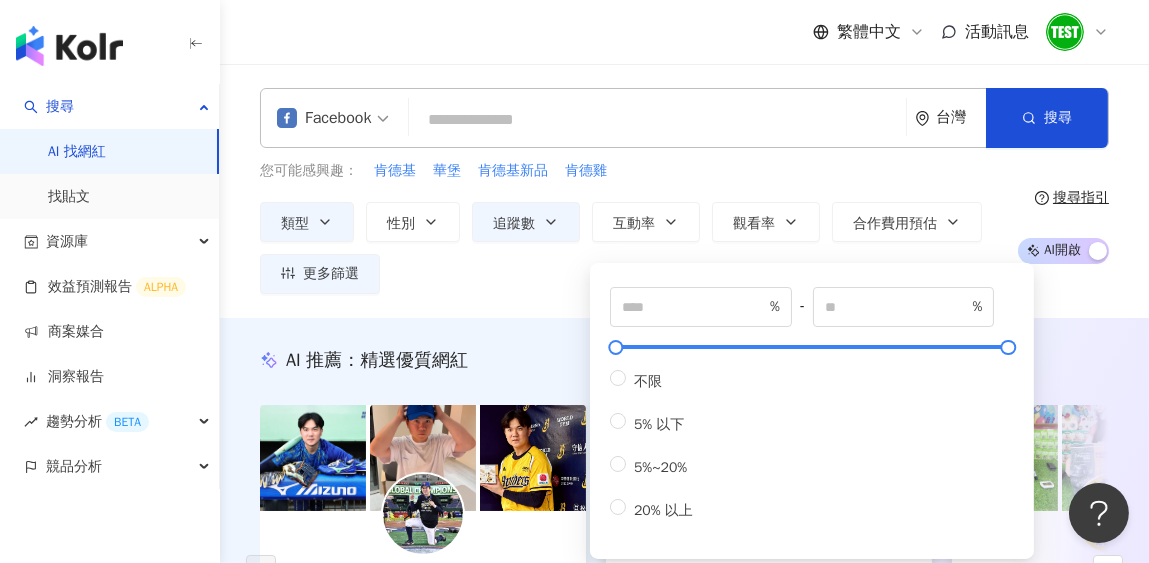 click on "[BRAND] [COUNTRY] [DESCRIPTION]" at bounding box center (684, 191) 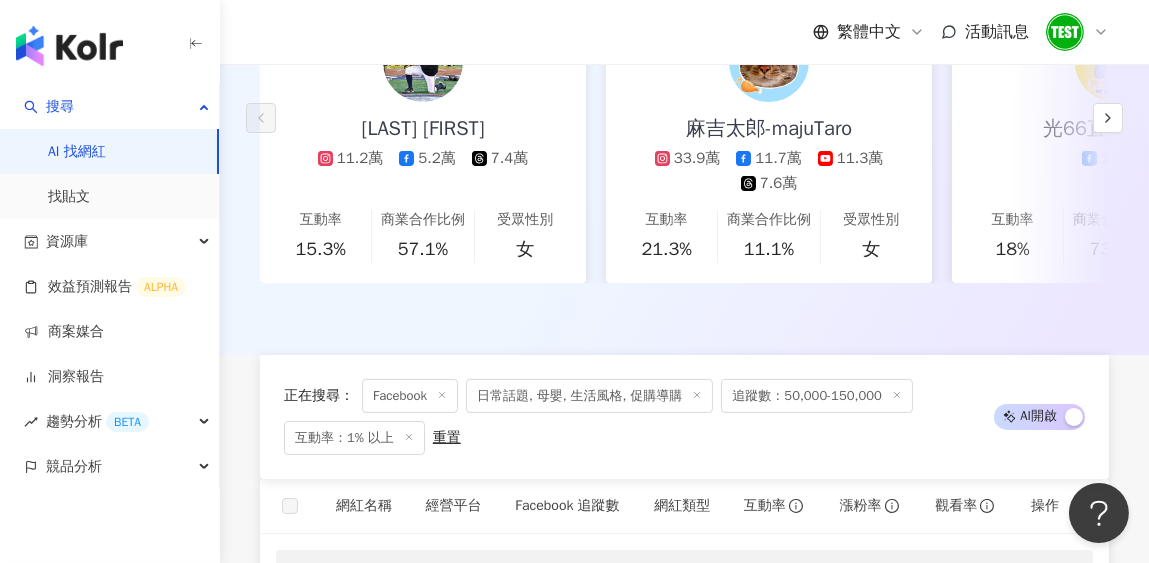 scroll, scrollTop: 599, scrollLeft: 0, axis: vertical 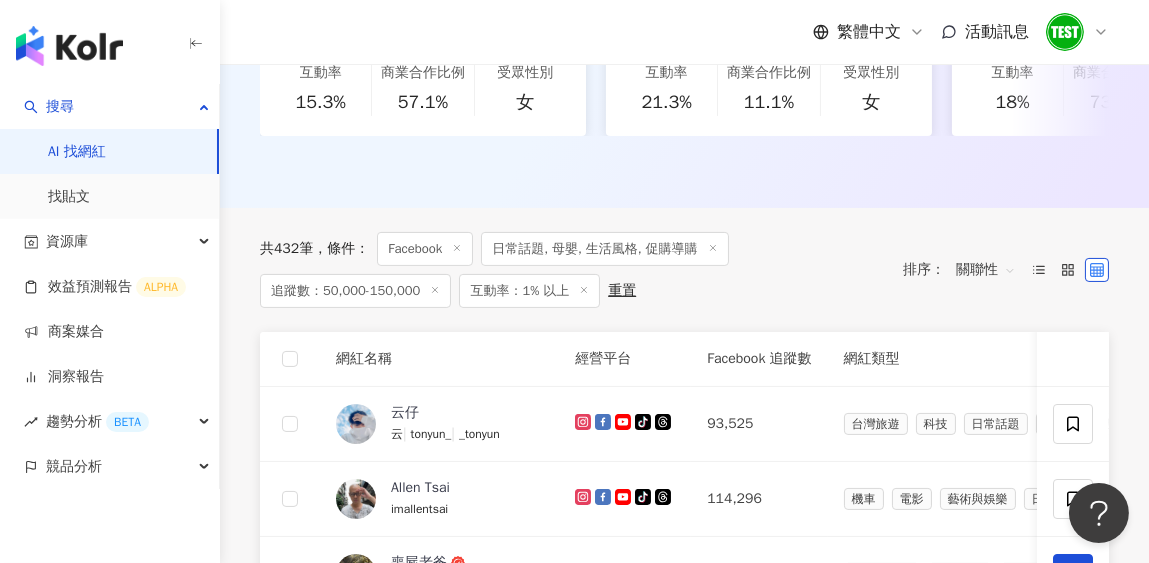 click on "互動率：1% 以上" at bounding box center [529, 291] 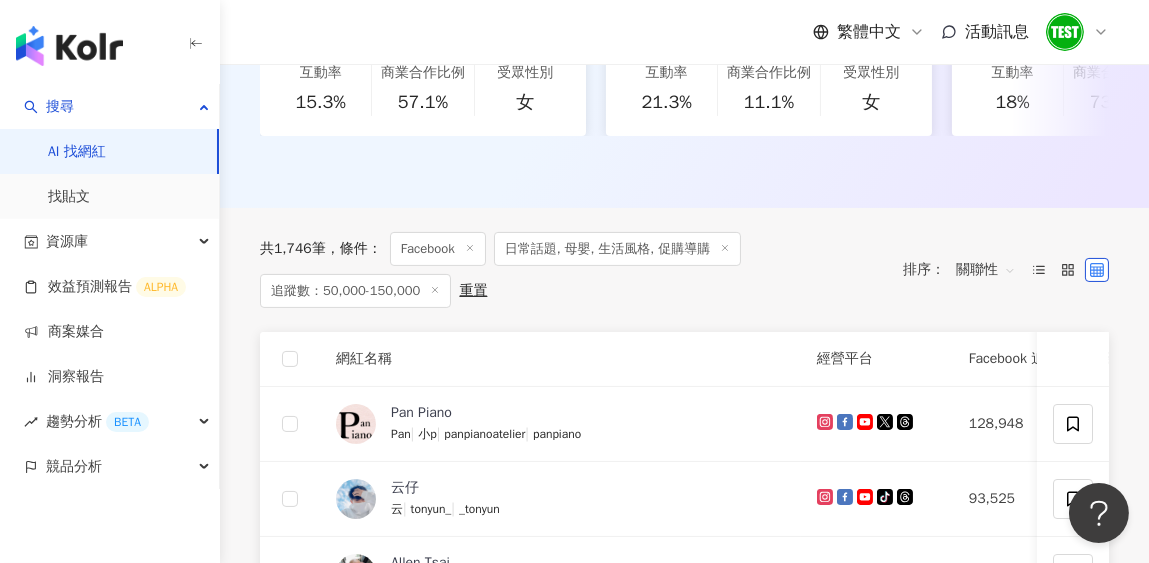 scroll, scrollTop: 0, scrollLeft: 0, axis: both 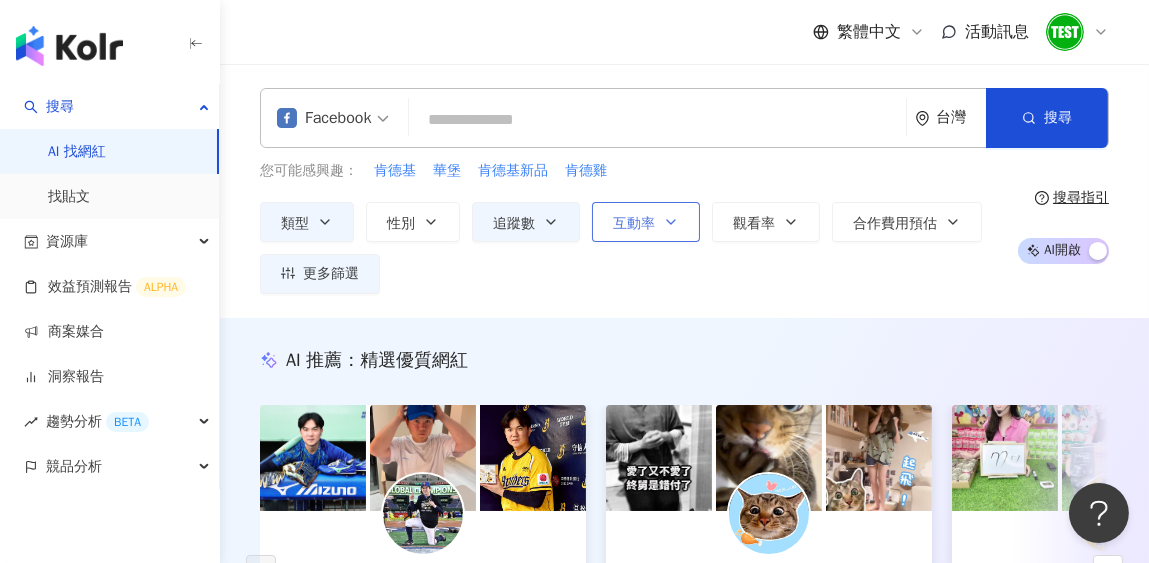 click 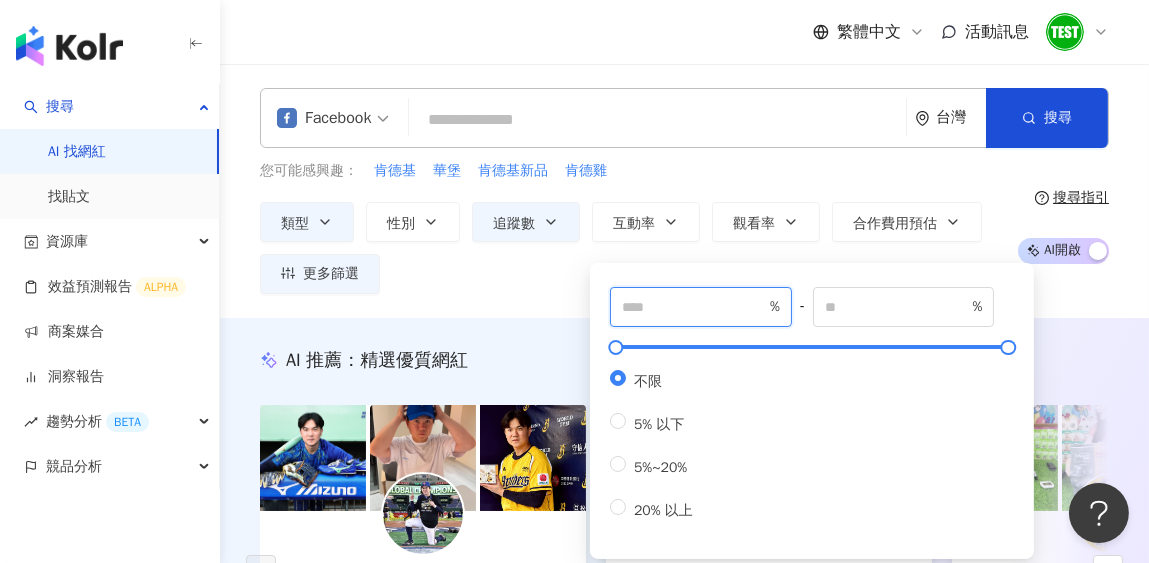 click at bounding box center [694, 307] 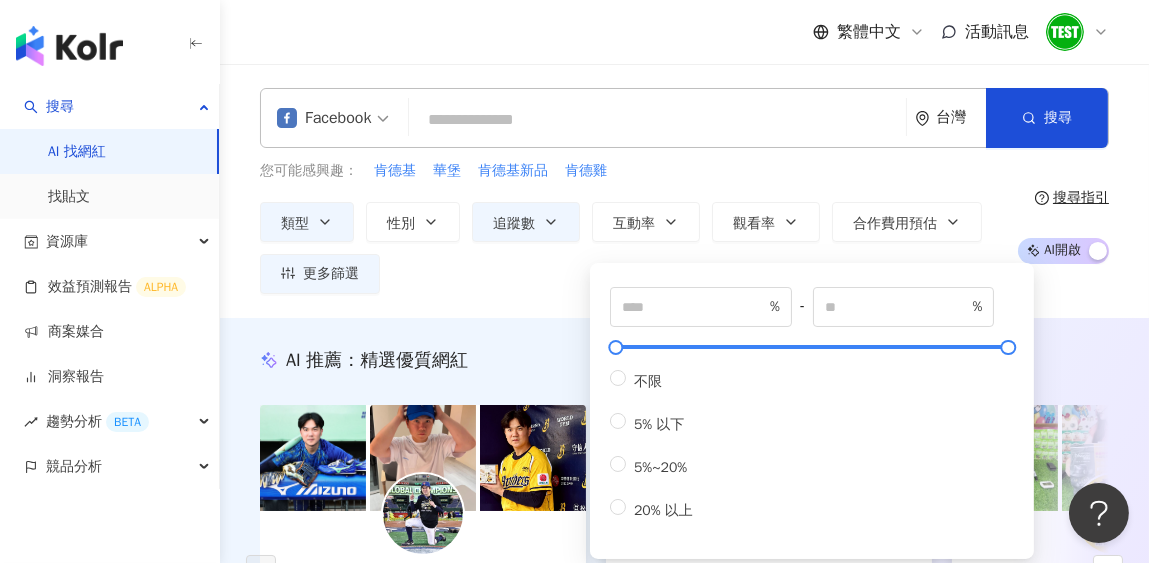 click on "類型 性別 追蹤數 互動率 觀看率 合作費用預估  更多篩選 篩選條件 關於網紅 互動潛力 受眾輪廓 獨家 關於網紅 類型  ( 請選擇您想要的類型 ) 日常話題 母嬰 生活風格 促購導購 國家/地區 台灣 性別 不限 女 男 其他 語言     請選擇或搜尋 追蹤數 *****  -  ****** 不限 小型 奈米網紅 (<1萬) 微型網紅 (1萬-3萬) 小型網紅 (3萬-5萬) 中型 中小型網紅 (5萬-10萬) 中型網紅 (10萬-30萬) 中大型網紅 (30萬-50萬) 大型 大型網紅 (50萬-100萬) 百萬網紅 (>100萬) 合作費用預估 不限 限制金額 $ *  -  $ ******* 幣別 : 新台幣 TWD 互動潛力 成長潛力 不限 高潛力 正常 衰退 互動率 * %  -  % 不限 5% 以下 5%~20% 20% 以上 觀看率 %  -  % 不限 10% 以下 10%~50% 50%~200% 200% 以上 漲粉率 %  -  % 不限 10% 以下 10%~50% 50%~200% 200% 以上 受眾輪廓 受眾性別 不限 男 女   超過  N % 受眾年齡 不限 13-17 18-24 25-34 35-44 45-64 65+   超過  N %" at bounding box center (631, 248) 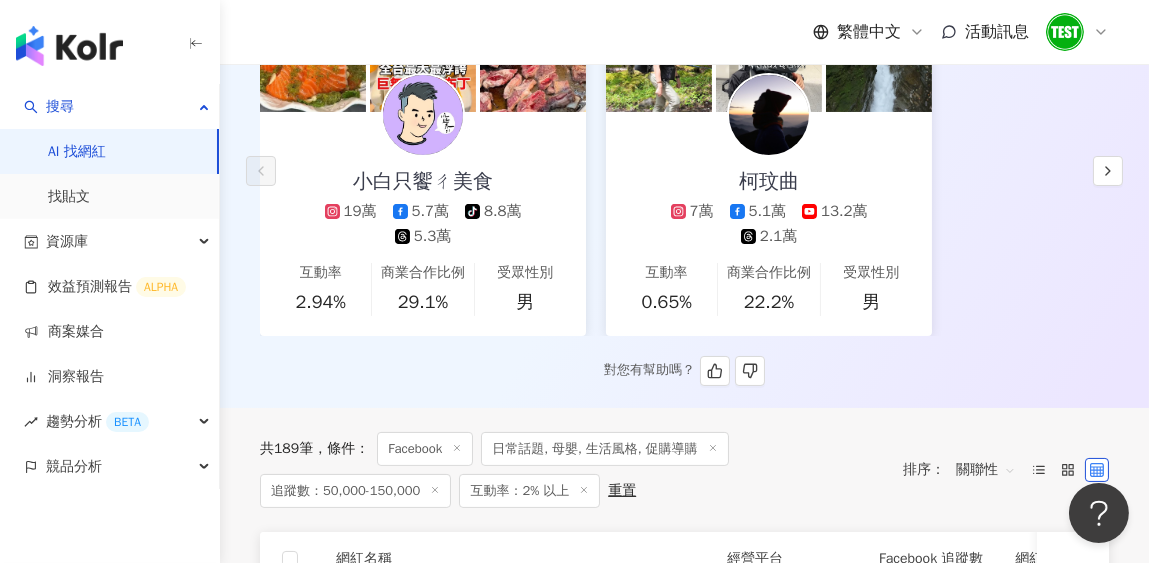 scroll, scrollTop: 99, scrollLeft: 0, axis: vertical 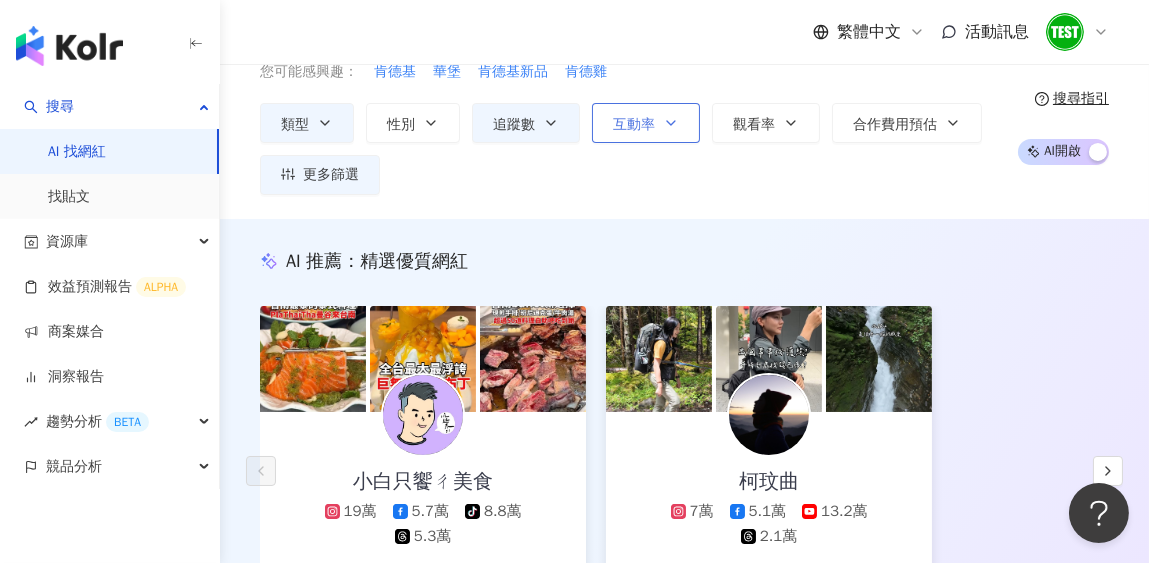 click on "互動率" at bounding box center [646, 123] 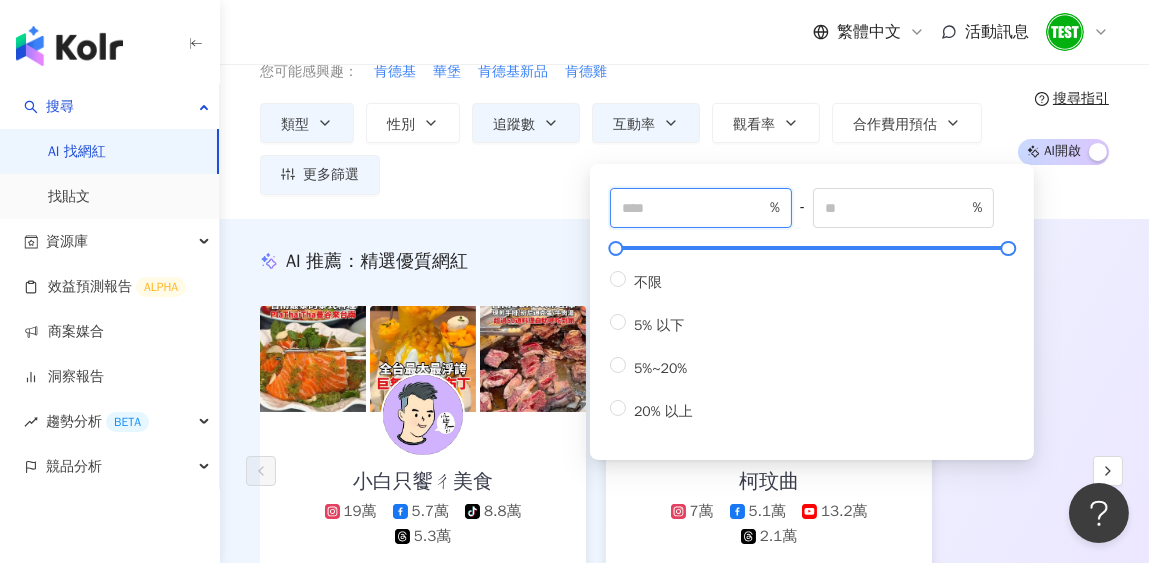drag, startPoint x: 638, startPoint y: 213, endPoint x: 599, endPoint y: 205, distance: 39.812057 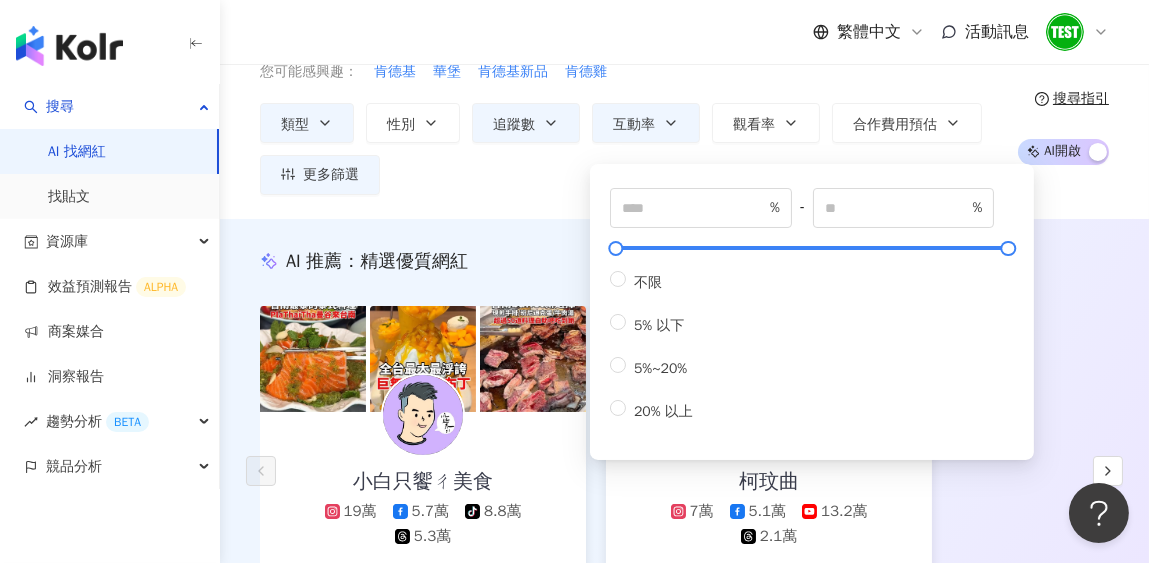 click on "[BRAND] [COUNTRY] [DESCRIPTION]" at bounding box center [684, 92] 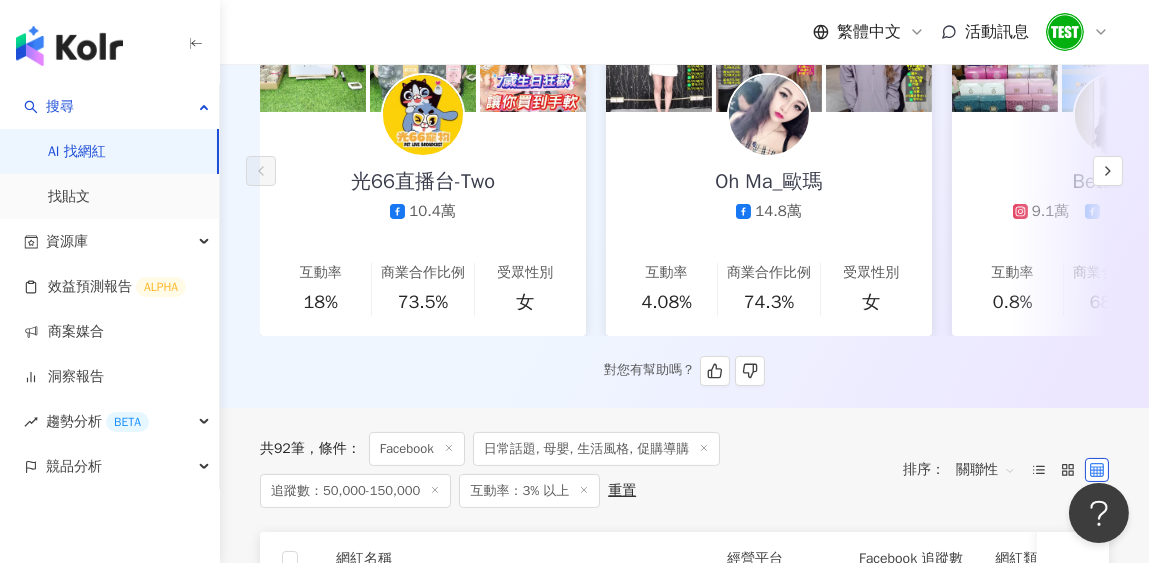 scroll, scrollTop: 0, scrollLeft: 0, axis: both 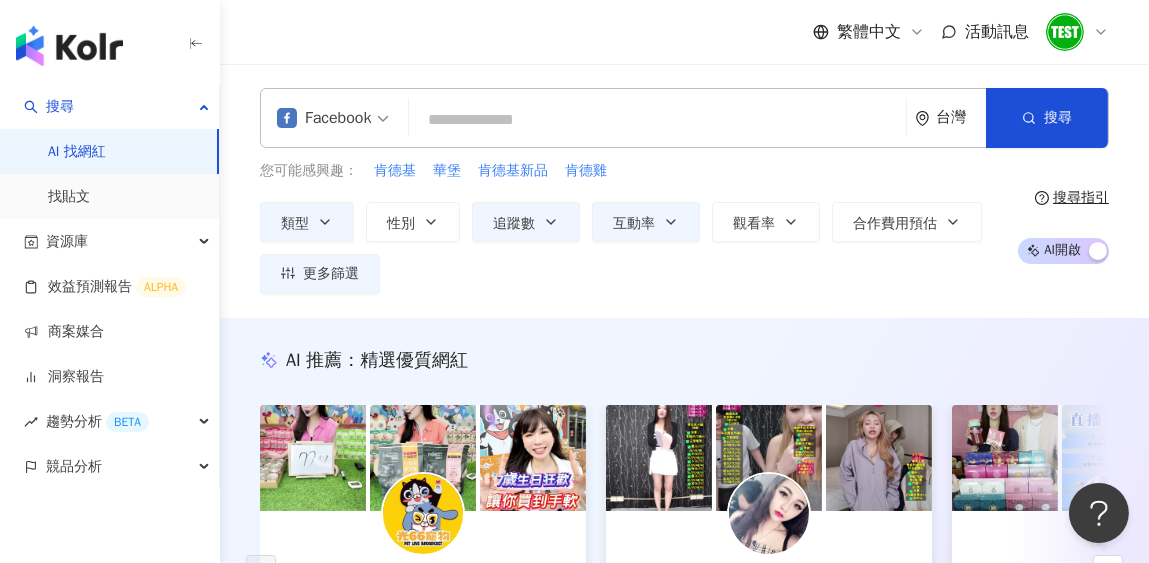 click on "Facebook" at bounding box center [324, 118] 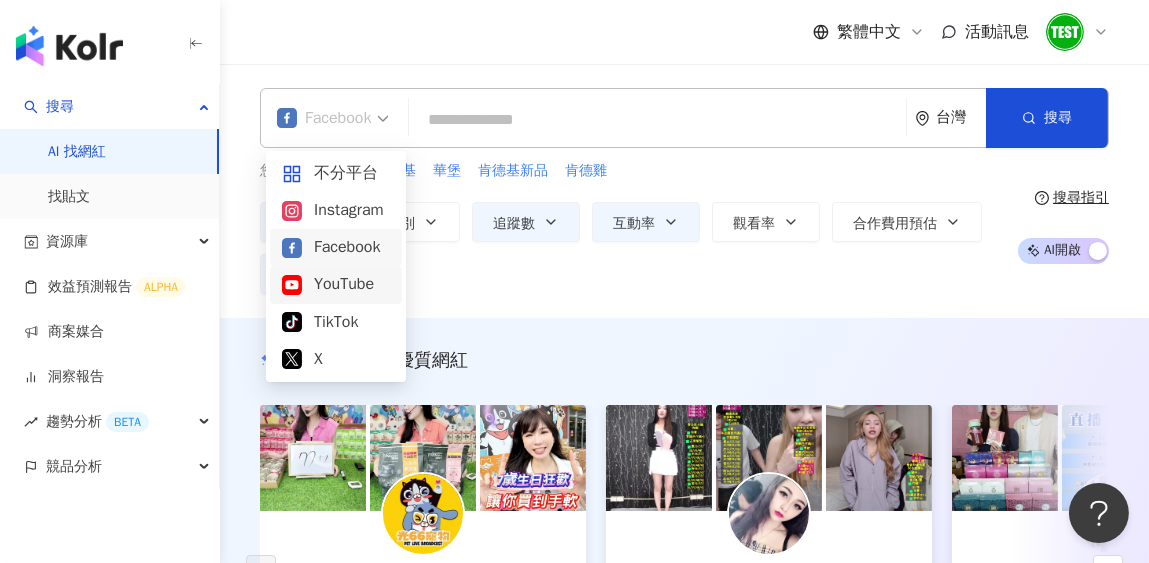 click on "YouTube" at bounding box center (336, 284) 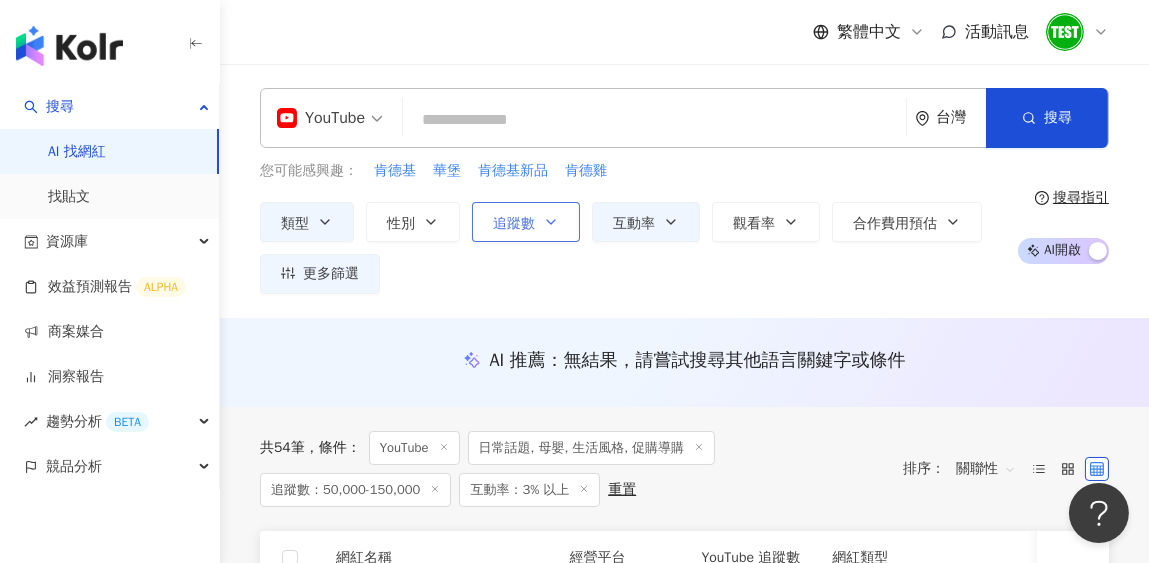 click 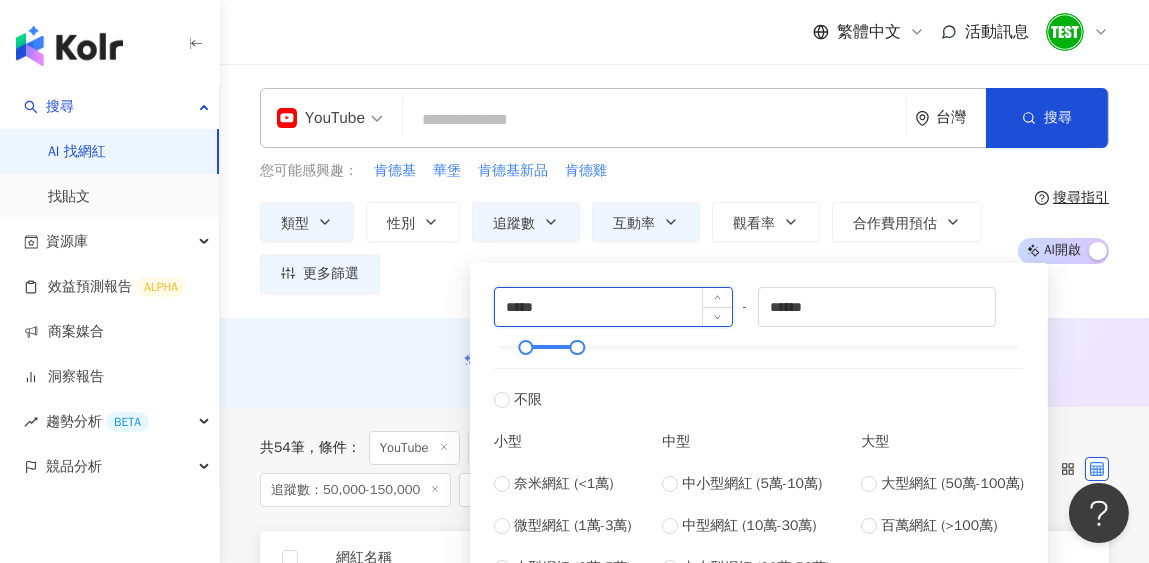 drag, startPoint x: 514, startPoint y: 312, endPoint x: 501, endPoint y: 315, distance: 13.341664 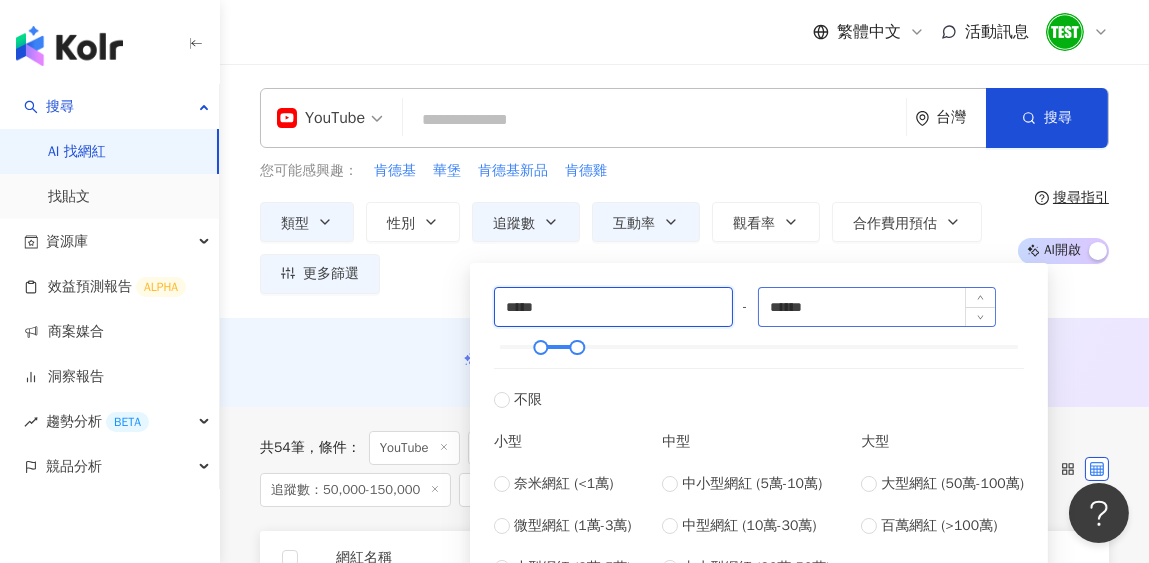 type on "*****" 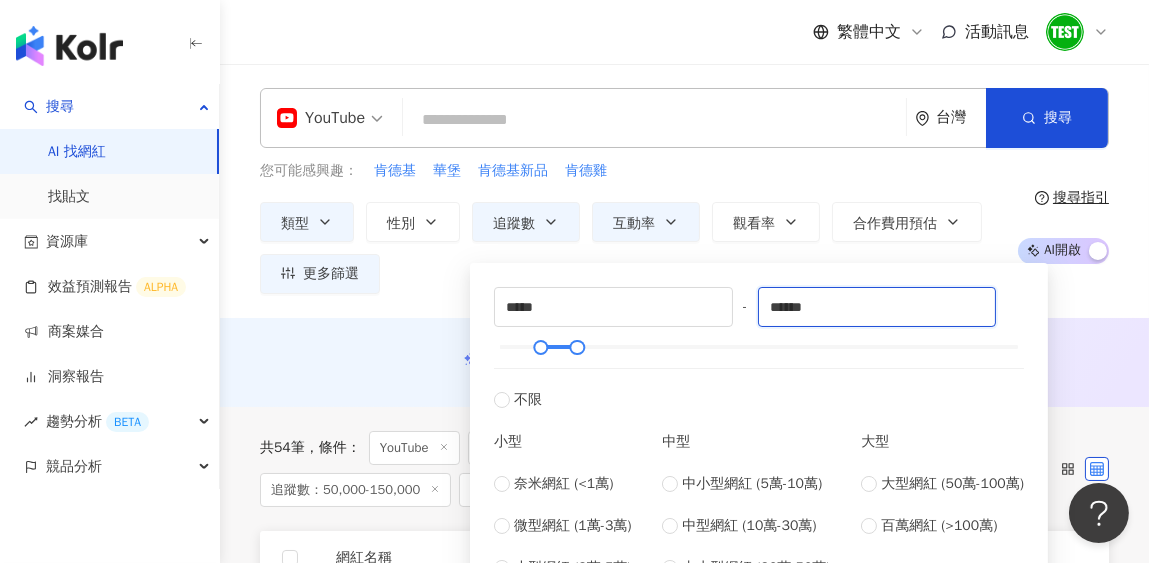 click on "*****  -  ****** 不限 小型 奈米網紅 (<1萬) 微型網紅 (1萬-3萬) 小型網紅 (3萬-5萬) 中型 中小型網紅 (5萬-10萬) 中型網紅 (10萬-30萬) 中大型網紅 (30萬-50萬) 大型 大型網紅 (50萬-100萬) 百萬網紅 (>100萬)" at bounding box center (759, 433) 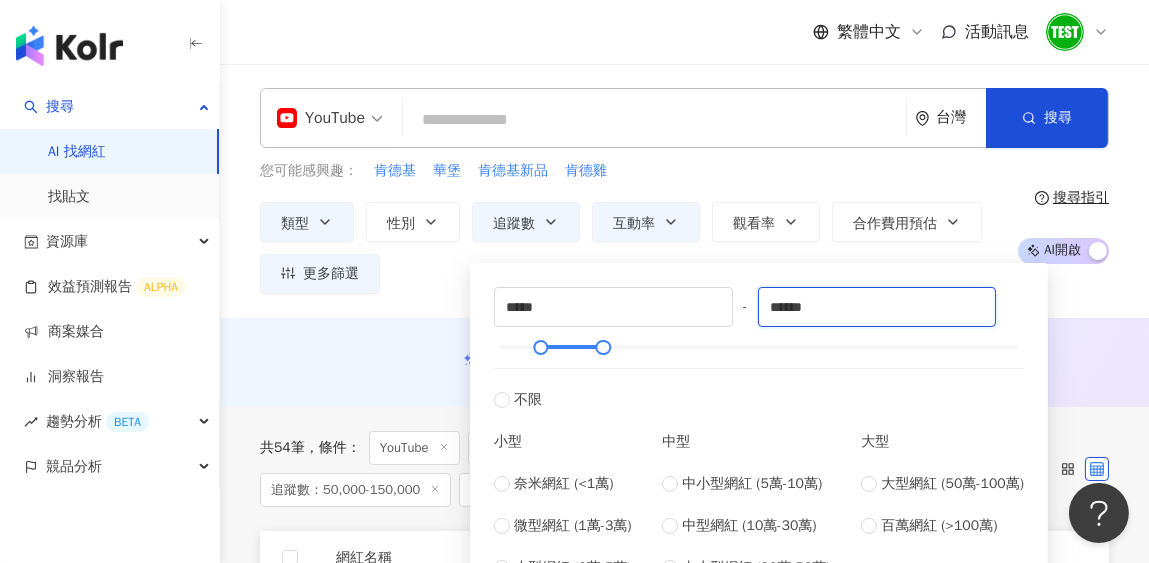 type on "******" 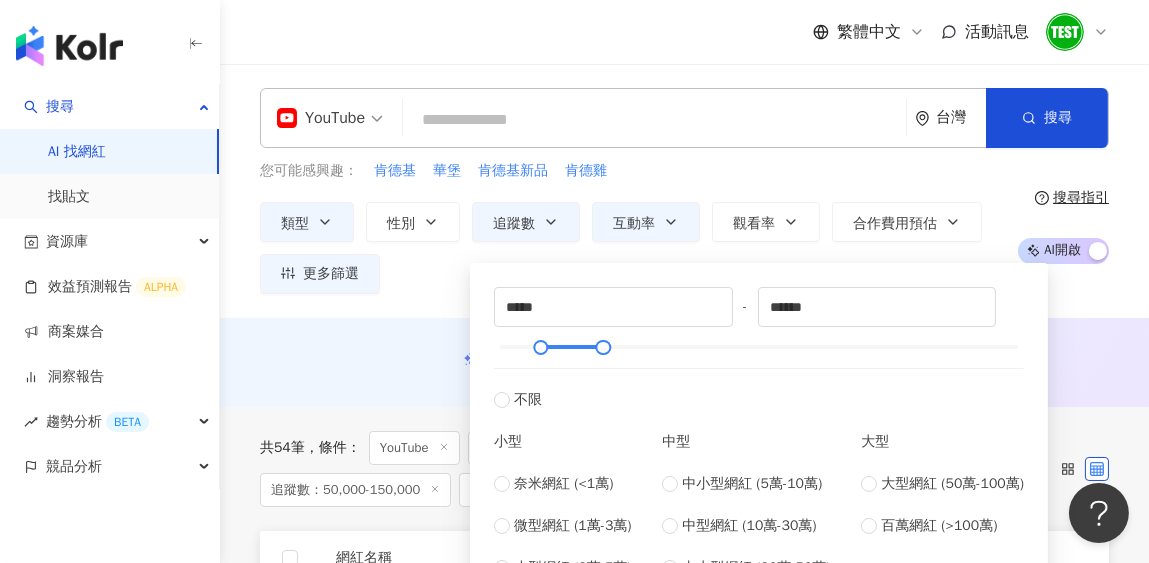click on "您可能感興趣： 肯德基  華堡  肯德基新品  肯德雞" at bounding box center [631, 171] 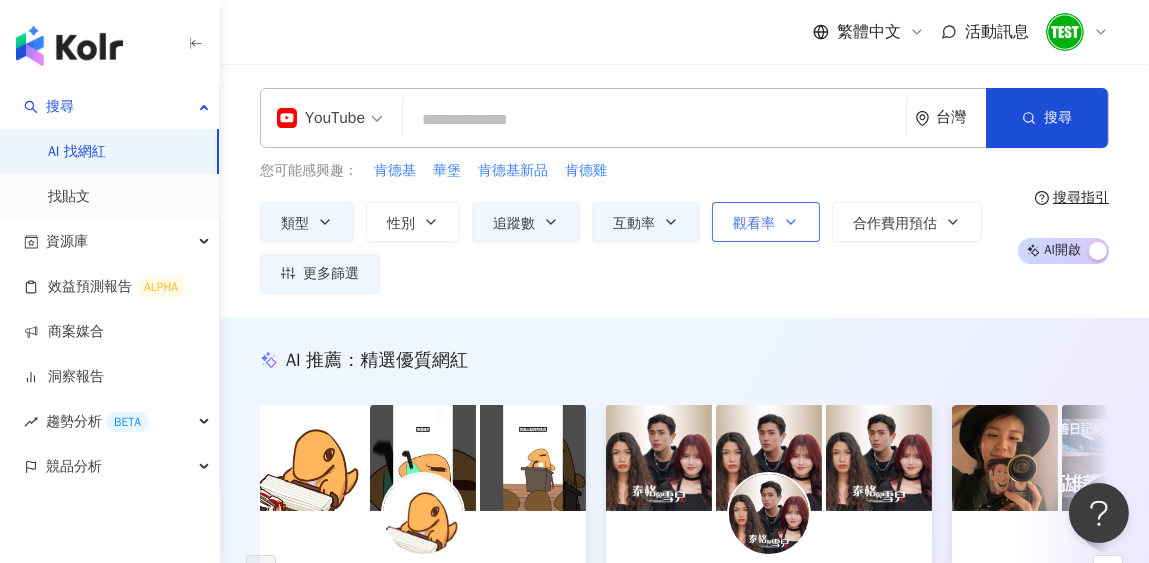 click on "觀看率" at bounding box center (754, 224) 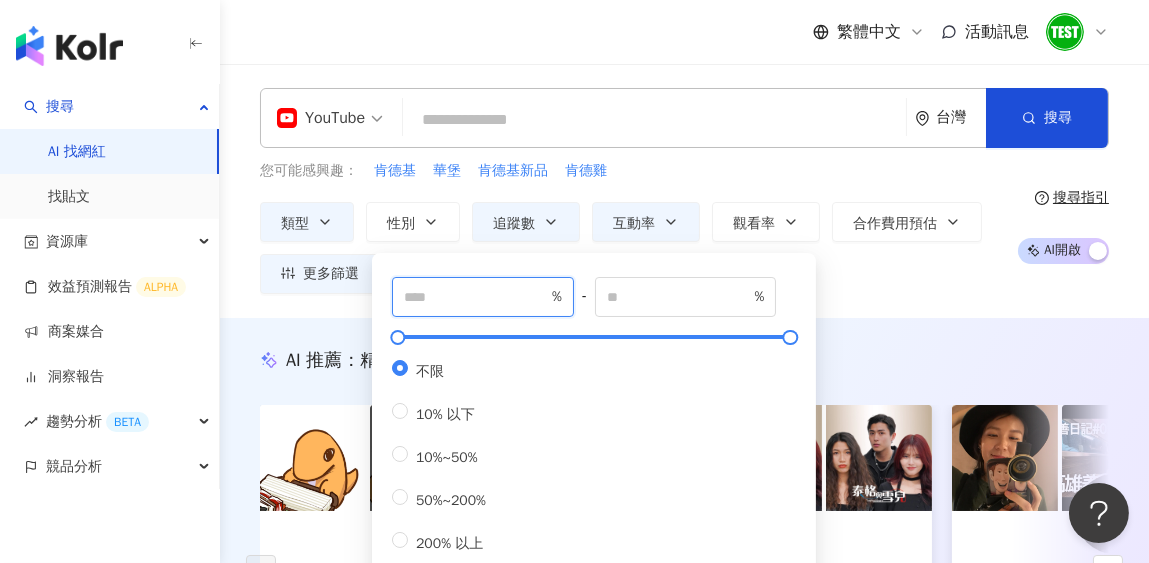 click at bounding box center (476, 297) 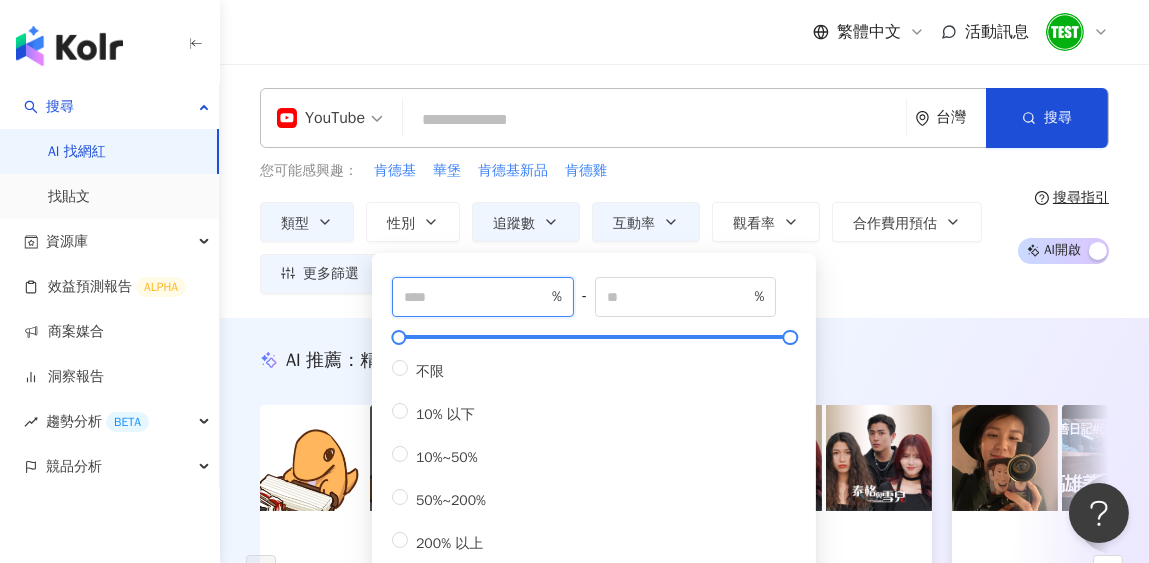 type on "**" 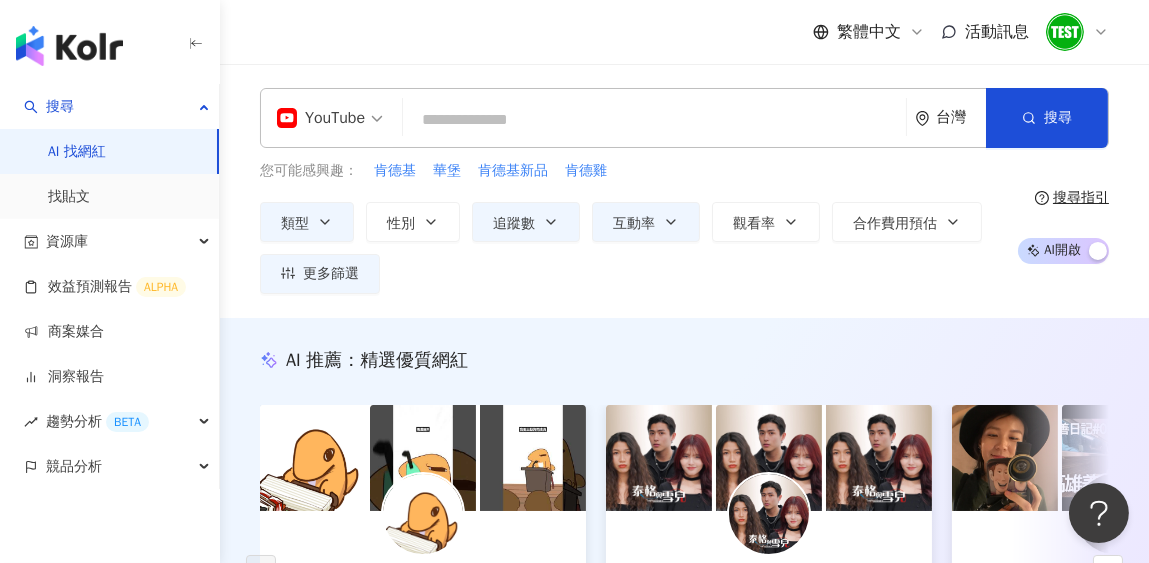click on "您可能感興趣： 肯德基  華堡  肯德基新品  肯德雞" at bounding box center [631, 171] 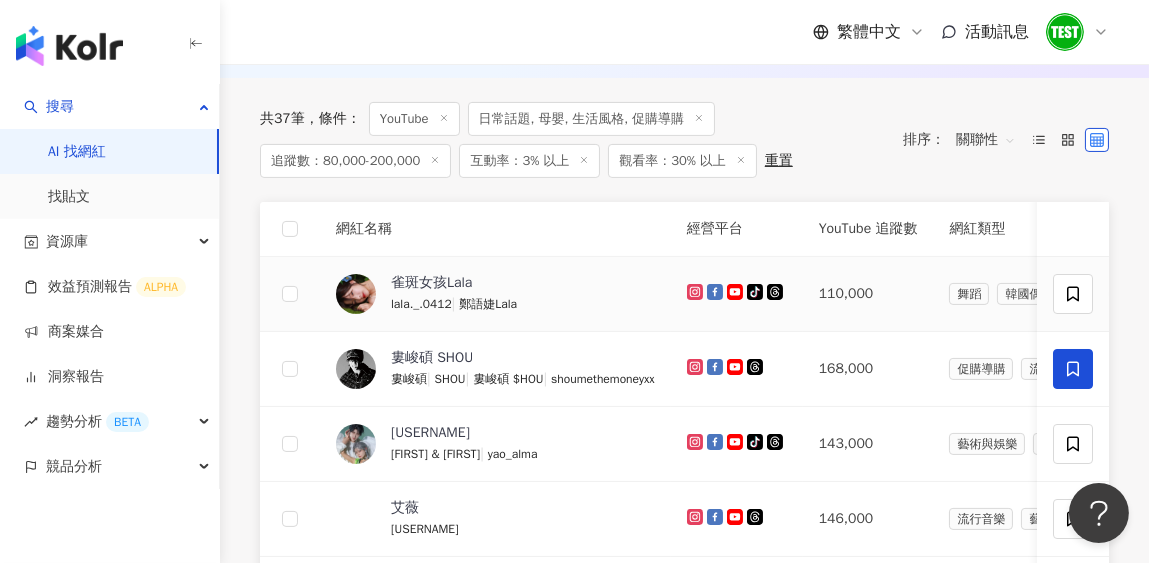 scroll, scrollTop: 699, scrollLeft: 0, axis: vertical 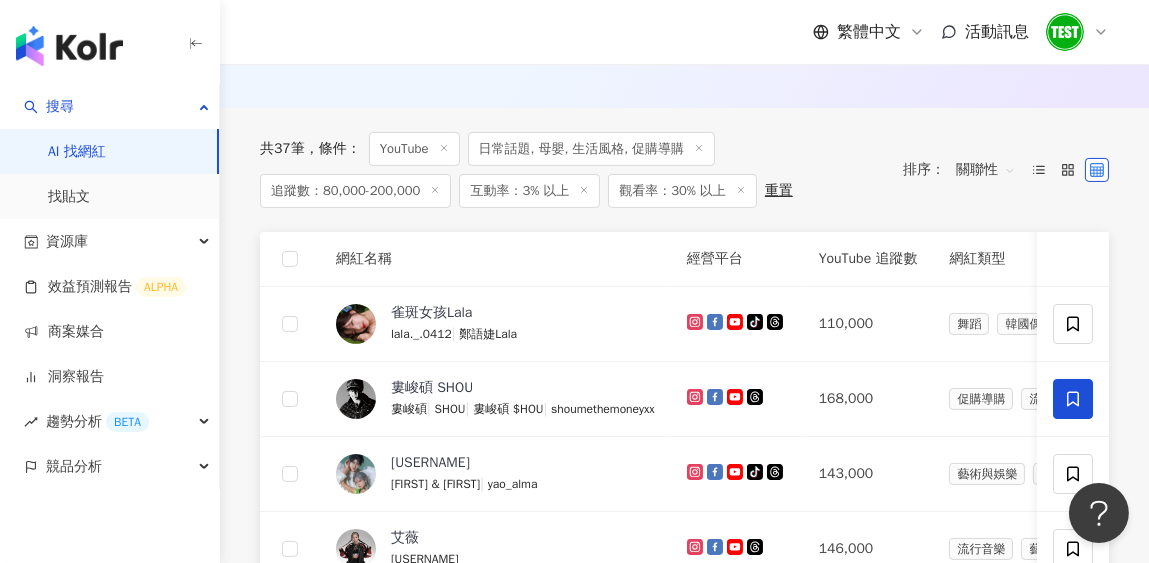 click 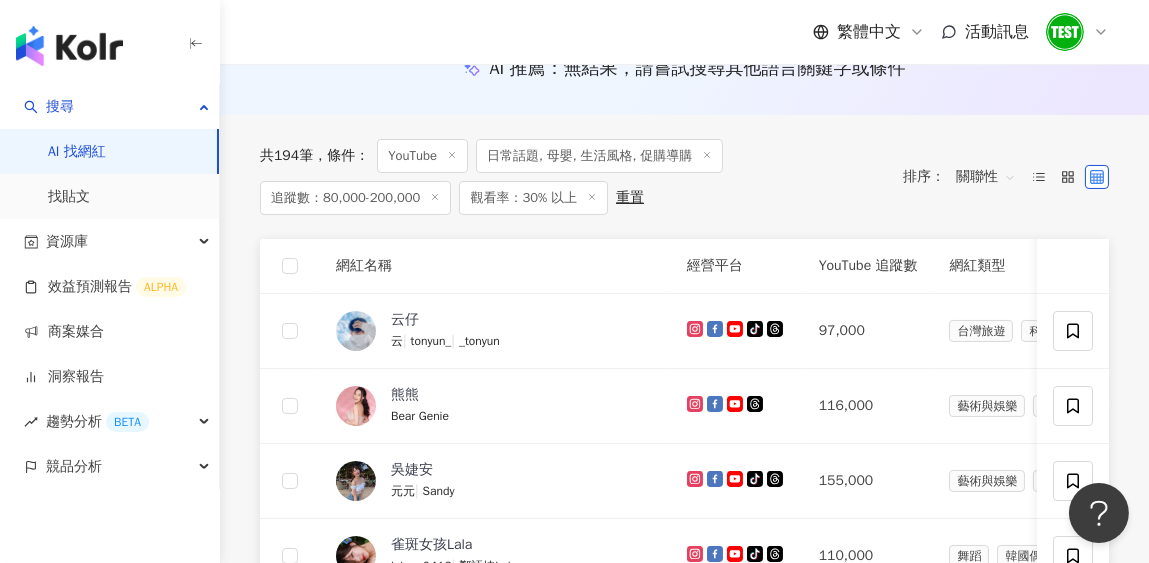 scroll, scrollTop: 0, scrollLeft: 0, axis: both 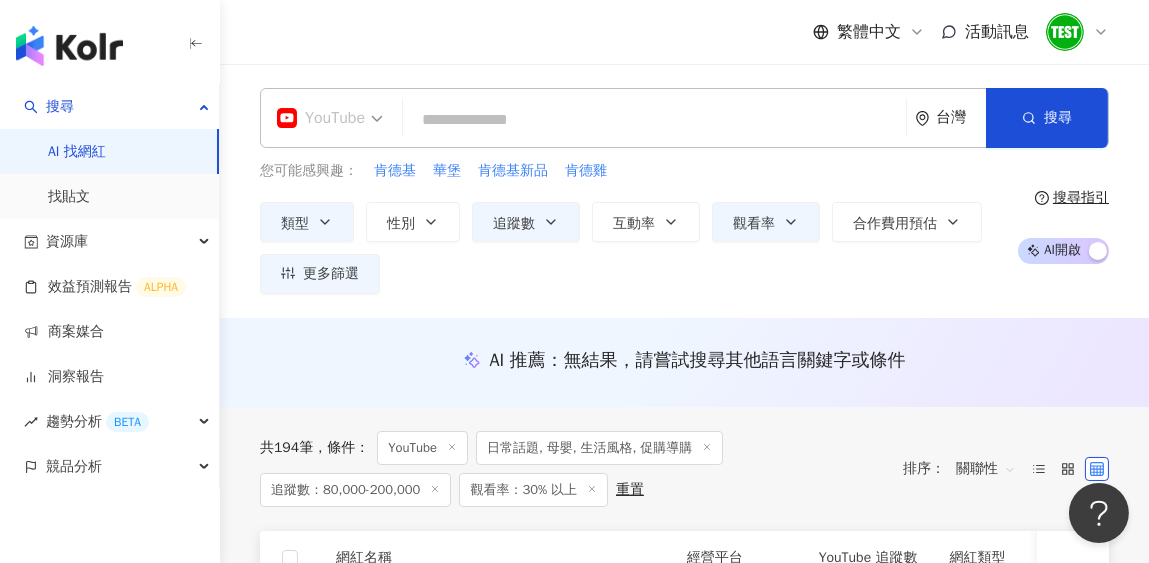 click on "YouTube" at bounding box center [321, 118] 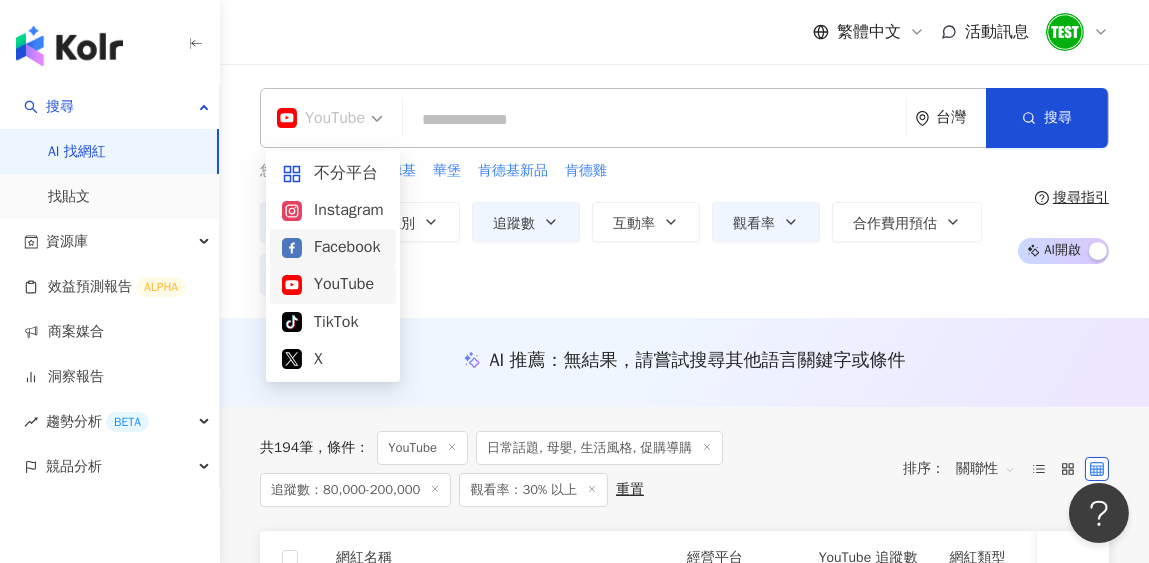 click on "Facebook" at bounding box center (333, 247) 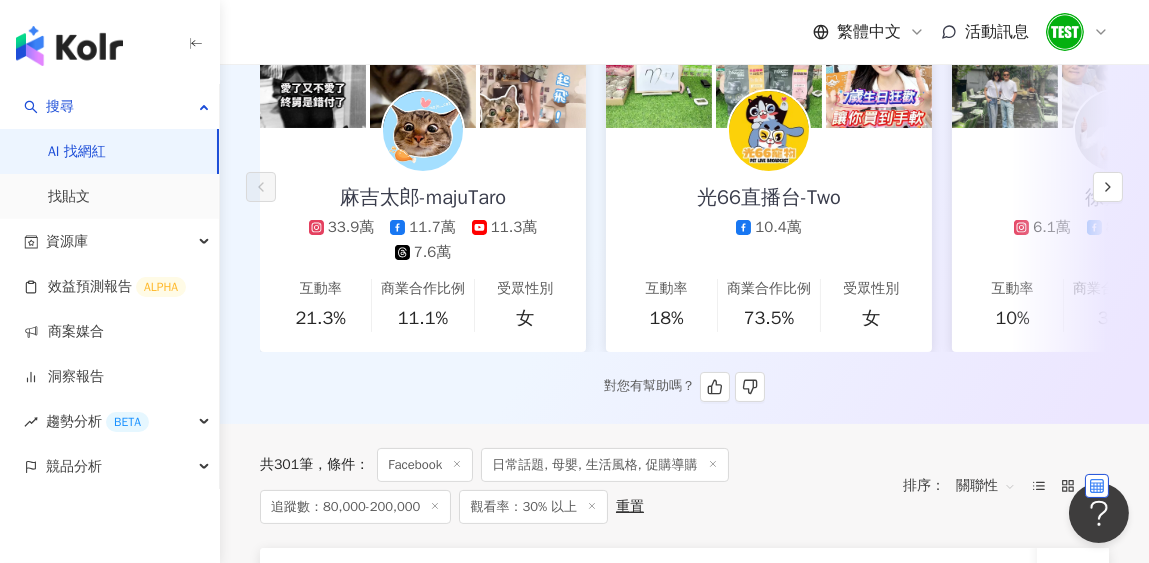 scroll, scrollTop: 399, scrollLeft: 0, axis: vertical 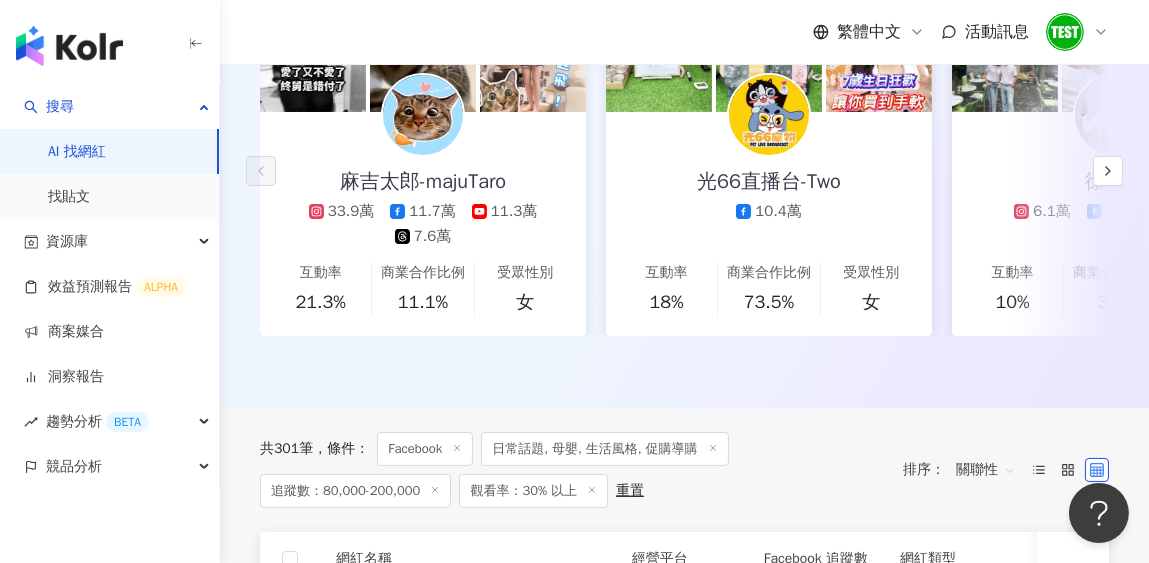 click 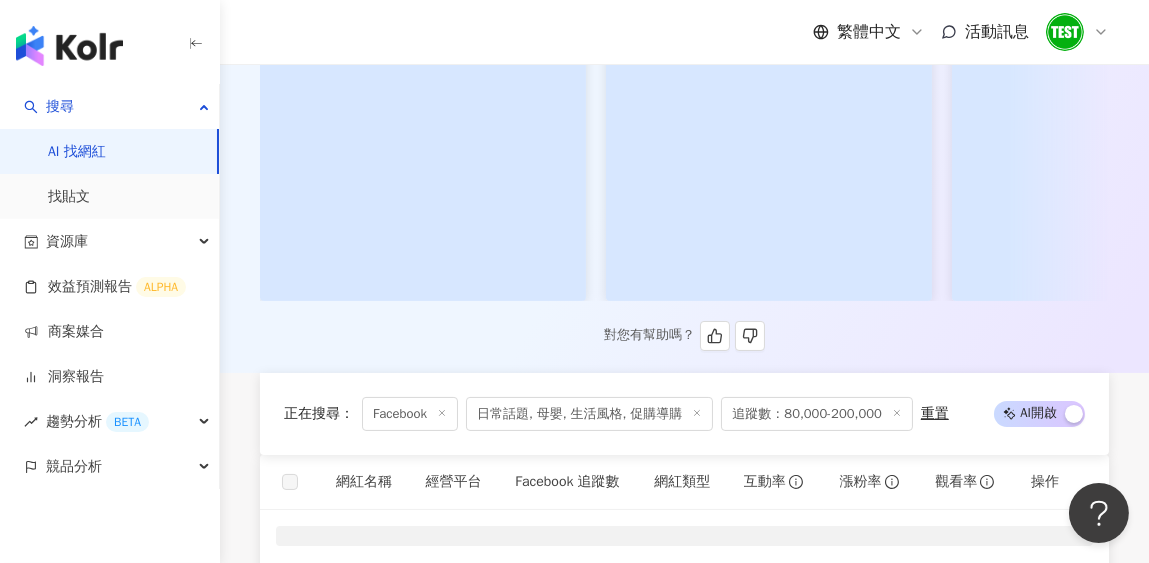 scroll, scrollTop: 0, scrollLeft: 0, axis: both 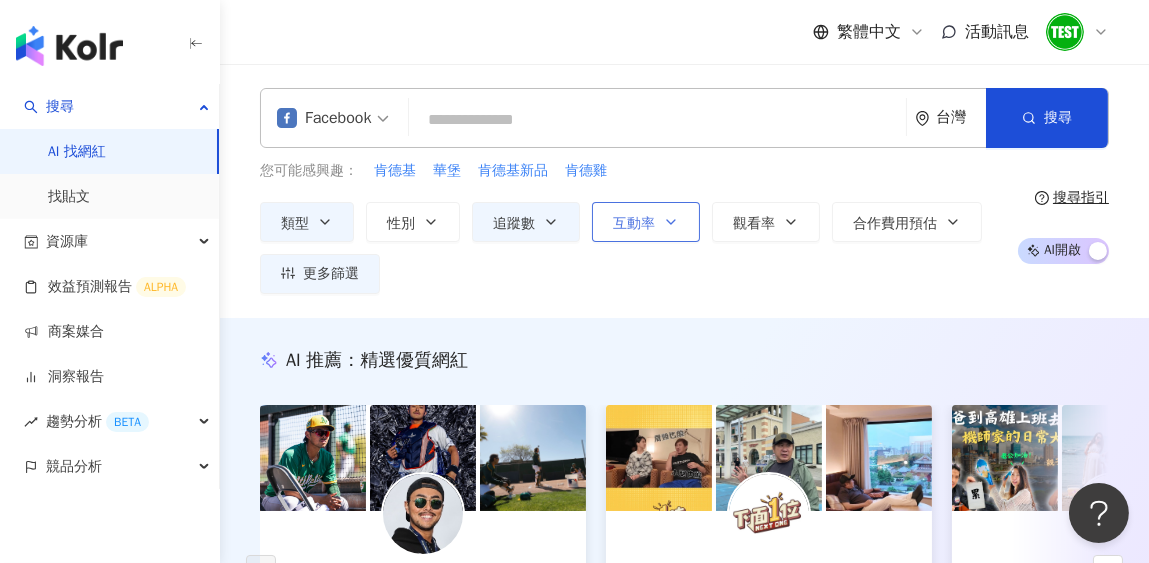 click on "互動率" at bounding box center (646, 222) 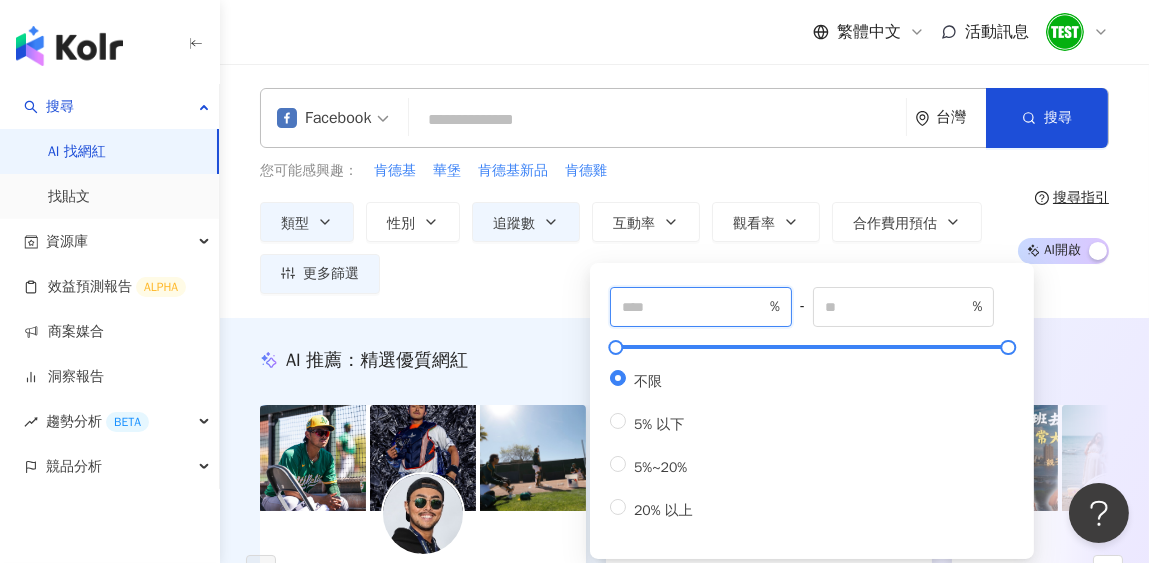 click at bounding box center [694, 307] 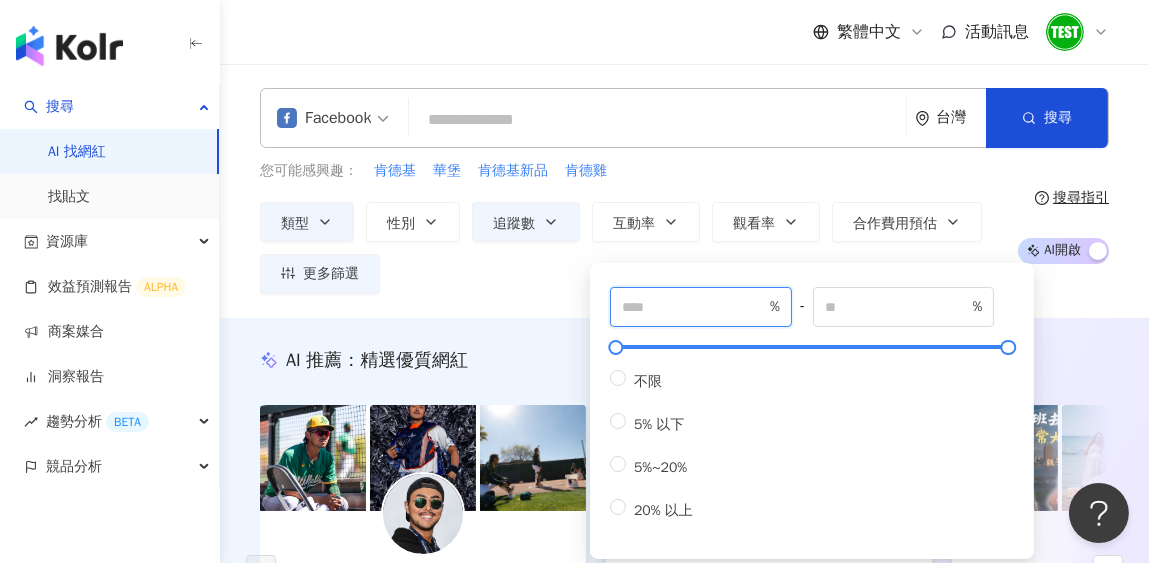 type on "*" 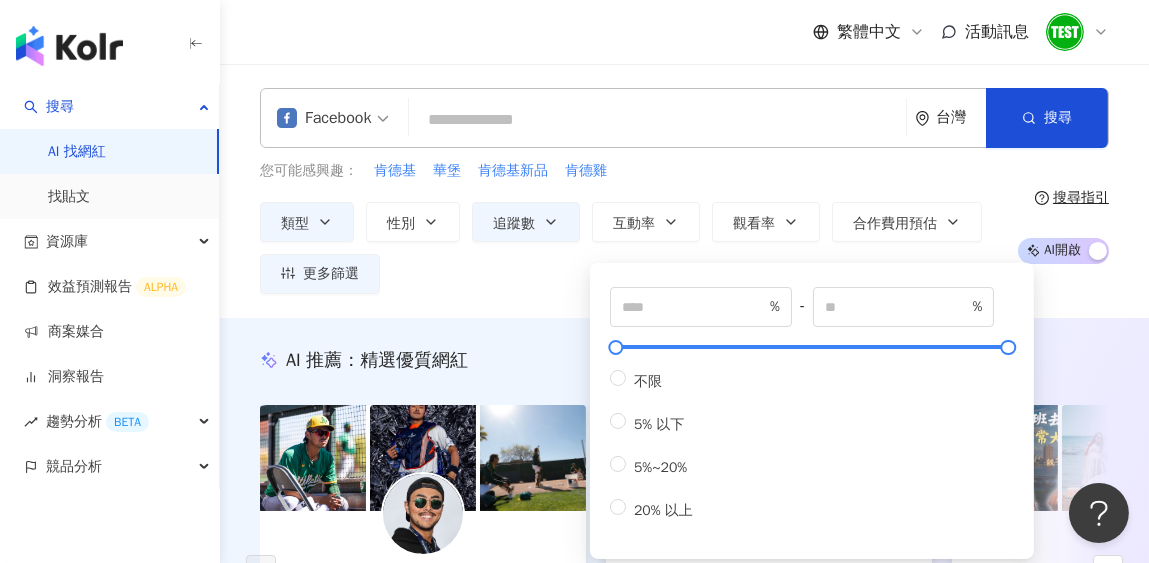 click on "Facebook 台灣 搜尋 您可能感興趣： 肯德基  華堡  肯德基新品  肯德雞  類型 性別 追蹤數 互動率 觀看率 合作費用預估  更多篩選 篩選條件 關於網紅 互動潛力 受眾輪廓 獨家 關於網紅 類型  ( 請選擇您想要的類型 ) 日常話題 母嬰 生活風格 促購導購 國家/地區 台灣 性別 不限 女 男 其他 語言     請選擇或搜尋 追蹤數 *****  -  ****** 不限 小型 奈米網紅 (<1萬) 微型網紅 (1萬-3萬) 小型網紅 (3萬-5萬) 中型 中小型網紅 (5萬-10萬) 中型網紅 (10萬-30萬) 中大型網紅 (30萬-50萬) 大型 大型網紅 (50萬-100萬) 百萬網紅 (>100萬) 合作費用預估 不限 限制金額 $ *  -  $ ******* 幣別 : 新台幣 TWD 互動潛力 成長潛力 不限 高潛力 正常 衰退 互動率 %  -  % 不限 5% 以下 5%~20% 20% 以上 觀看率 %  -  % 不限 10% 以下 10%~50% 50%~200% 200% 以上 漲粉率 %  -  % 不限 10% 以下 10%~50% 50%~200% 200% 以上 受眾輪廓 受眾性別 不限" at bounding box center (684, 191) 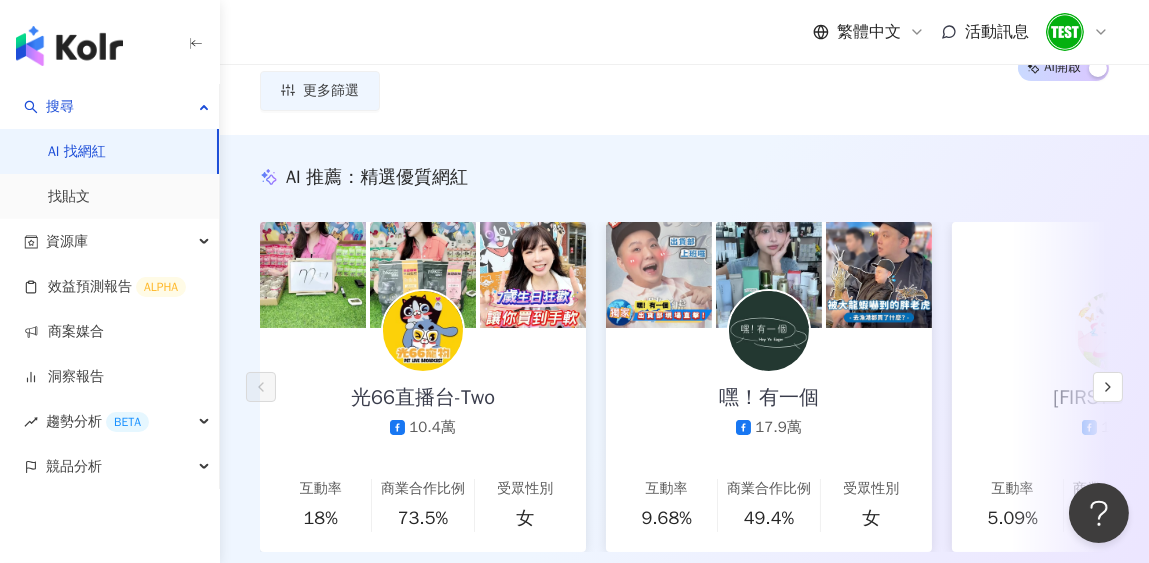scroll, scrollTop: 0, scrollLeft: 0, axis: both 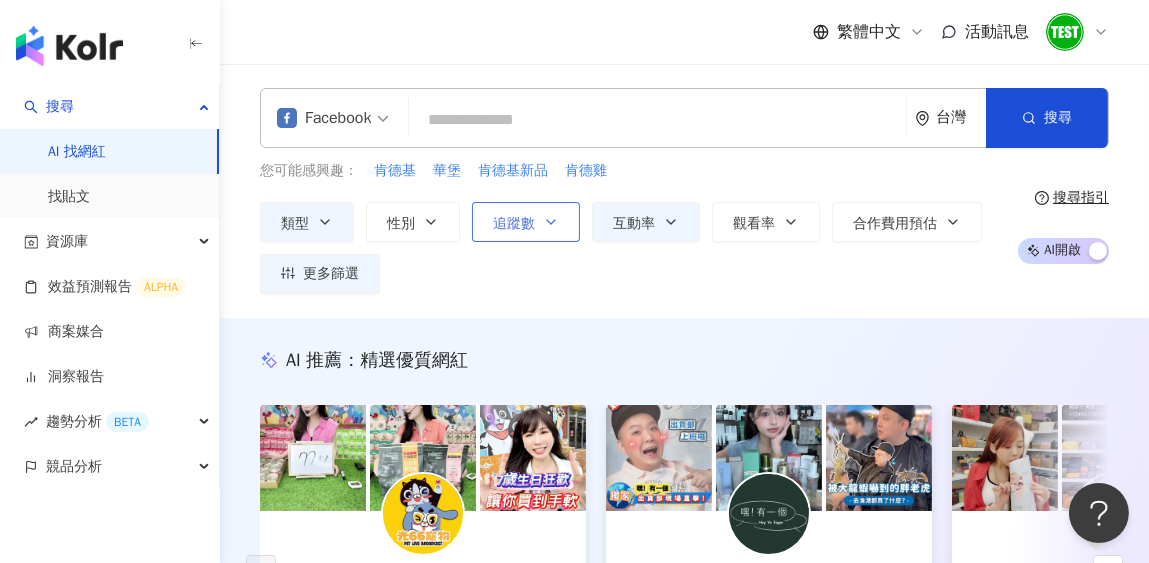 click on "追蹤數" at bounding box center (514, 224) 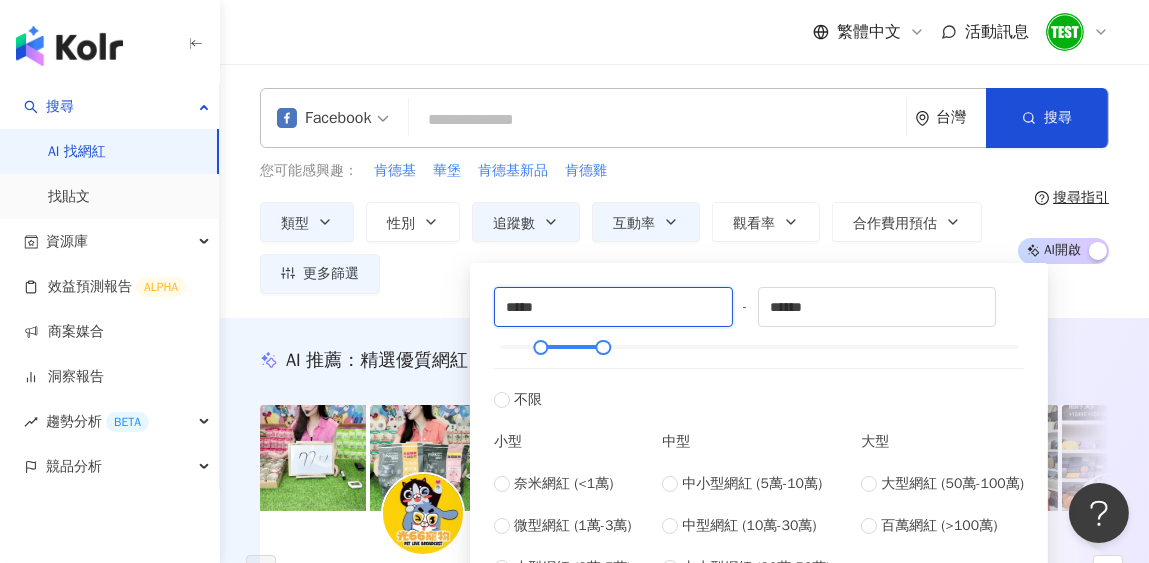 drag, startPoint x: 513, startPoint y: 306, endPoint x: 458, endPoint y: 305, distance: 55.00909 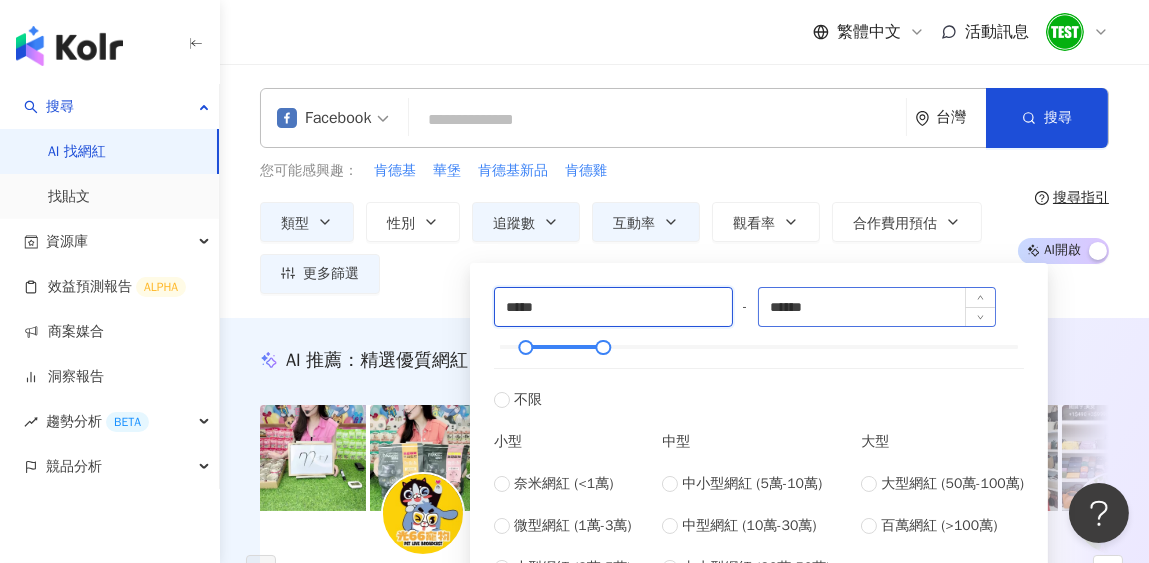 type on "*****" 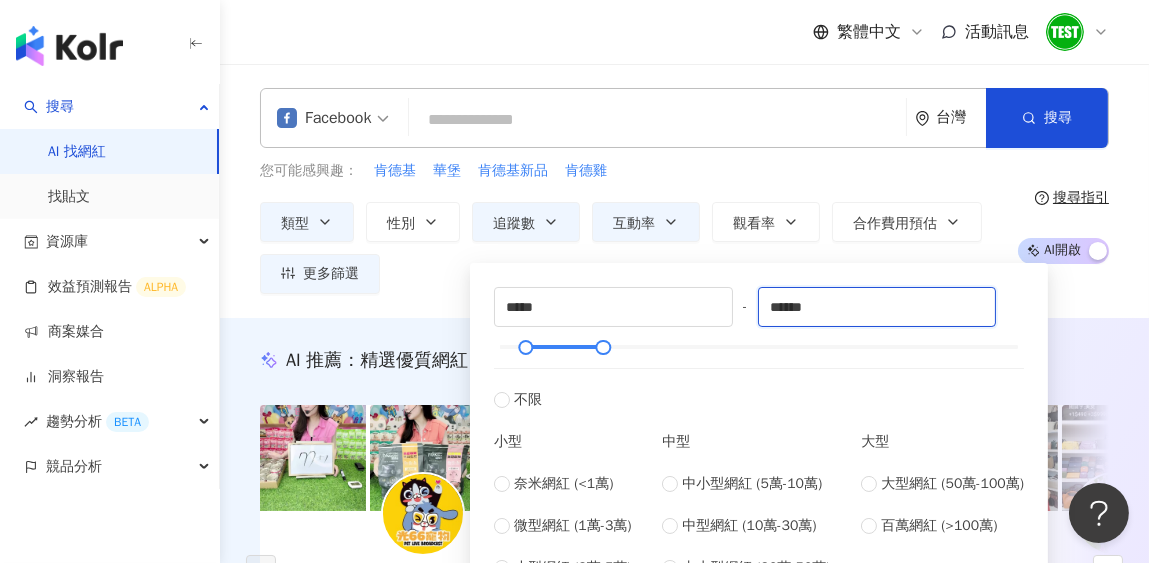 drag, startPoint x: 789, startPoint y: 310, endPoint x: 736, endPoint y: 296, distance: 54.81788 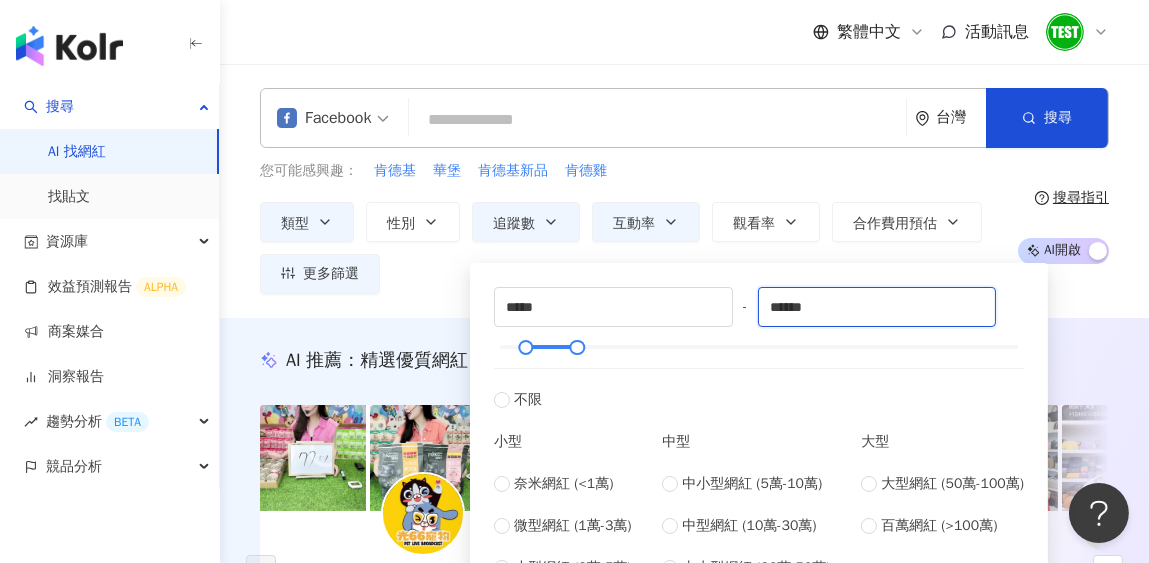 type on "******" 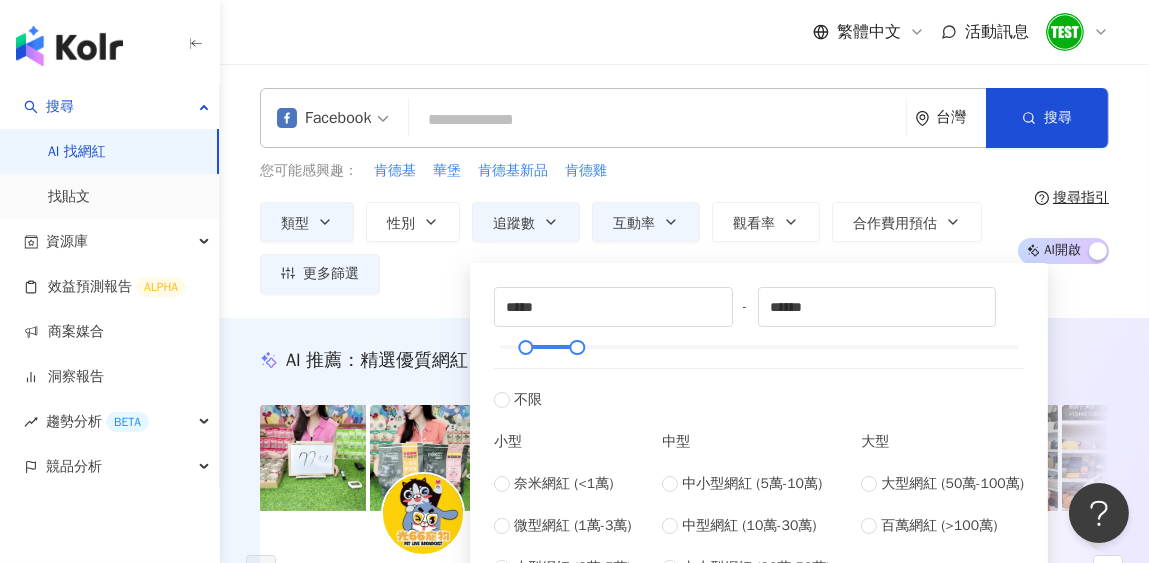 click on "您可能感興趣： 肯德基  華堡  肯德基新品  肯德雞" at bounding box center [631, 171] 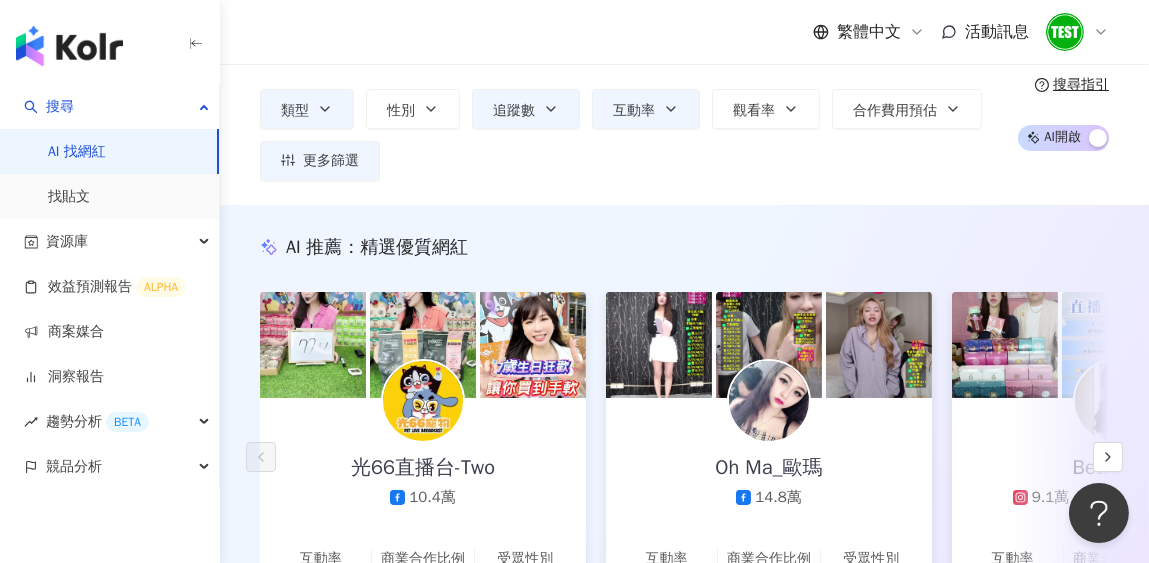 scroll, scrollTop: 0, scrollLeft: 0, axis: both 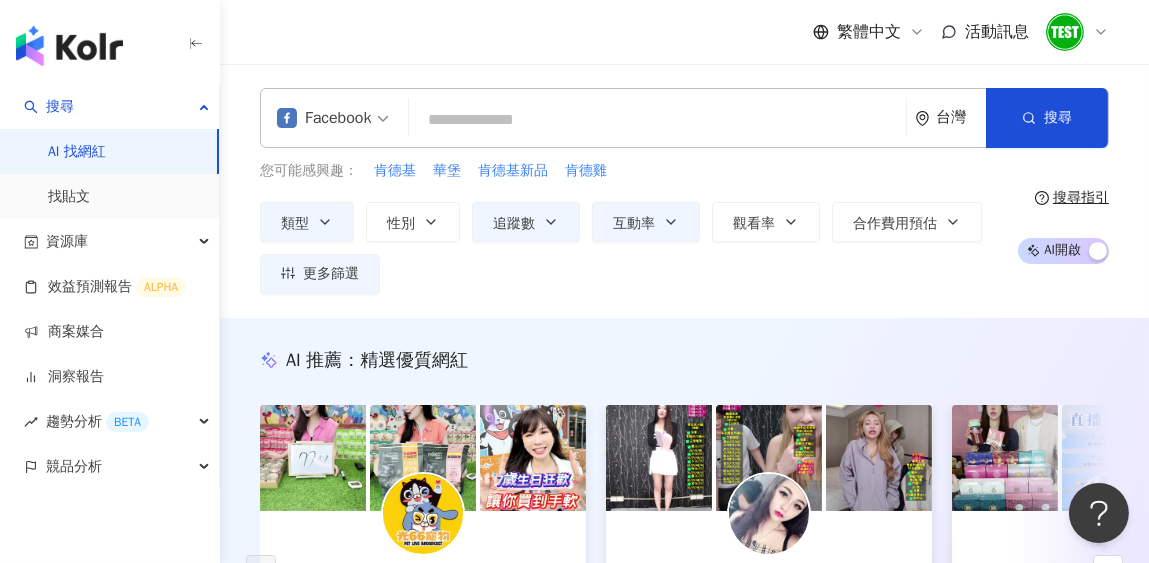 click on "台灣" at bounding box center [961, 117] 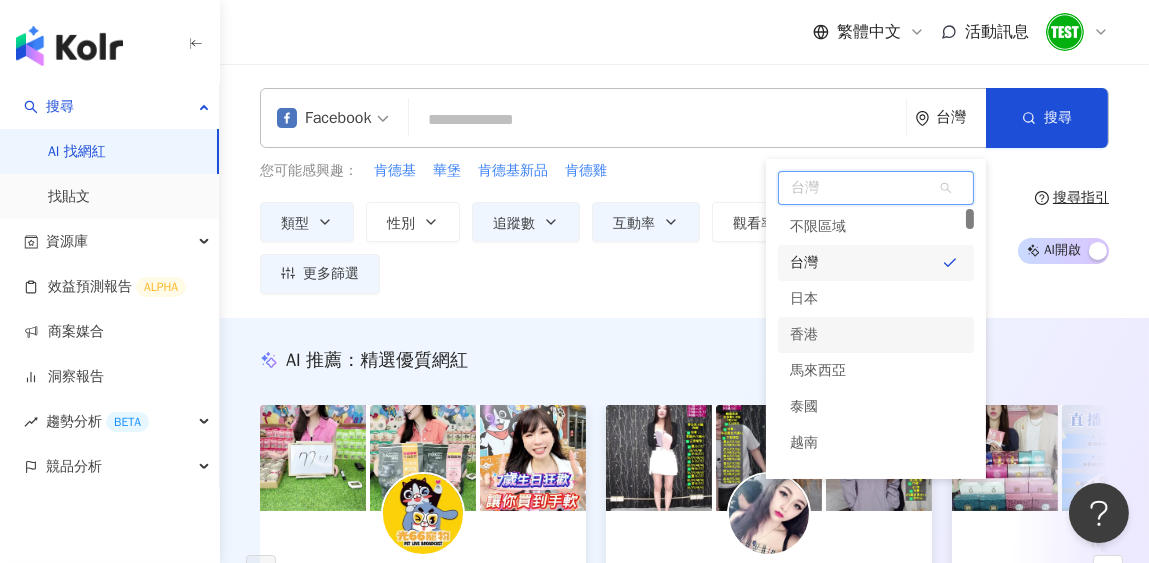 click on "香港" at bounding box center [804, 335] 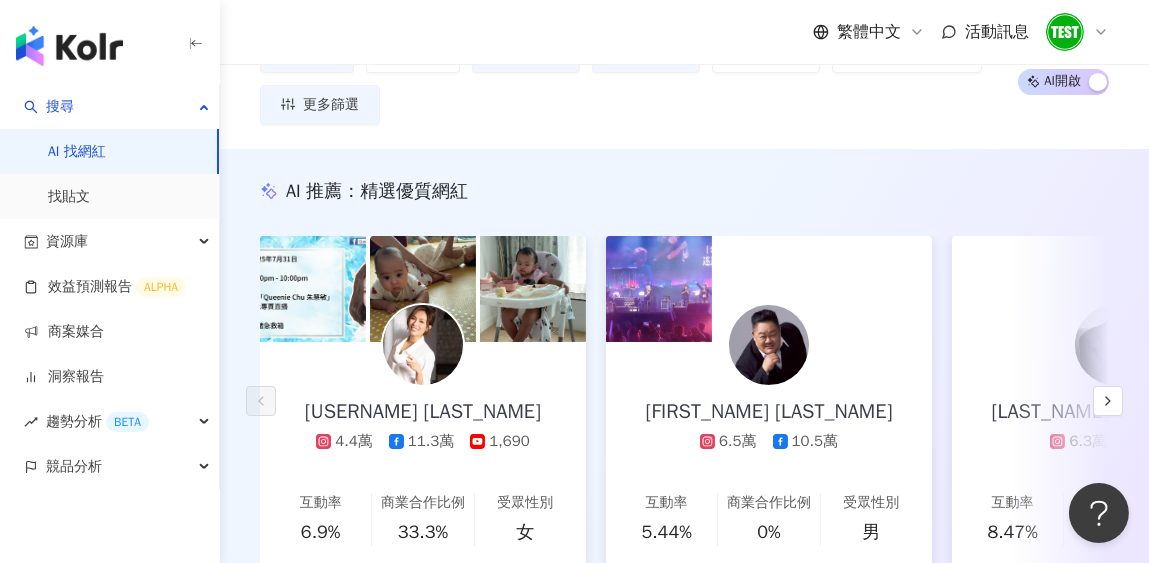 scroll, scrollTop: 0, scrollLeft: 0, axis: both 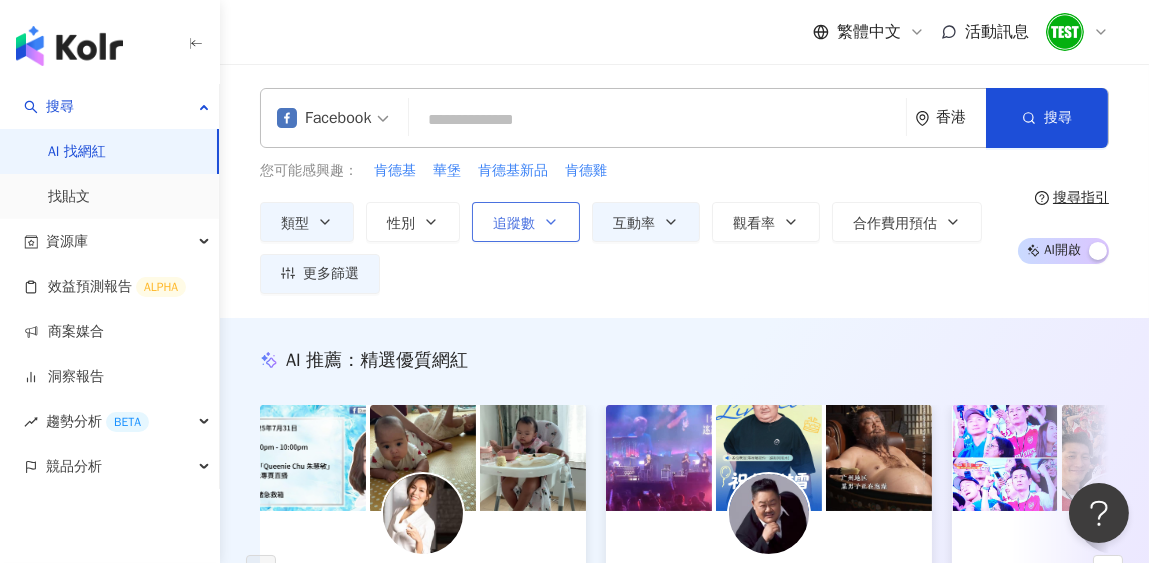 click on "追蹤數" at bounding box center [526, 222] 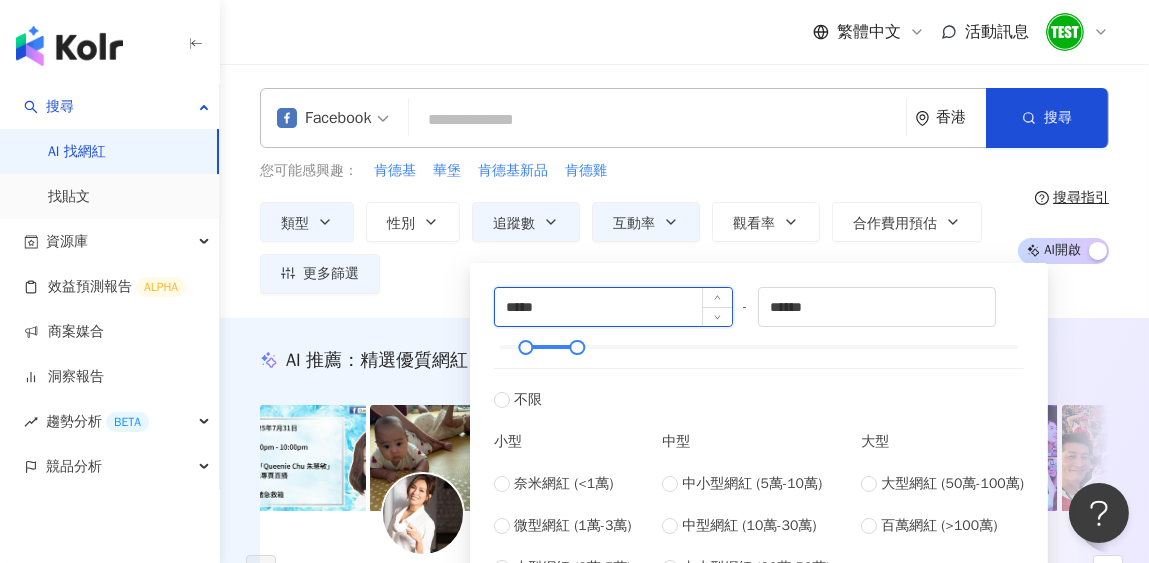 click on "*****" at bounding box center [613, 307] 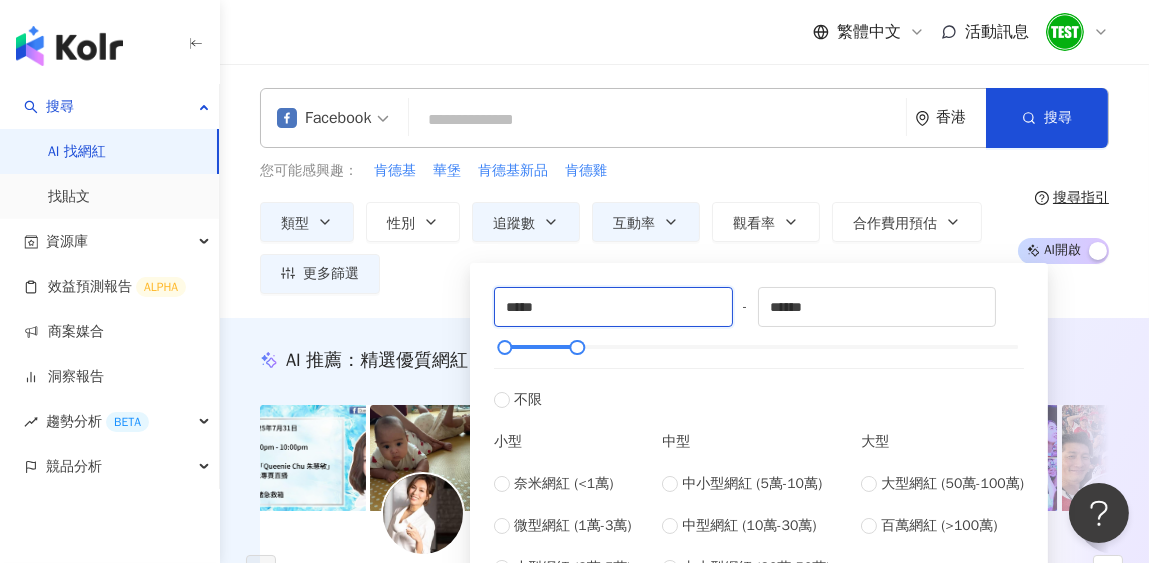 type on "*****" 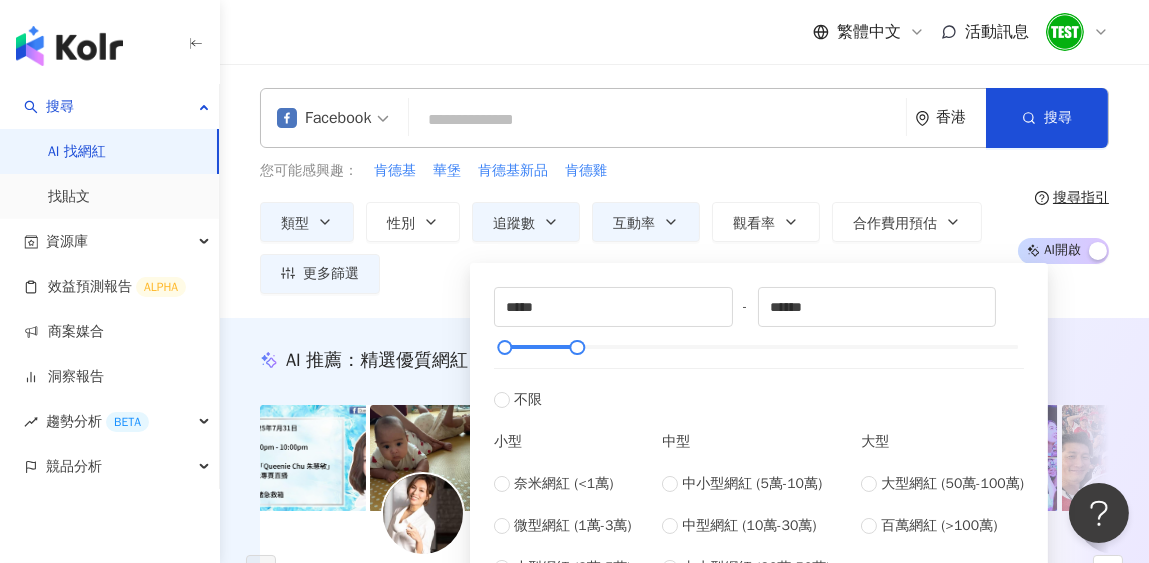 click on "Facebook [COUNTRY] 搜尋 您可能感興趣： 肯德基  華堡  肯德基新品  肯德雞  類型 性別 追蹤數 互動率 觀看率 合作費用預估  更多篩選 篩選條件 關於網紅 互動潛力 受眾輪廓 獨家 關於網紅 類型  ( 請選擇您想要的類型 ) 日常話題 母嬰 生活風格 促購導購 國家/地區 [COUNTRY] 性別 不限 女 男 其他 語言     請選擇或搜尋 追蹤數 *****  -  ****** 不限 小型 奈米網紅 (<1萬) 微型網紅 (1萬-3萬) 小型網紅 (3萬-5萬) 中型 中小型網紅 (5萬-10萬) 中型網紅 (10萬-30萬) 中大型網紅 (30萬-50萬) 大型 大型網紅 (50萬-100萬) 百萬網紅 (>100萬) 合作費用預估 不限 限制金額 $ *  -  $ ******* 幣別 : 新台幣 TWD 互動潛力 成長潛力 不限 高潛力 正常 衰退 互動率 * %  -  % 不限 5% 以下 5%~20% 20% 以上 觀看率 %  -  % 不限 10% 以下 10%~50% 50%~200% 200% 以上 漲粉率 %  -  % 不限 10% 以下 10%~50% 50%~200% 200% 以上 受眾輪廓 受眾性別 男" at bounding box center [684, 191] 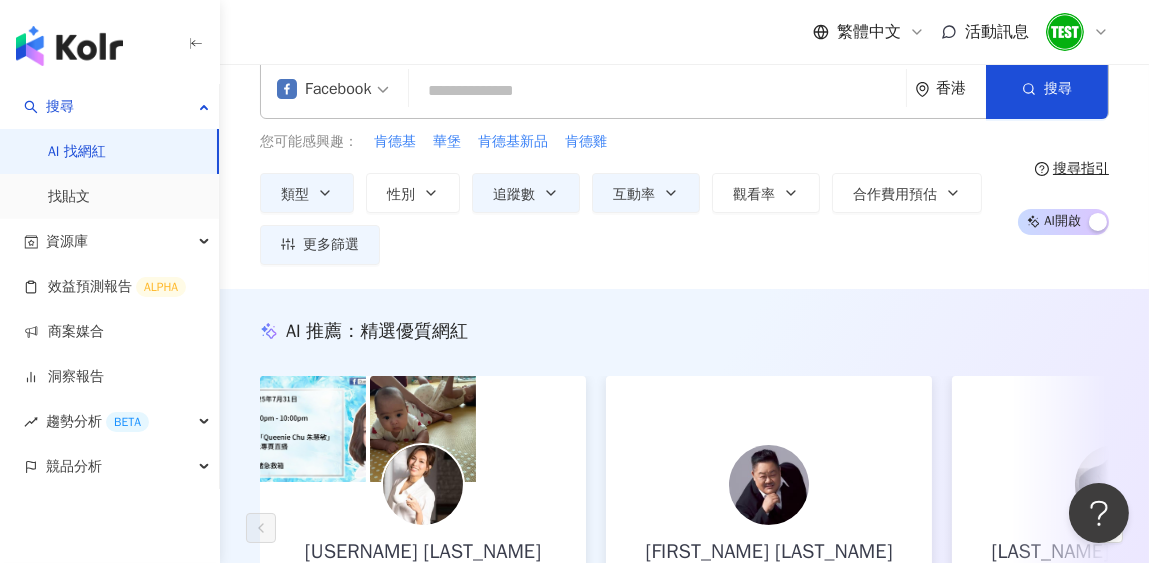 scroll, scrollTop: 0, scrollLeft: 0, axis: both 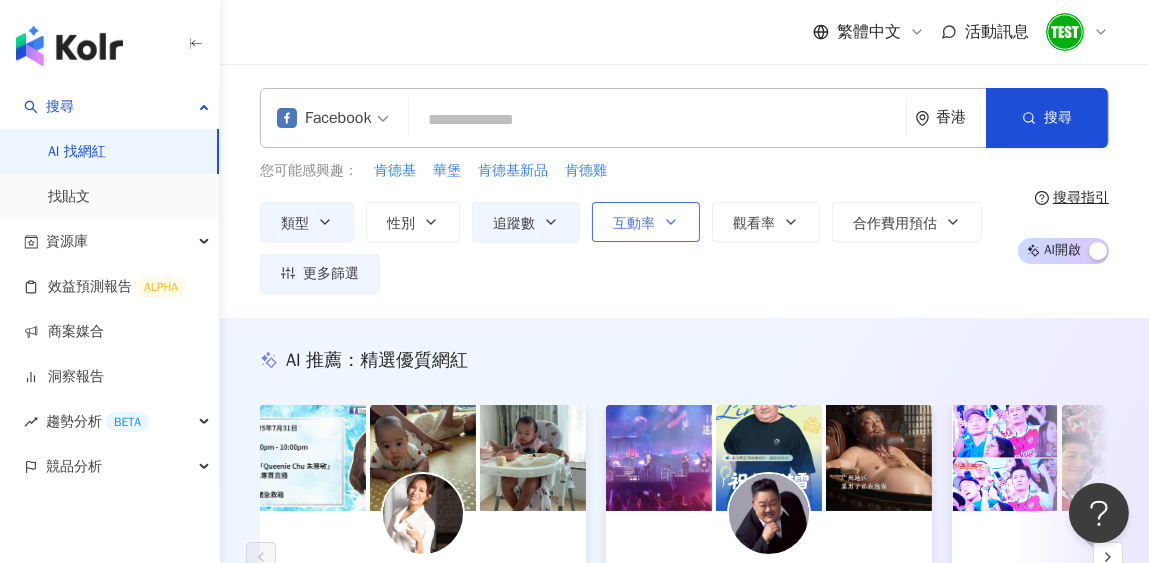 click on "互動率" at bounding box center [646, 222] 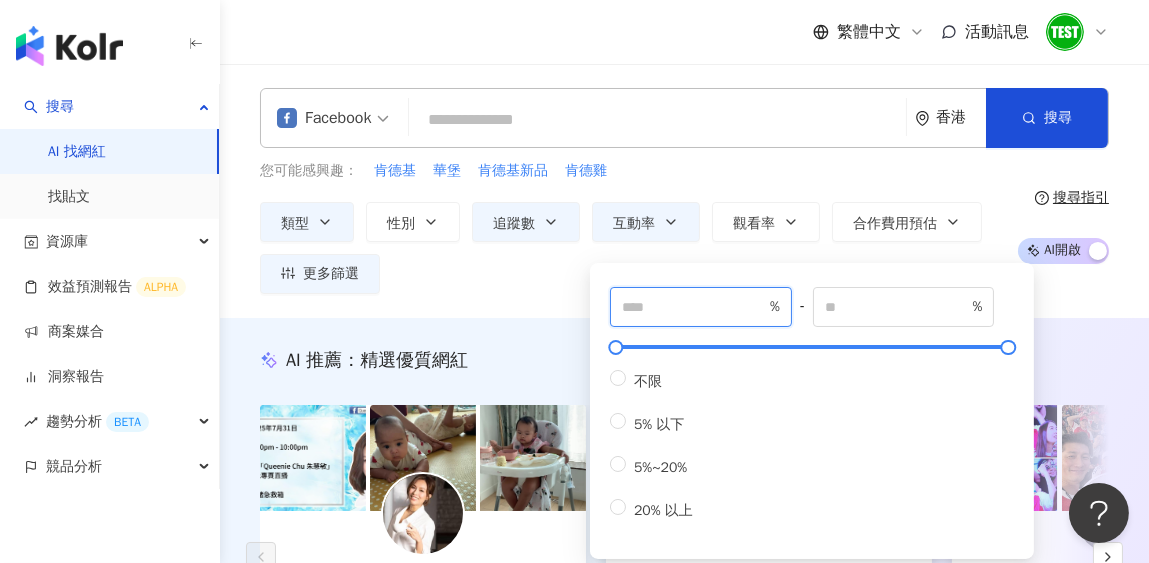 drag, startPoint x: 633, startPoint y: 310, endPoint x: 616, endPoint y: 312, distance: 17.117243 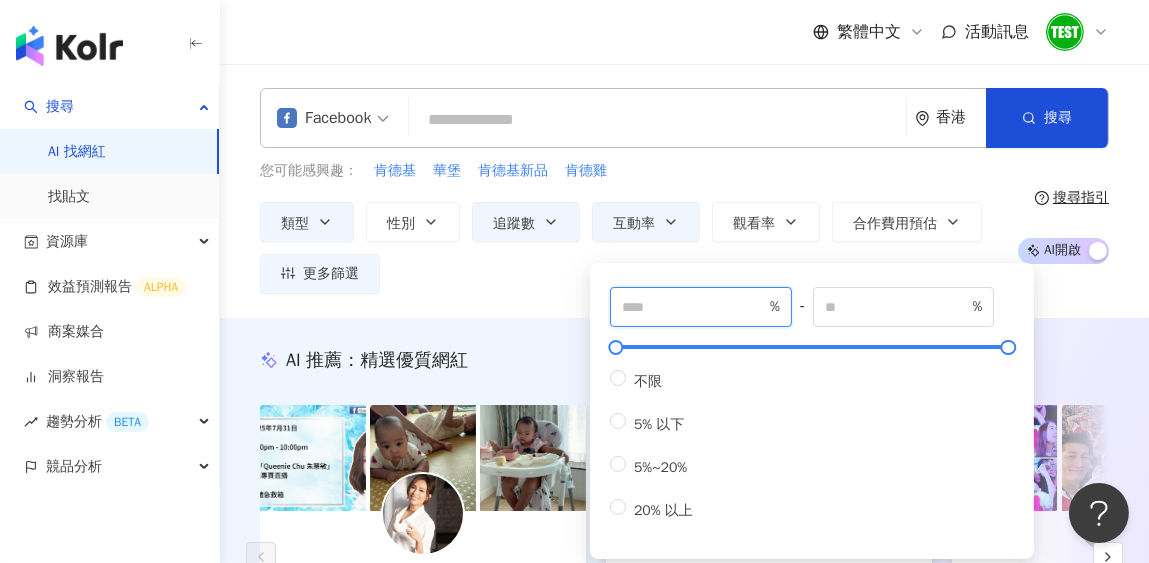type on "*" 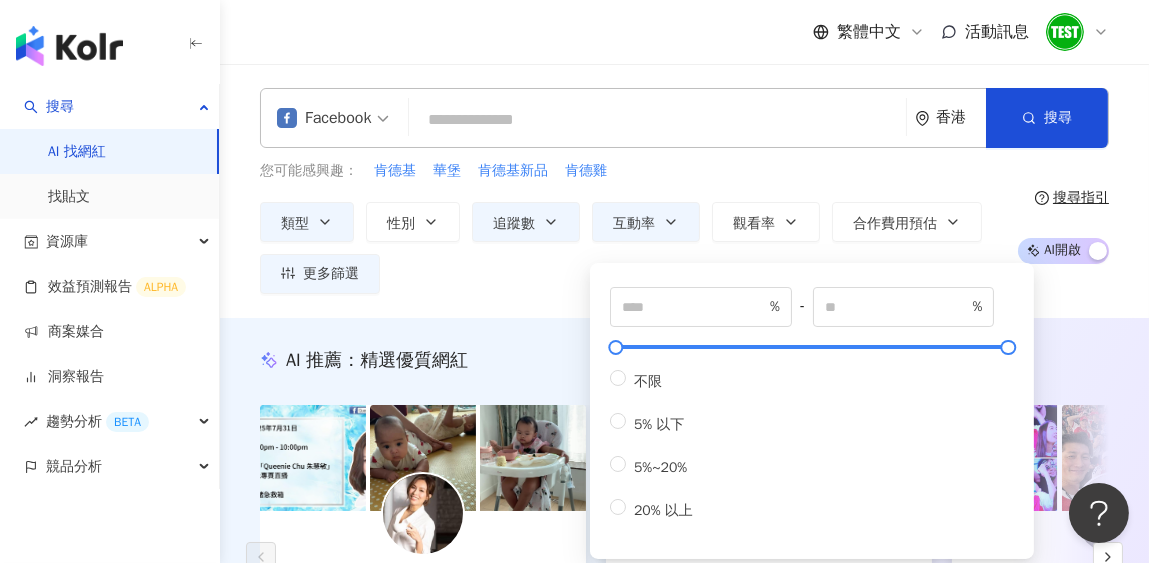 click on "Facebook [COUNTRY] 搜尋 您可能感興趣： 肯德基  華堡  肯德基新品  肯德雞  類型 性別 追蹤數 互動率 觀看率 合作費用預估  更多篩選 篩選條件 關於網紅 互動潛力 受眾輪廓 獨家 關於網紅 類型  ( 請選擇您想要的類型 ) 日常話題 母嬰 生活風格 促購導購 國家/地區 [COUNTRY] 性別 不限 女 男 其他 語言     請選擇或搜尋 追蹤數 *****  -  ****** 不限 小型 奈米網紅 (<1萬) 微型網紅 (1萬-3萬) 小型網紅 (3萬-5萬) 中型 中小型網紅 (5萬-10萬) 中型網紅 (10萬-30萬) 中大型網紅 (30萬-50萬) 大型 大型網紅 (50萬-100萬) 百萬網紅 (>100萬) 合作費用預估 不限 限制金額 $ *  -  $ ******* 幣別 : 新台幣 TWD 互動潛力 成長潛力 不限 高潛力 正常 衰退 互動率 * %  -  % 不限 5% 以下 5%~20% 20% 以上 觀看率 %  -  % 不限 10% 以下 10%~50% 50%~200% 200% 以上 漲粉率 %  -  % 不限 10% 以下 10%~50% 50%~200% 200% 以上 受眾輪廓 受眾性別 男" at bounding box center [684, 191] 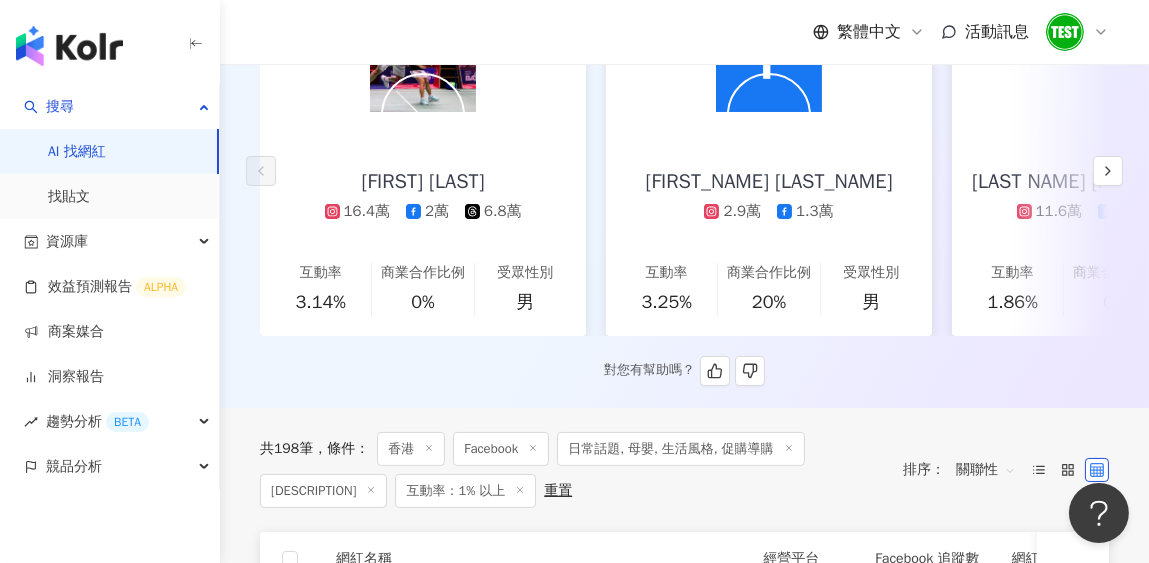scroll, scrollTop: 0, scrollLeft: 0, axis: both 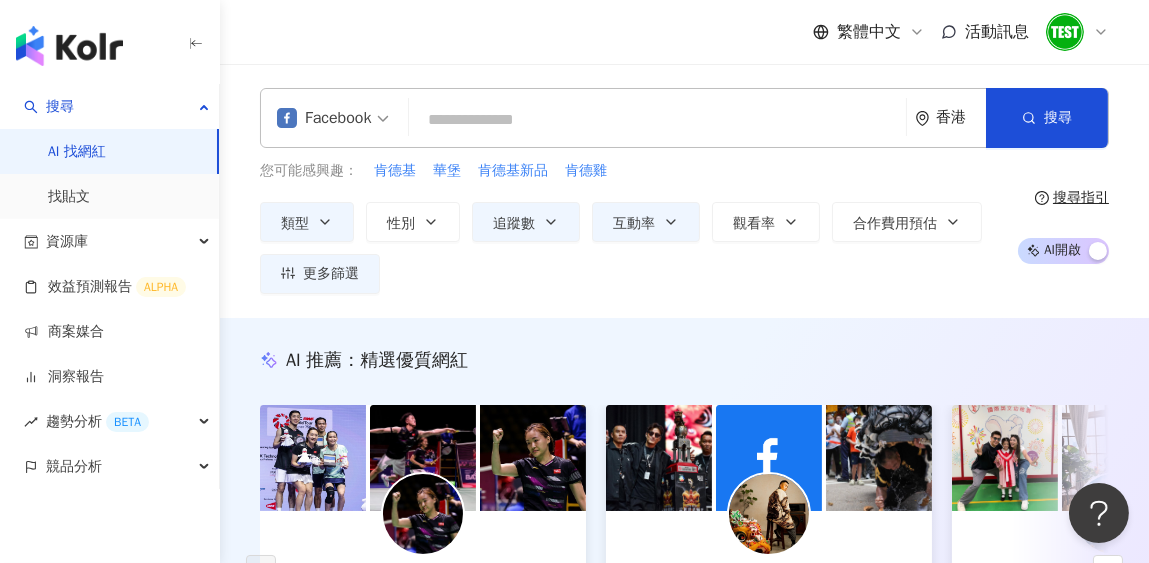 click on "香港" at bounding box center [961, 117] 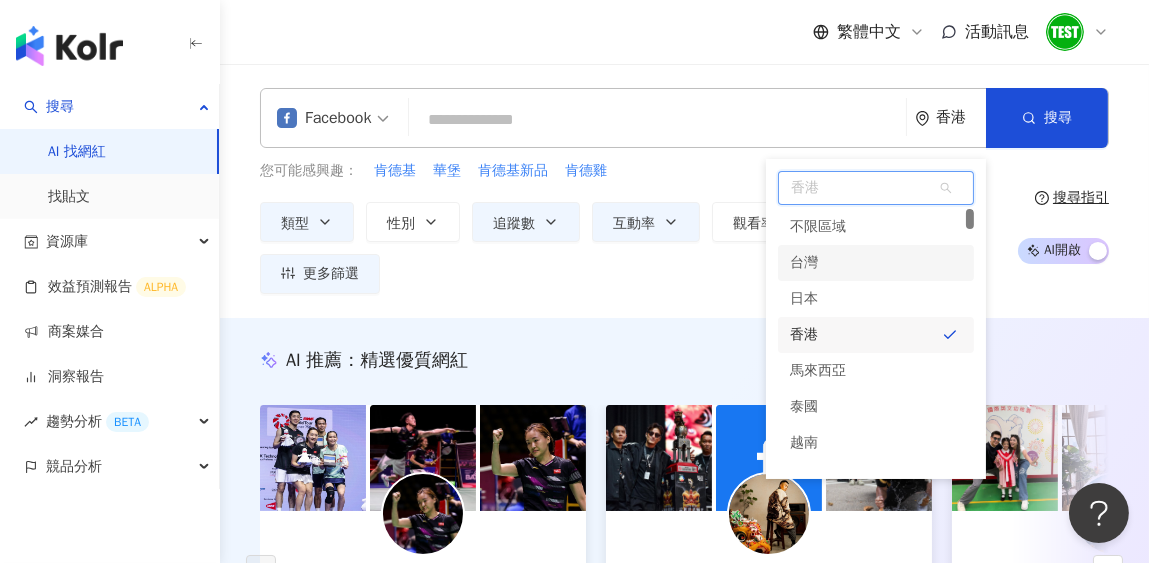 click on "台灣" at bounding box center (876, 263) 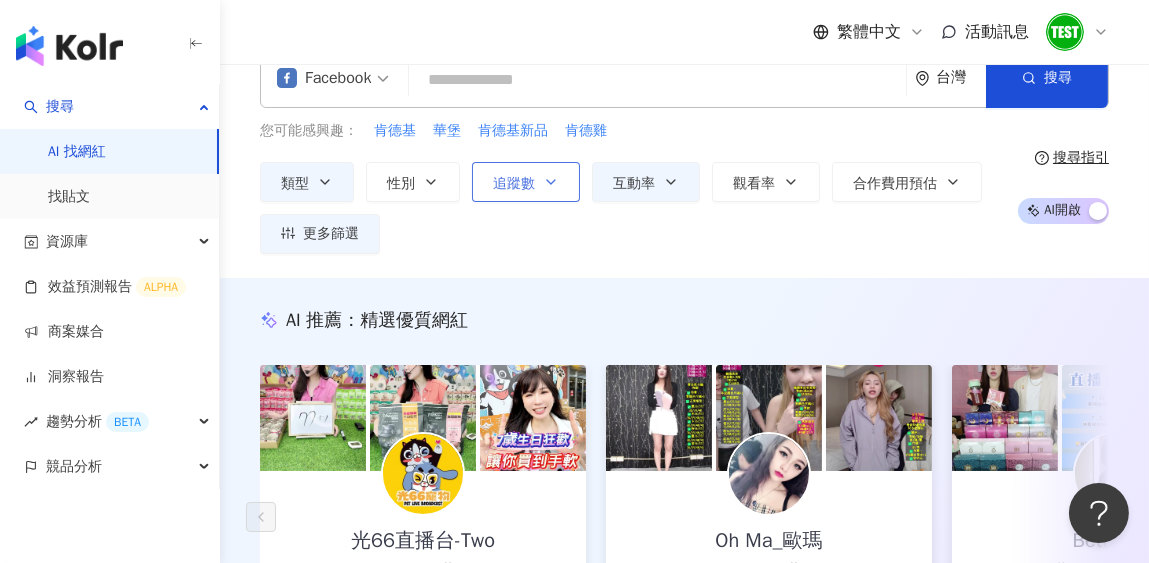 scroll, scrollTop: 0, scrollLeft: 0, axis: both 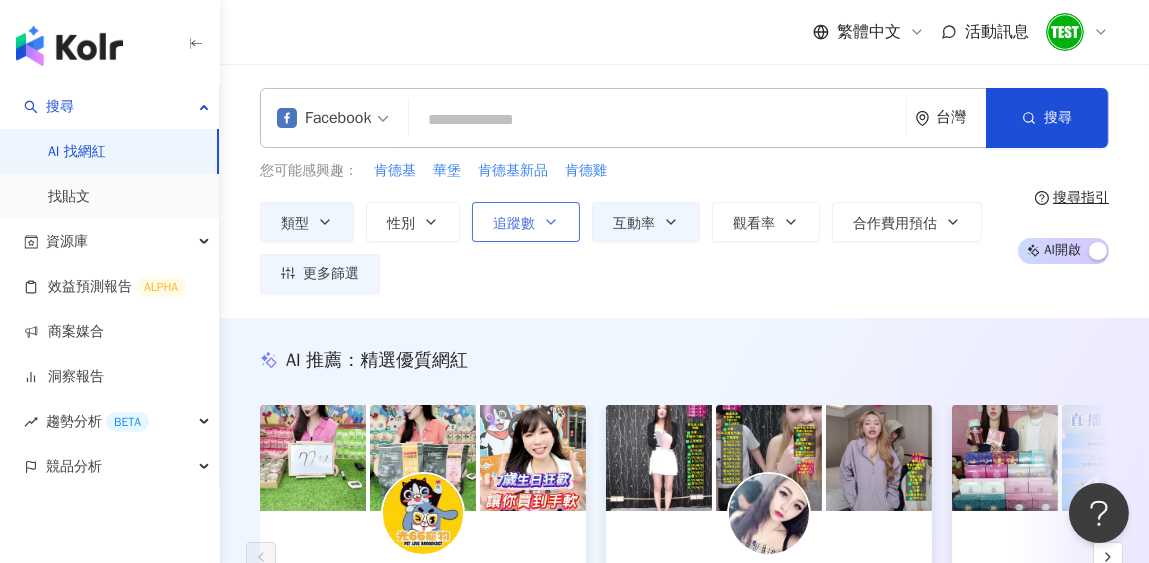 click on "追蹤數" at bounding box center (514, 224) 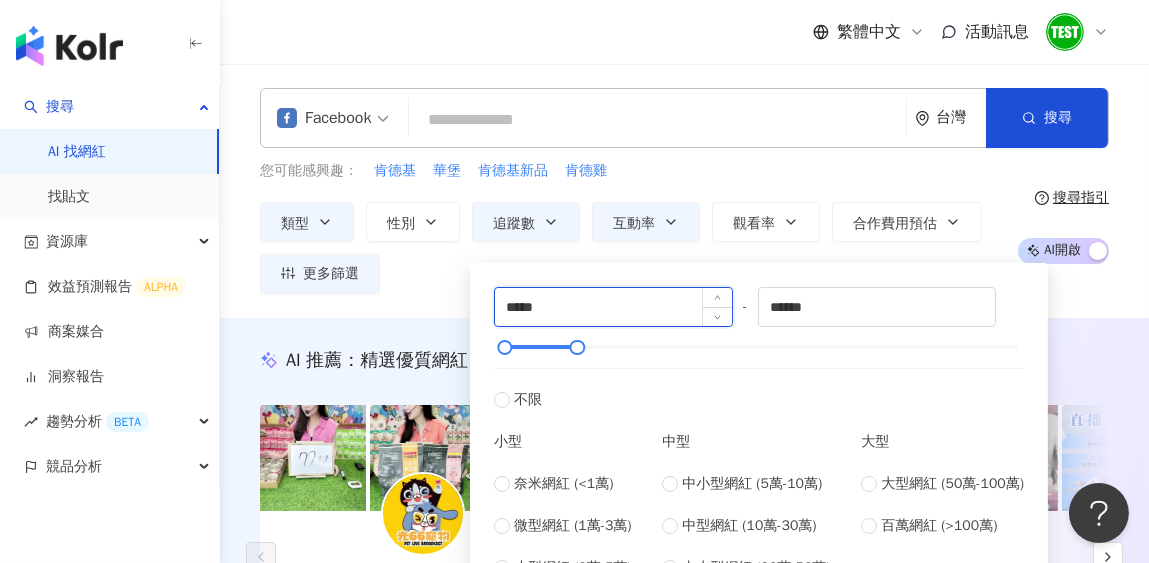 drag, startPoint x: 515, startPoint y: 302, endPoint x: 505, endPoint y: 303, distance: 10.049875 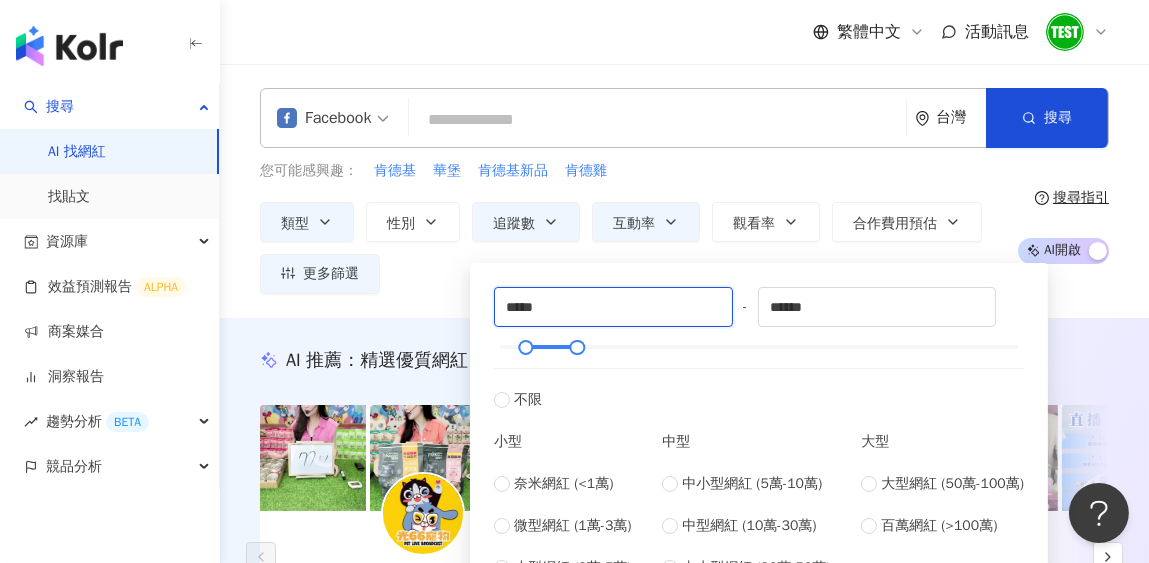 type on "*****" 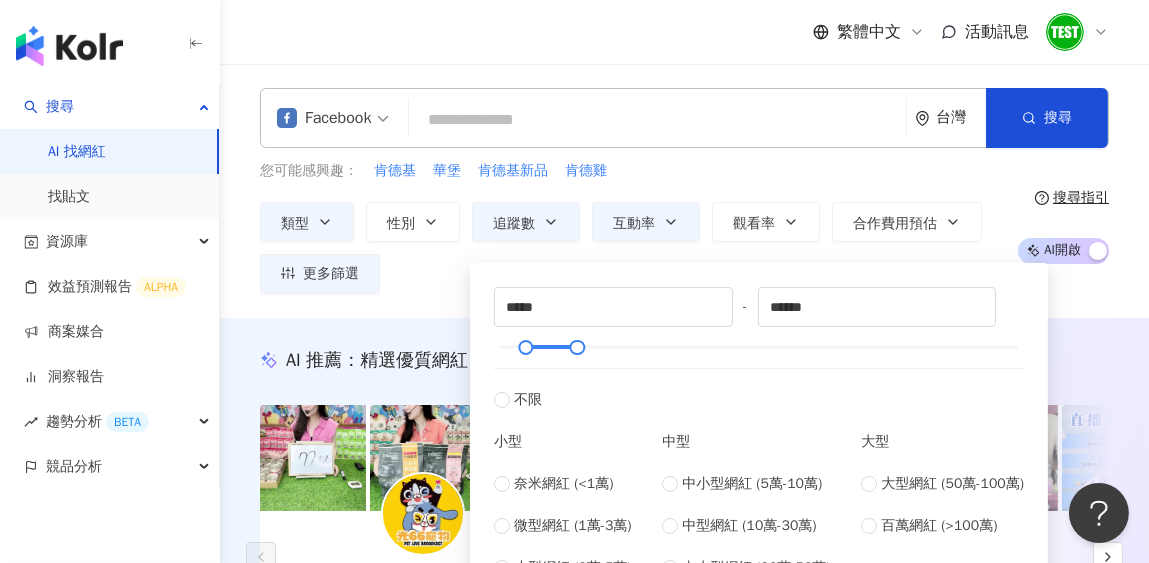 click on "[BRAND] [COUNTRY] [DESCRIPTION]" at bounding box center (684, 191) 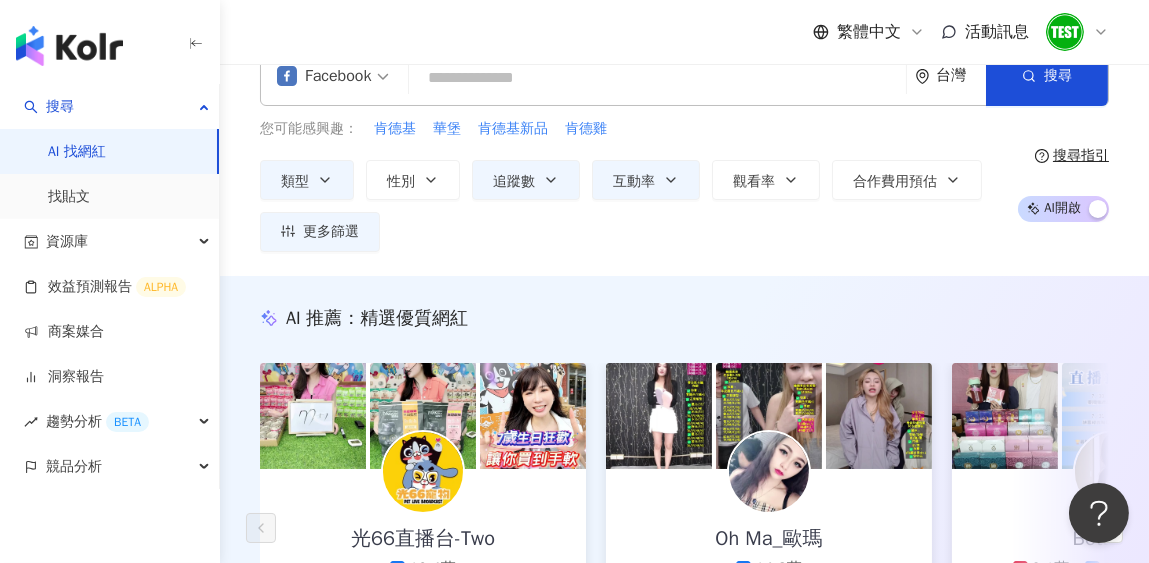 scroll, scrollTop: 0, scrollLeft: 0, axis: both 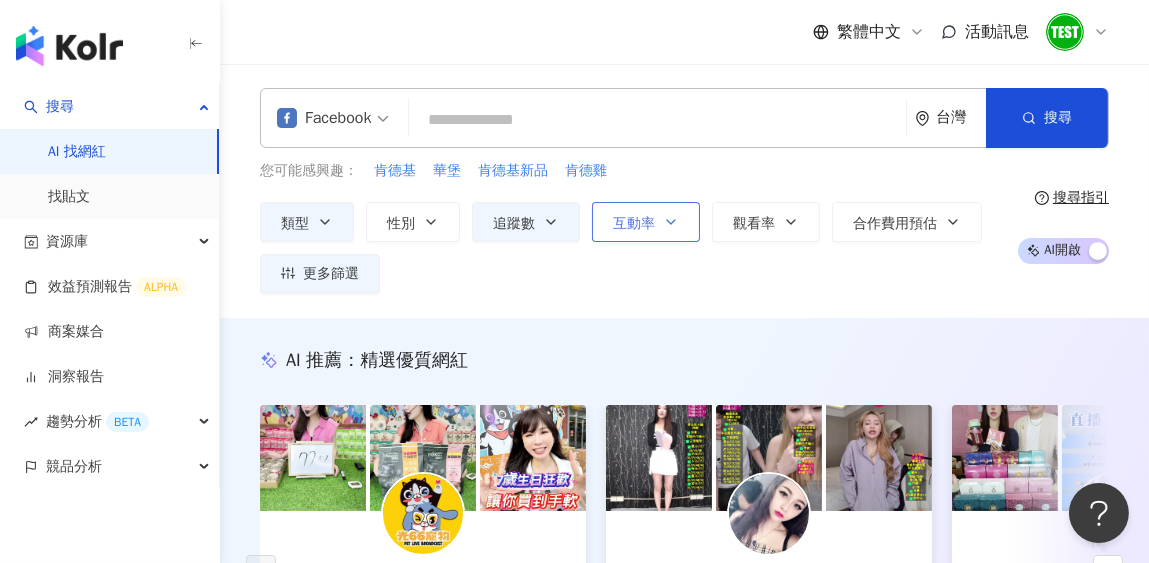 click 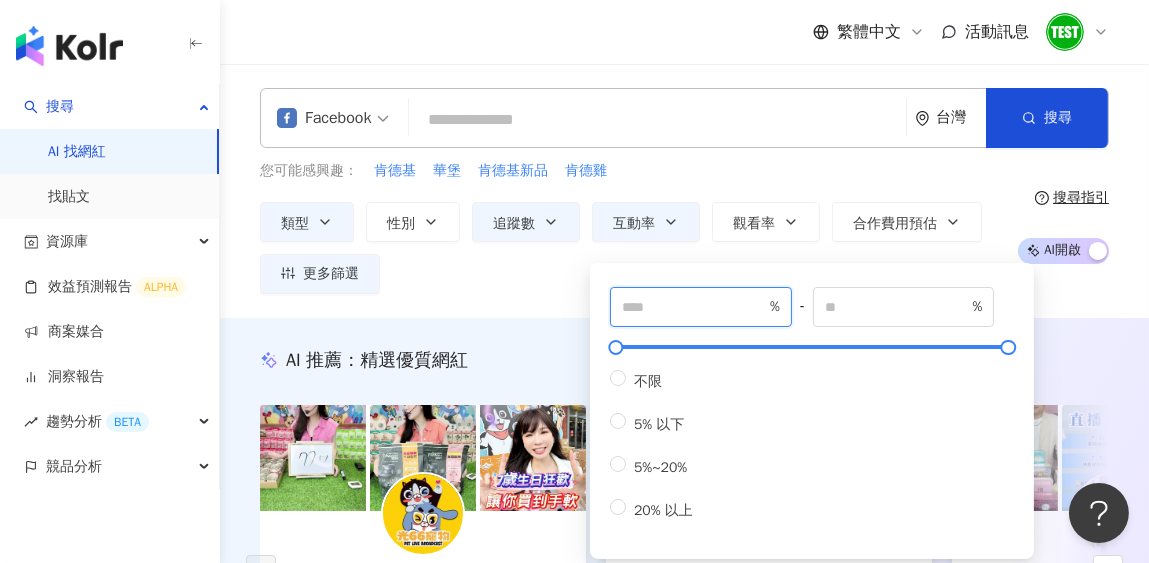 drag, startPoint x: 638, startPoint y: 316, endPoint x: 622, endPoint y: 316, distance: 16 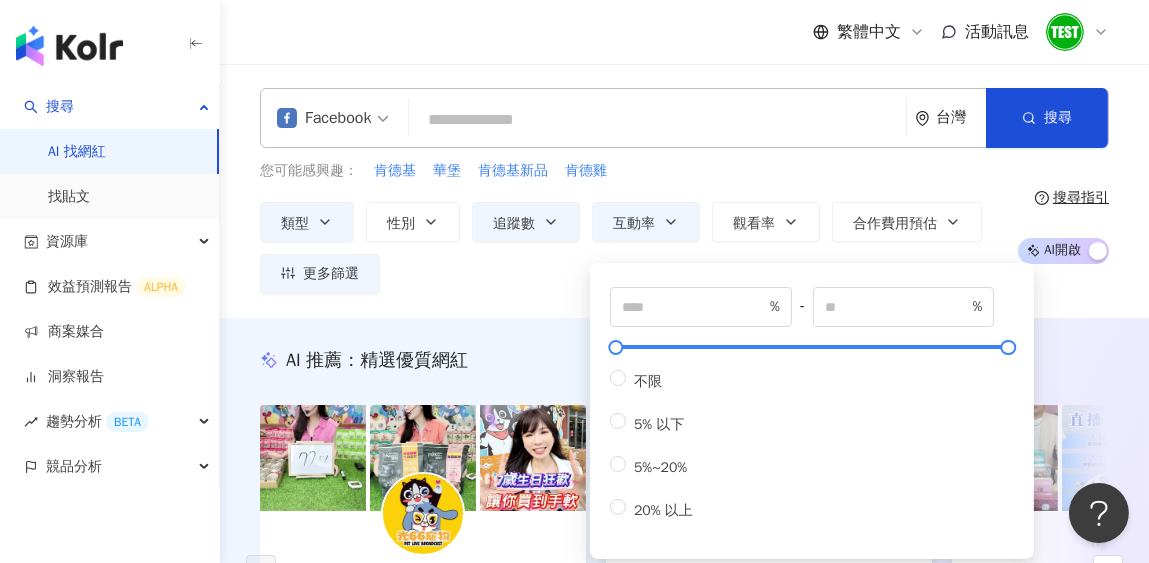 click on "類型 性別 追蹤數 互動率 觀看率 合作費用預估  更多篩選 篩選條件 關於網紅 互動潛力 受眾輪廓 獨家 關於網紅 類型  ( 請選擇您想要的類型 ) 日常話題 母嬰 生活風格 促購導購 國家/地區 台灣 性別 不限 女 男 其他 語言     請選擇或搜尋 追蹤數 *****  -  ****** 不限 小型 奈米網紅 (<1萬) 微型網紅 (1萬-3萬) 小型網紅 (3萬-5萬) 中型 中小型網紅 (5萬-10萬) 中型網紅 (10萬-30萬) 中大型網紅 (30萬-50萬) 大型 大型網紅 (50萬-100萬) 百萬網紅 (>100萬) 合作費用預估 不限 限制金額 $ *  -  $ ******* 幣別 : 新台幣 TWD 互動潛力 成長潛力 不限 高潛力 正常 衰退 互動率 * %  -  % 不限 5% 以下 5%~20% 20% 以上 觀看率 %  -  % 不限 10% 以下 10%~50% 50%~200% 200% 以上 漲粉率 %  -  % 不限 10% 以下 10%~50% 50%~200% 200% 以上 受眾輪廓 受眾性別 不限 男 女   超過  N % 受眾年齡 不限 13-17 18-24 25-34 35-44 45-64 65+   超過  N %" at bounding box center [631, 248] 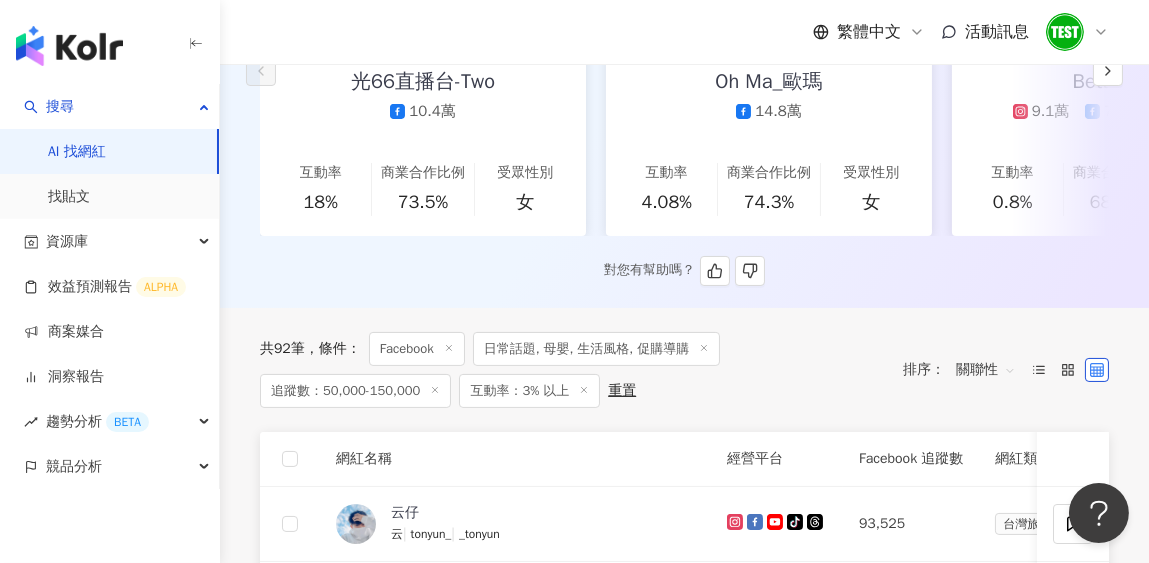 scroll, scrollTop: 0, scrollLeft: 0, axis: both 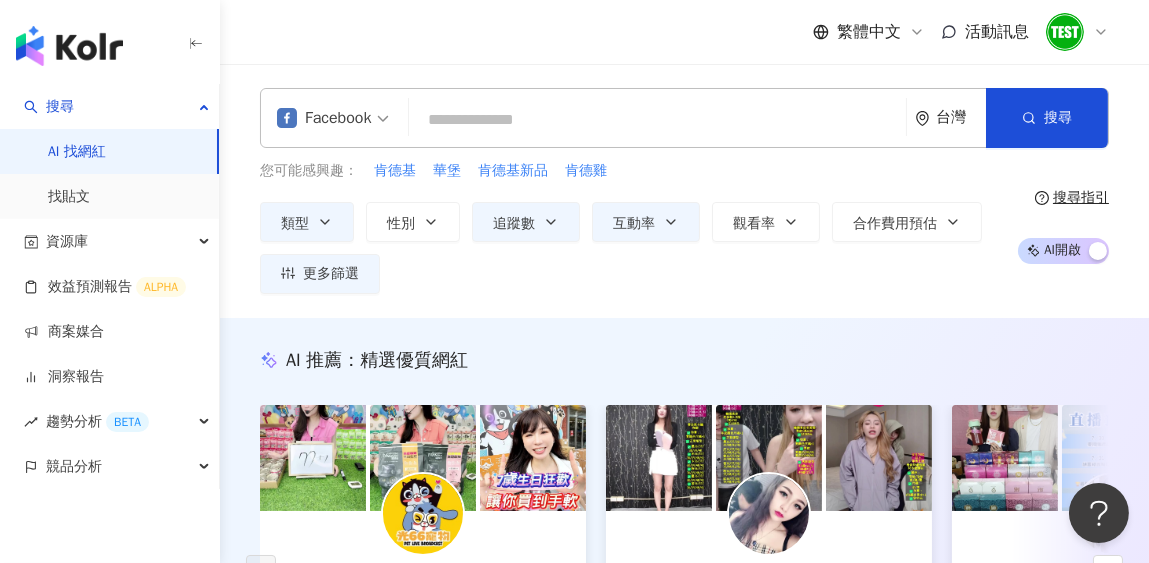 click 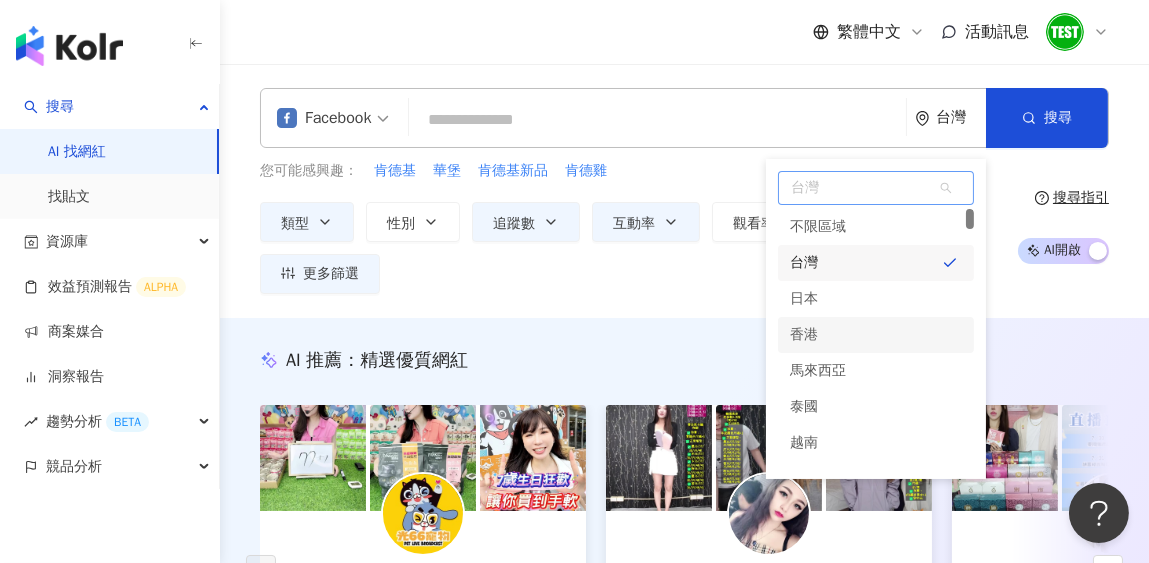 click on "香港" at bounding box center (876, 335) 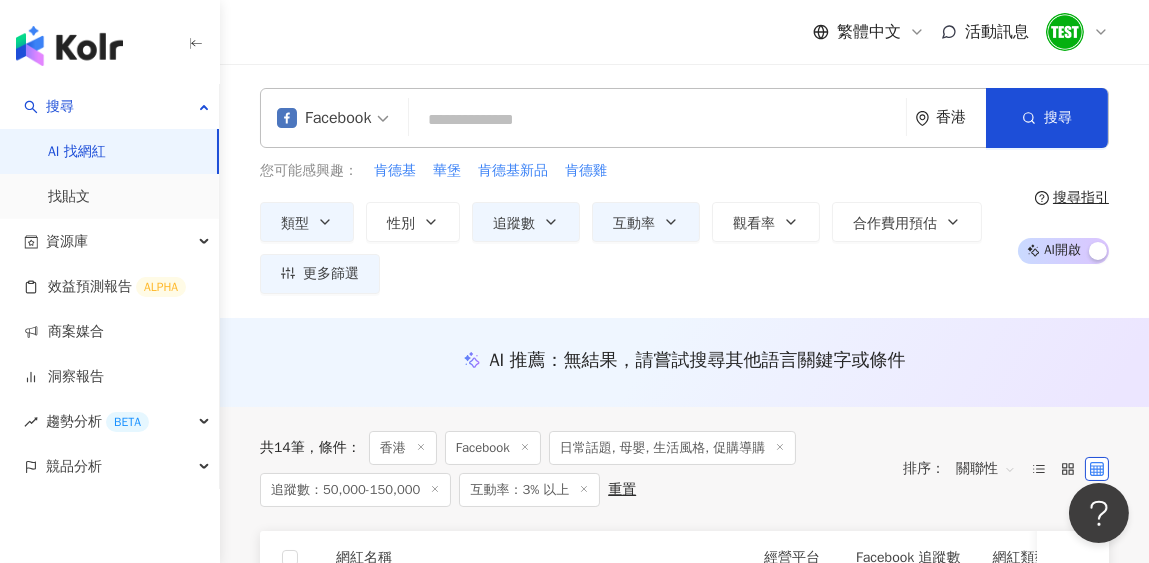 scroll, scrollTop: 99, scrollLeft: 0, axis: vertical 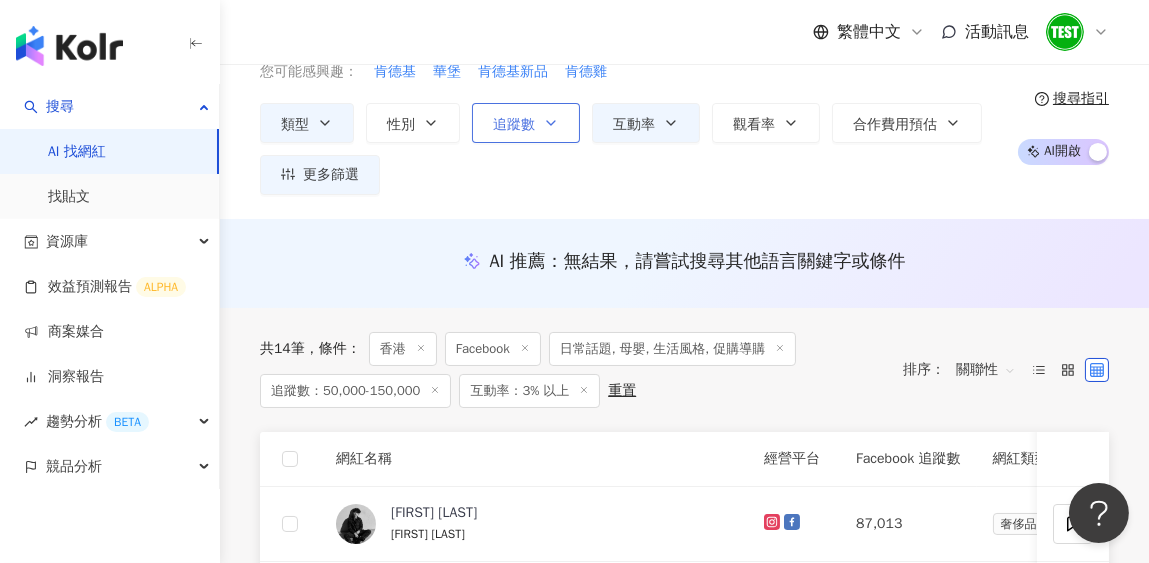 click on "追蹤數" at bounding box center (514, 125) 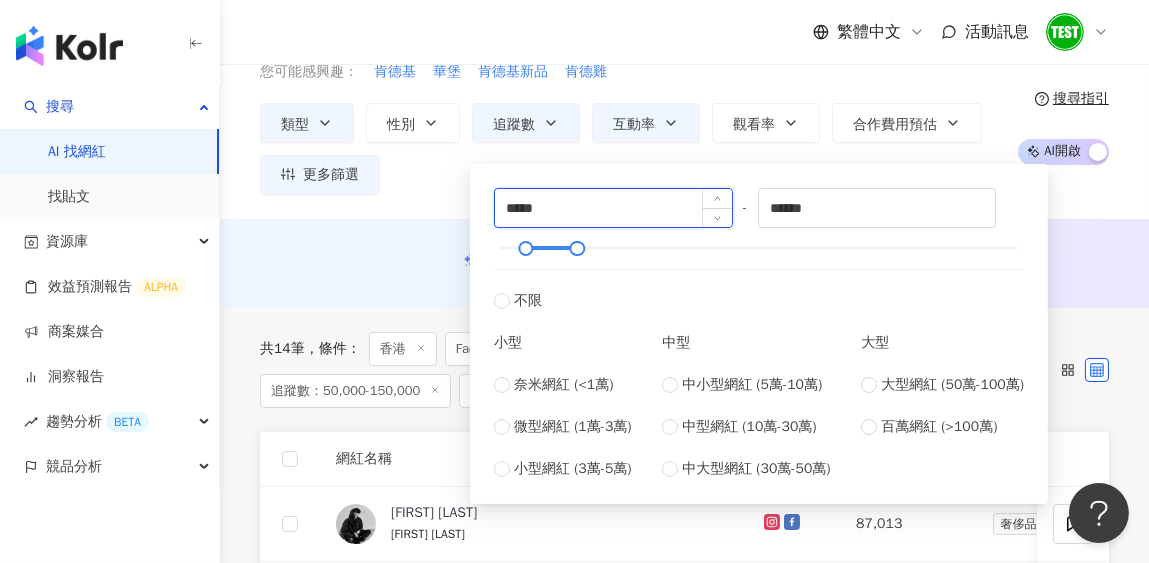 click on "*****" at bounding box center [613, 208] 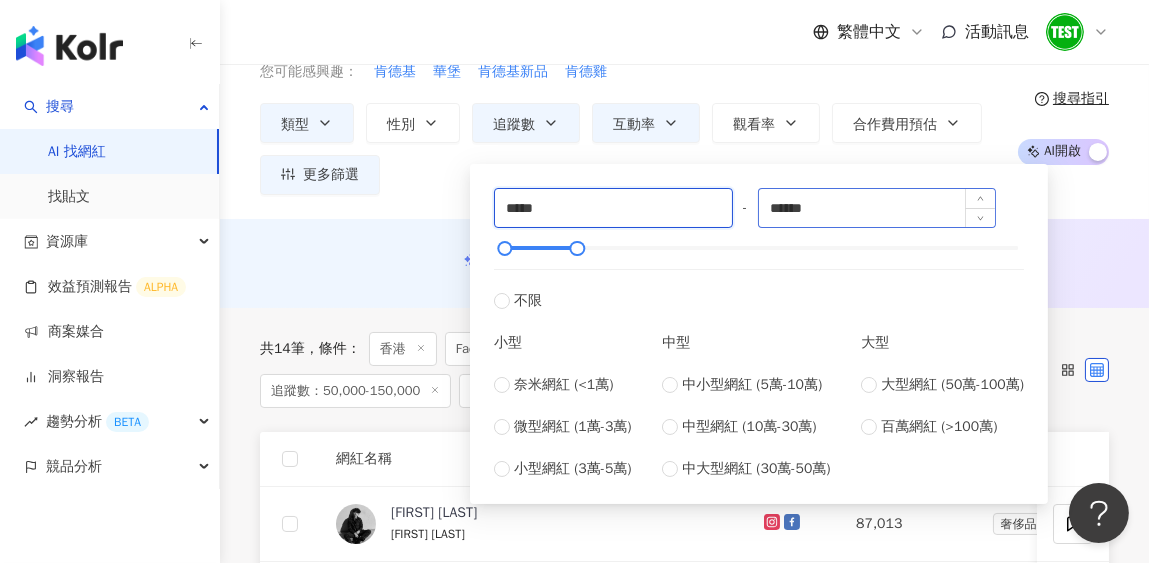 type on "*****" 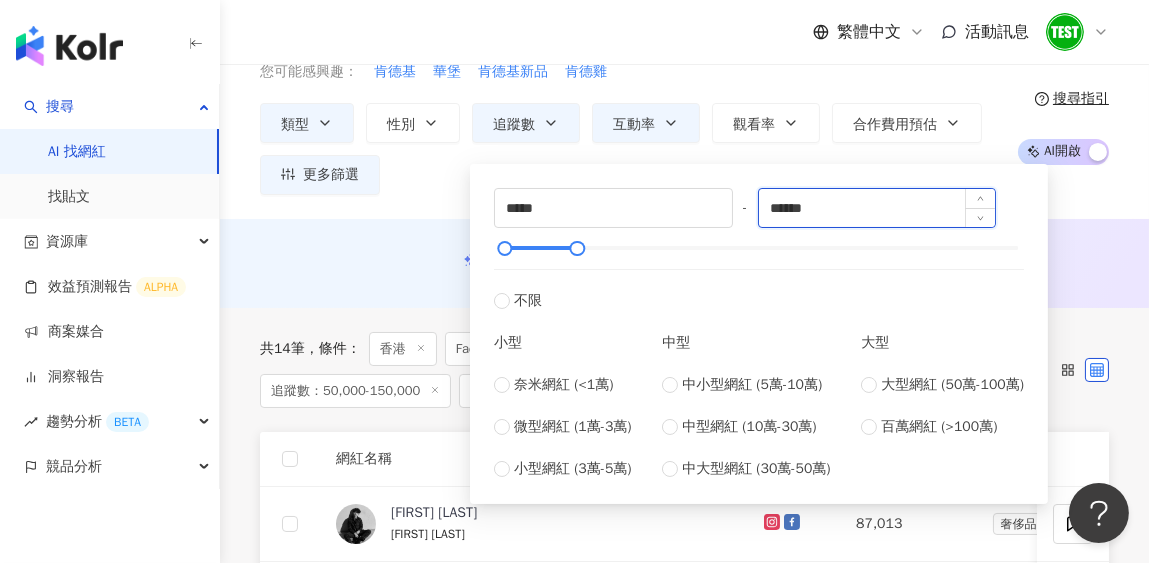drag, startPoint x: 789, startPoint y: 203, endPoint x: 773, endPoint y: 205, distance: 16.124516 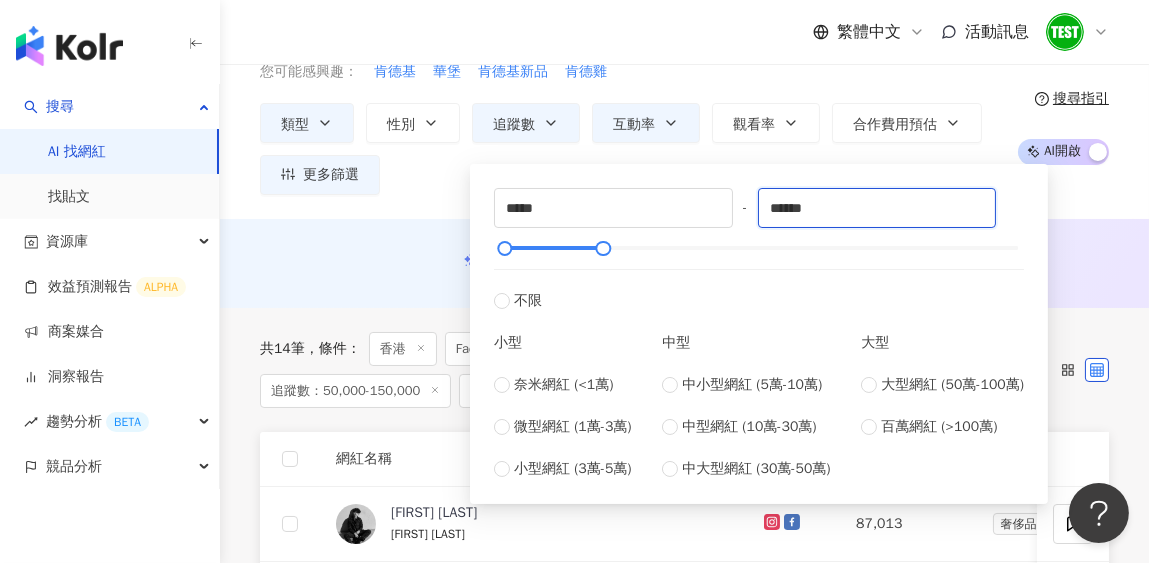 type on "******" 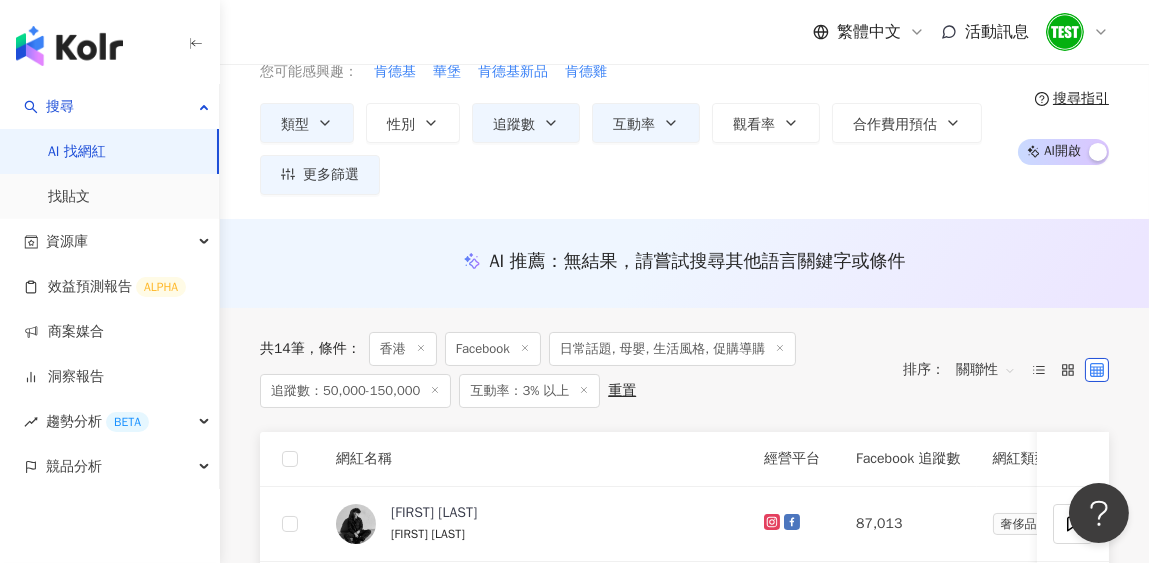 click on "類型 性別 追蹤數 互動率 觀看率 合作費用預估  更多篩選 篩選條件 關於網紅 互動潛力 受眾輪廓 獨家 關於網紅 類型  ( 請選擇您想要的類型 ) 日常話題 母嬰 生活風格 促購導購 國家/地區 [COUNTRY] 性別 不限 女 男 其他 語言     請選擇或搜尋 追蹤數 *****  -  ****** 不限 小型 奈米網紅 (<1萬) 微型網紅 (1萬-3萬) 小型網紅 (3萬-5萬) 中型 中小型網紅 (5萬-10萬) 中型網紅 (10萬-30萬) 中大型網紅 (30萬-50萬) 大型 大型網紅 (50萬-100萬) 百萬網紅 (>100萬) 合作費用預估 不限 限制金額 $ *  -  $ ******* 幣別 : 新台幣 TWD 互動潛力 成長潛力 不限 高潛力 正常 衰退 互動率 * %  -  % 不限 5% 以下 5%~20% 20% 以上 觀看率 %  -  % 不限 10% 以下 10%~50% 50%~200% 200% 以上 漲粉率 %  -  % 不限 10% 以下 10%~50% 50%~200% 200% 以上 受眾輪廓 受眾性別 不限 男 女   超過  N % 受眾年齡 不限 13-17 18-24 25-34 35-44 45-64 65+   超過  N %" at bounding box center (631, 149) 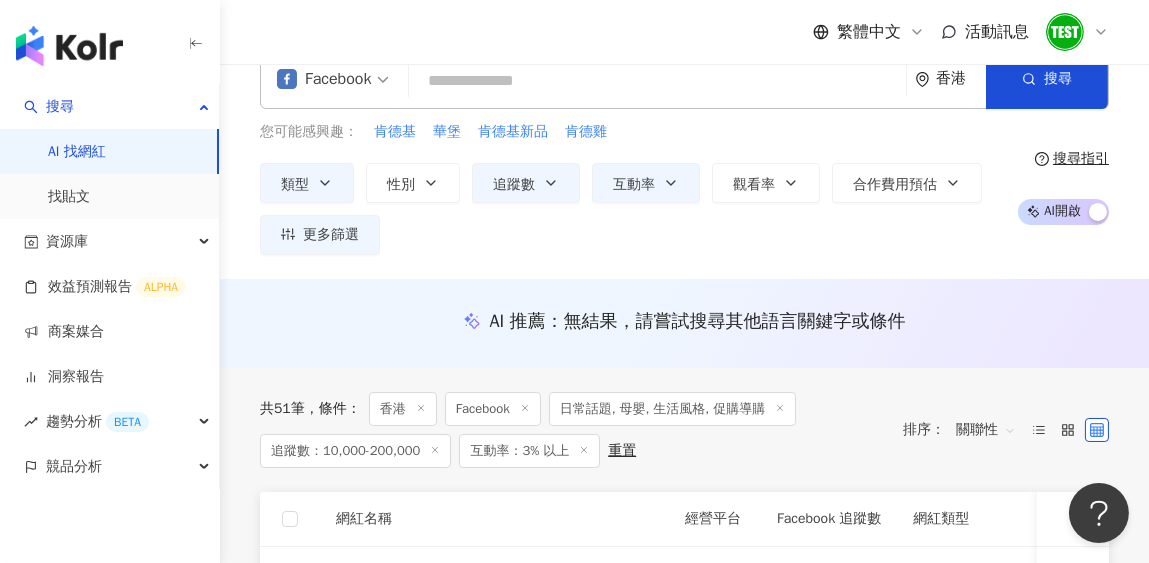 scroll, scrollTop: 0, scrollLeft: 0, axis: both 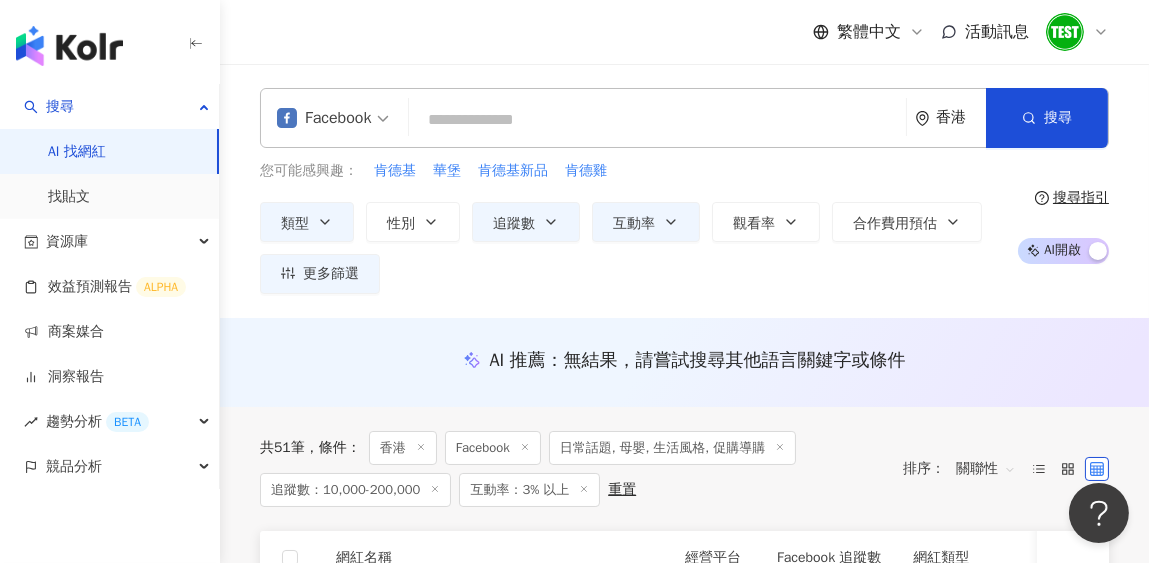 click on "香港" at bounding box center [961, 117] 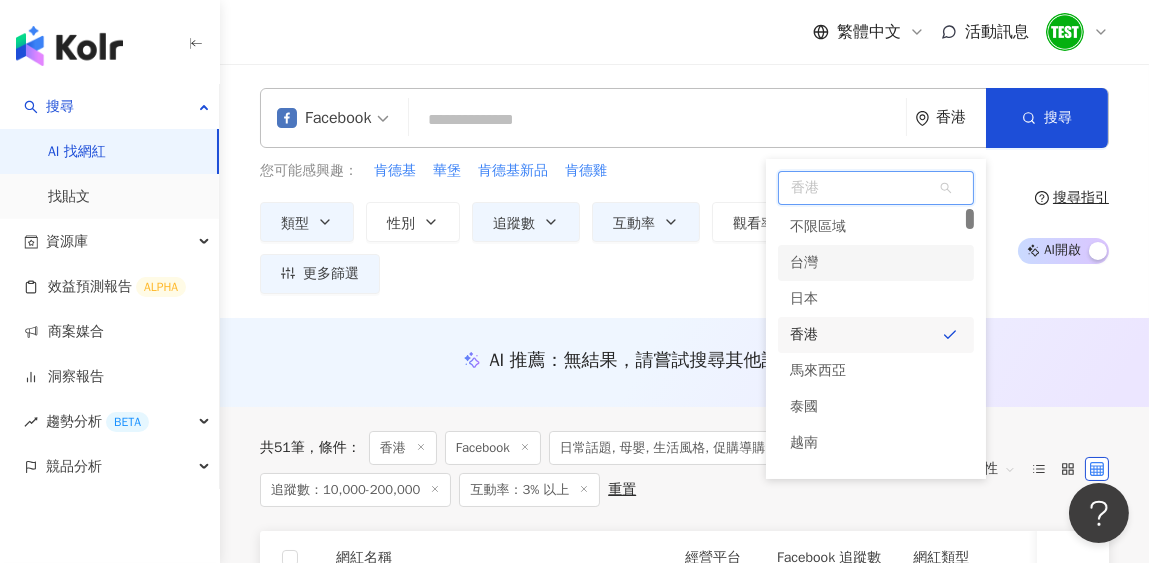 click on "台灣" at bounding box center (876, 263) 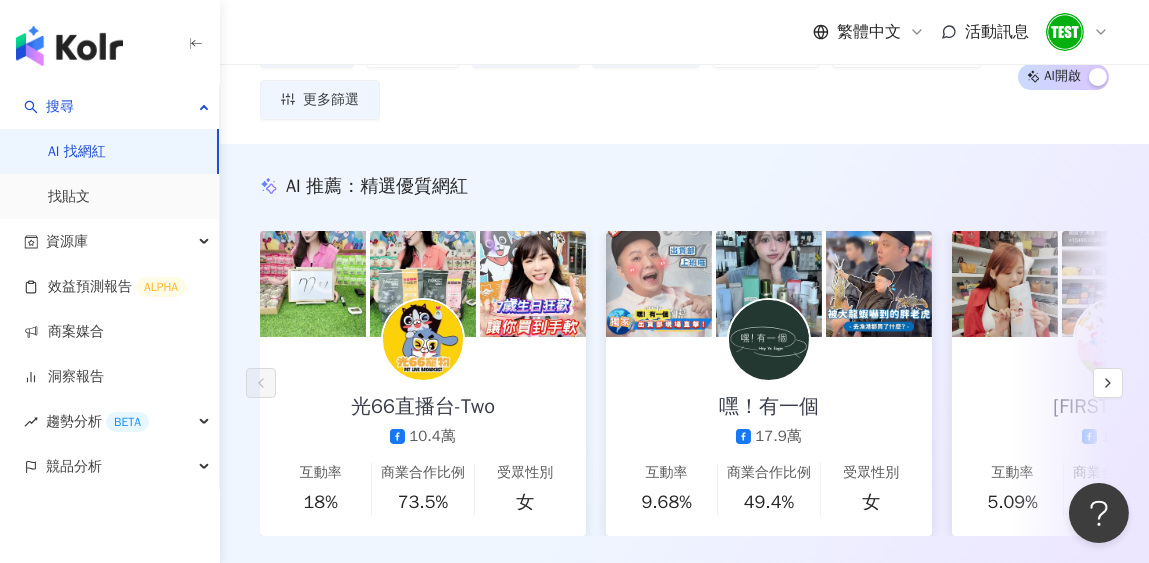scroll, scrollTop: 499, scrollLeft: 0, axis: vertical 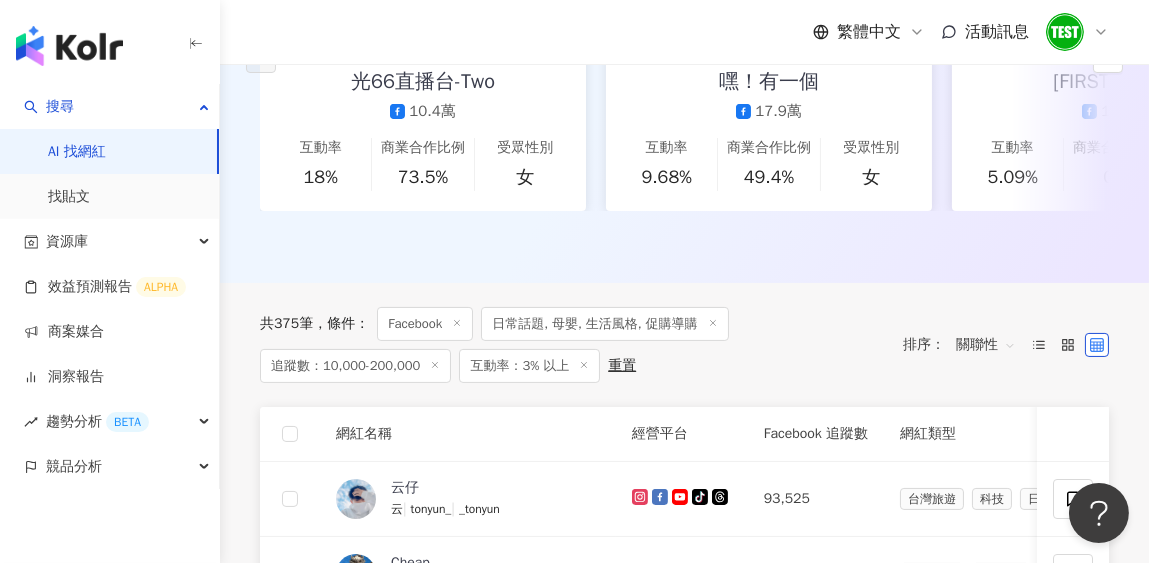 click at bounding box center (584, 366) 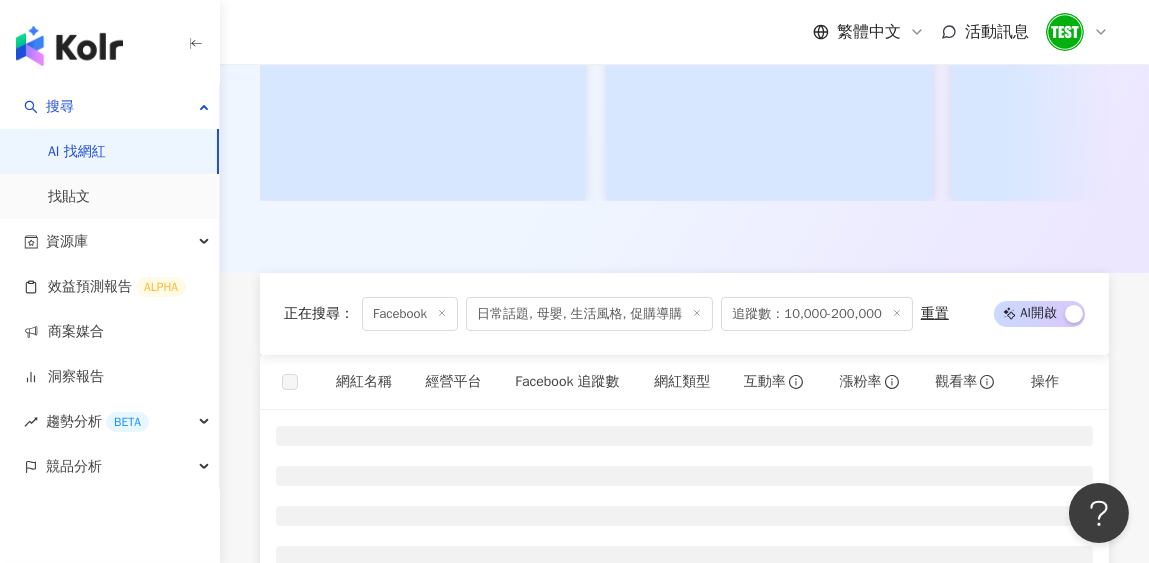 scroll, scrollTop: 0, scrollLeft: 0, axis: both 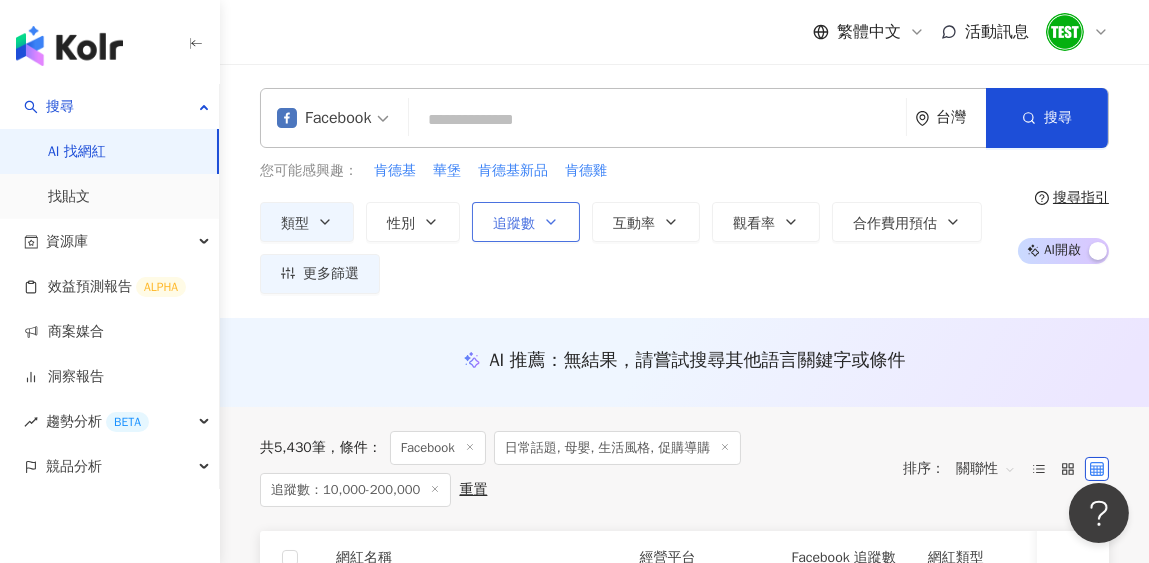 click on "追蹤數" at bounding box center [526, 222] 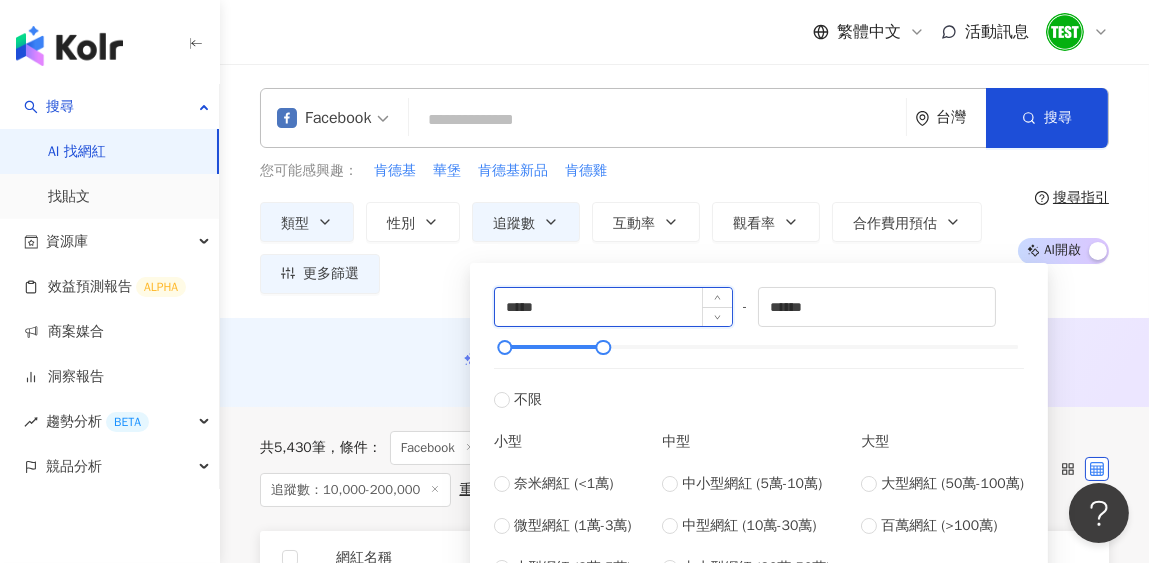 click on "*****" at bounding box center [613, 307] 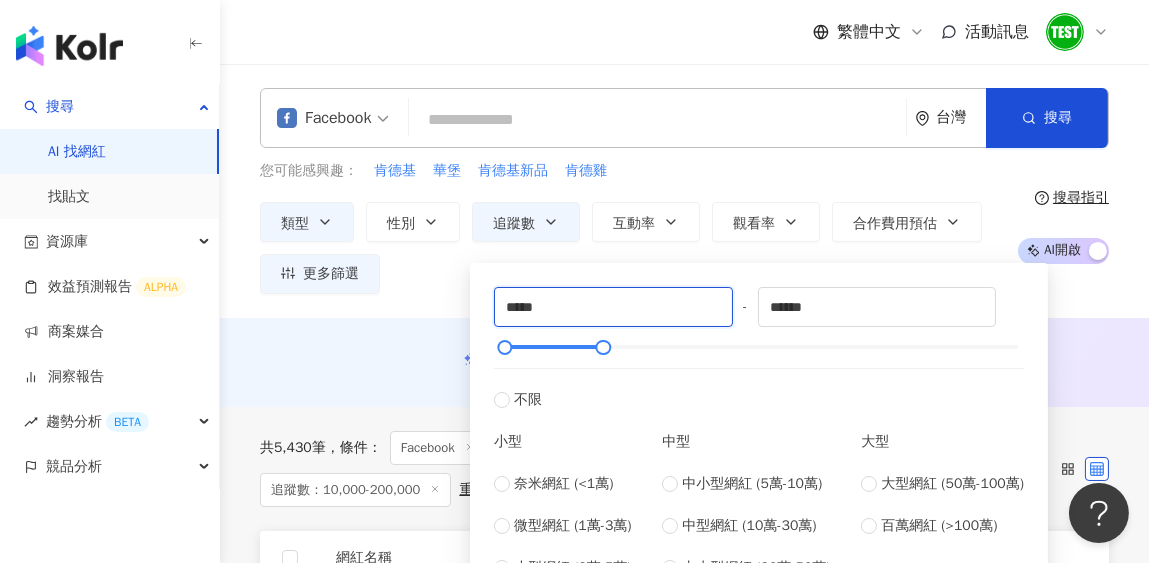 drag, startPoint x: 523, startPoint y: 310, endPoint x: 490, endPoint y: 311, distance: 33.01515 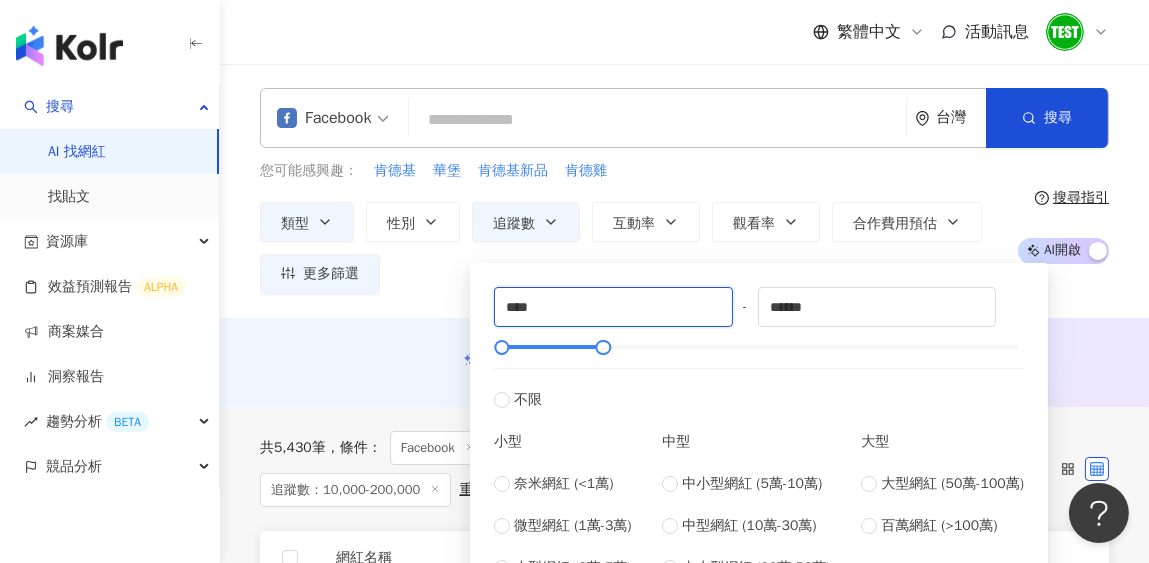 type on "****" 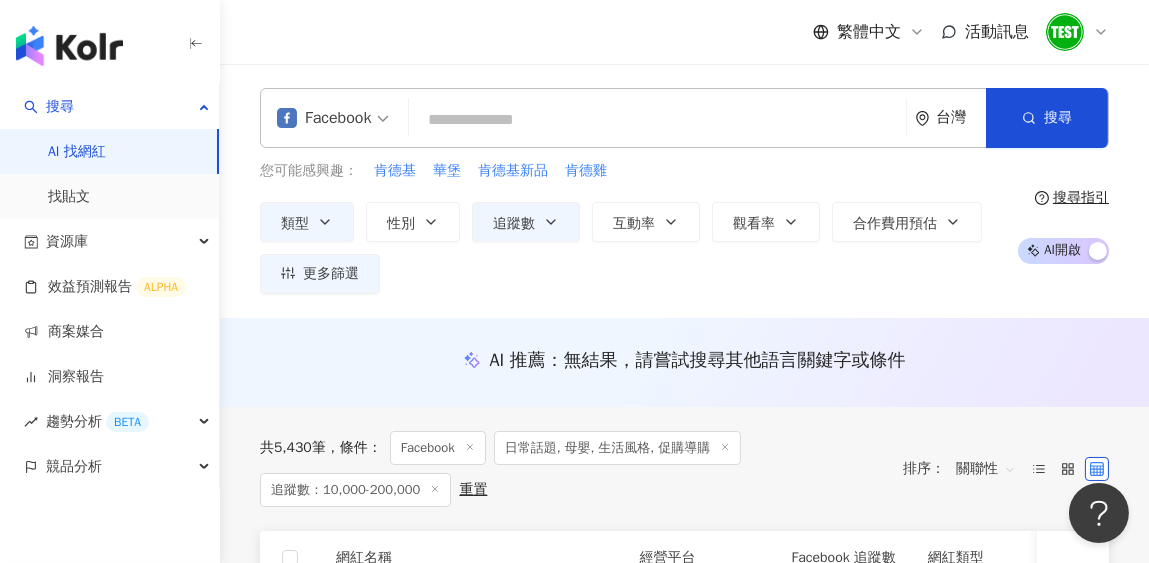 click on "AI 推薦 ： 無結果，請嘗試搜尋其他語言關鍵字或條件" at bounding box center (684, 362) 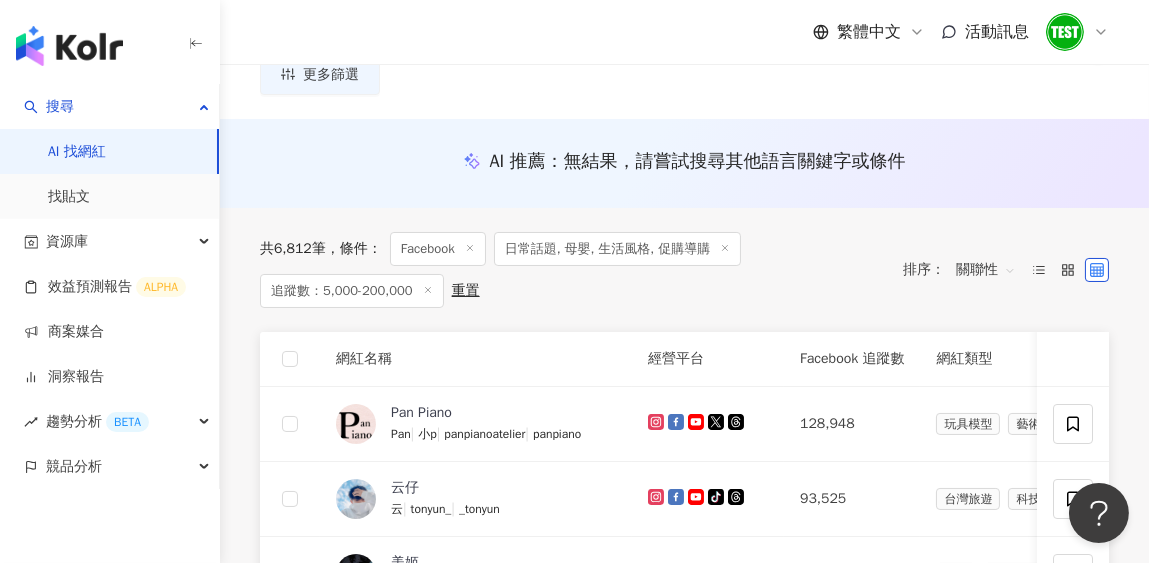 scroll, scrollTop: 0, scrollLeft: 0, axis: both 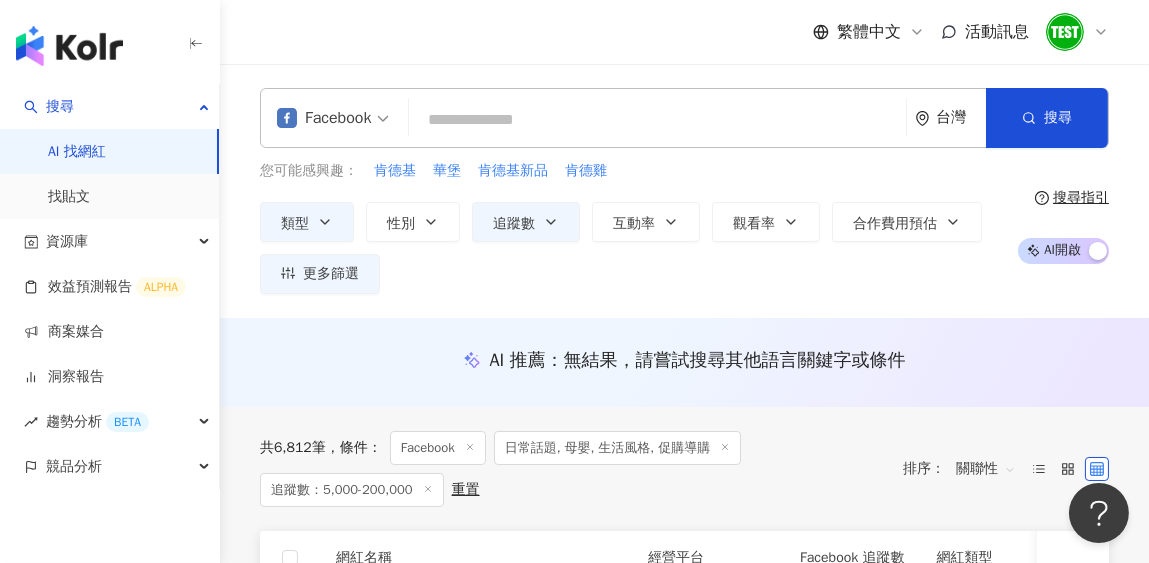 click on "台灣" at bounding box center (961, 117) 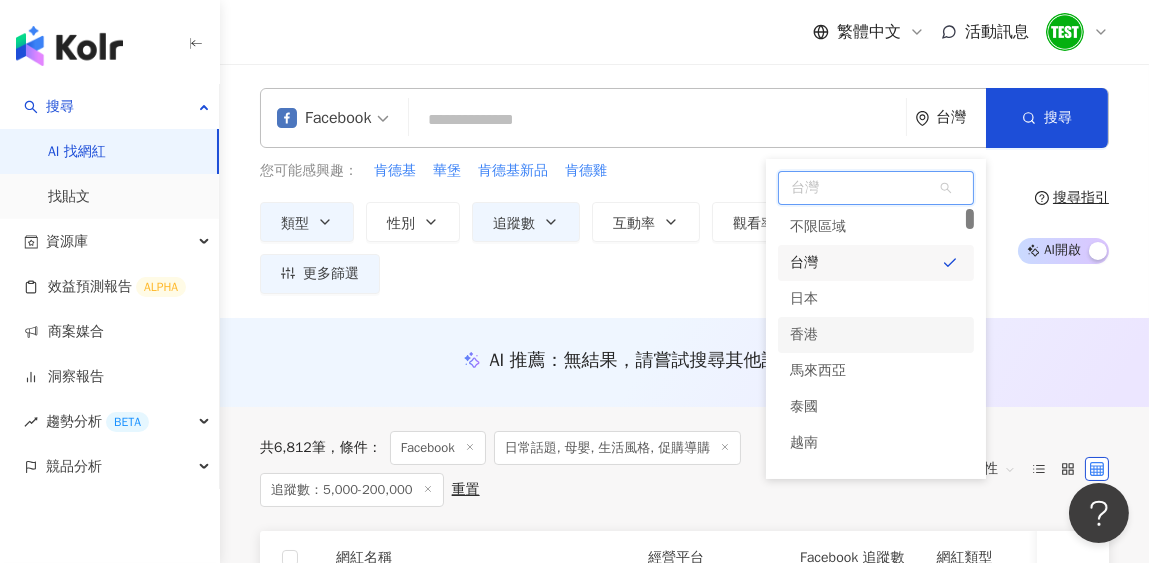 click on "香港" at bounding box center [876, 335] 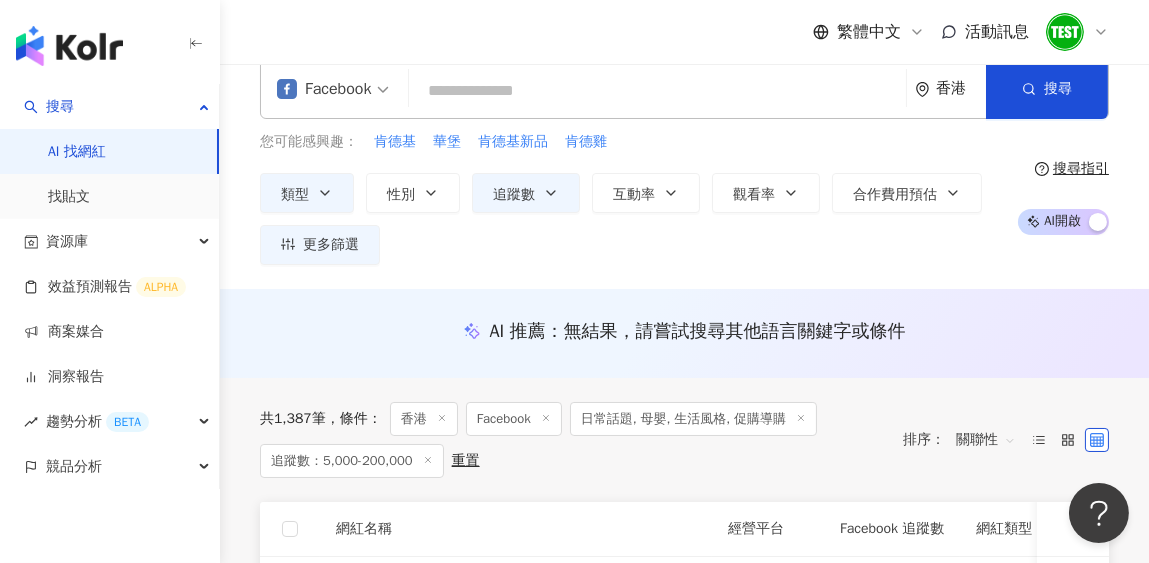 scroll, scrollTop: 0, scrollLeft: 0, axis: both 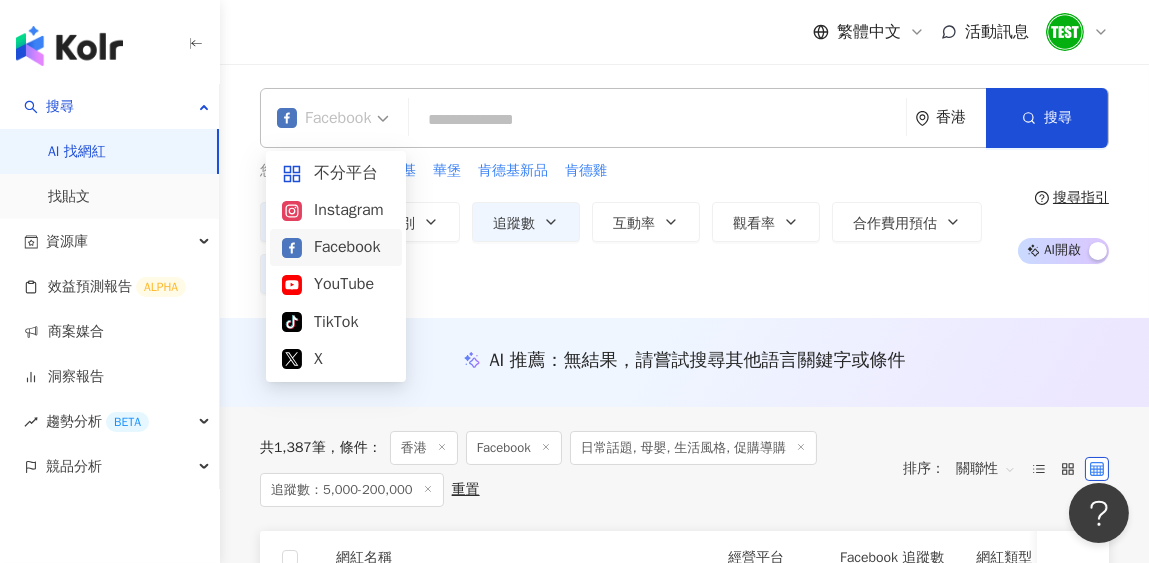 click on "Facebook" at bounding box center (324, 118) 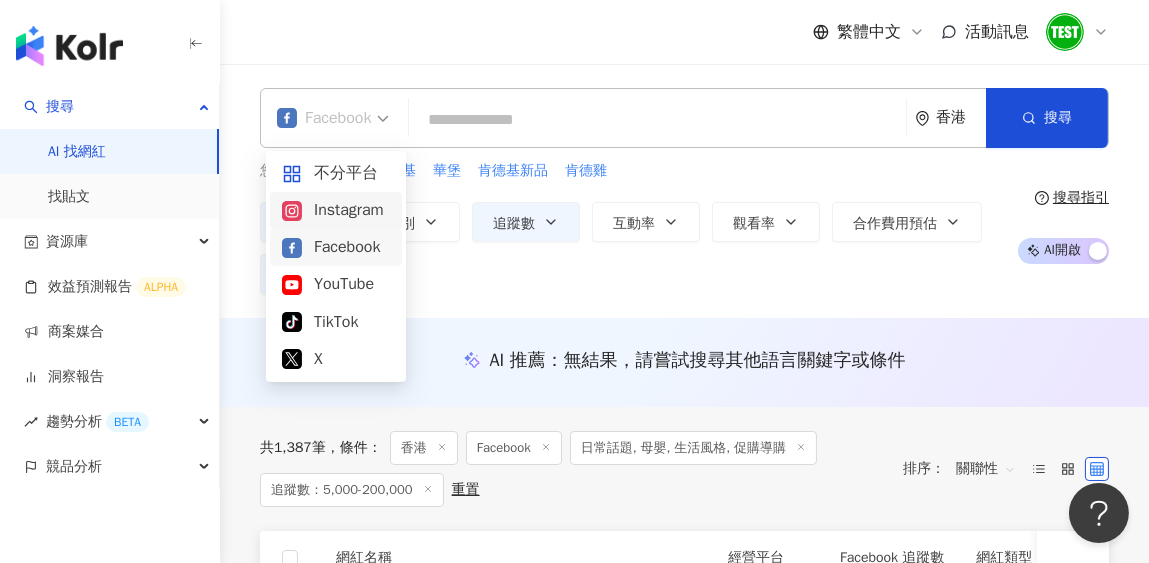 click on "Instagram" at bounding box center (336, 210) 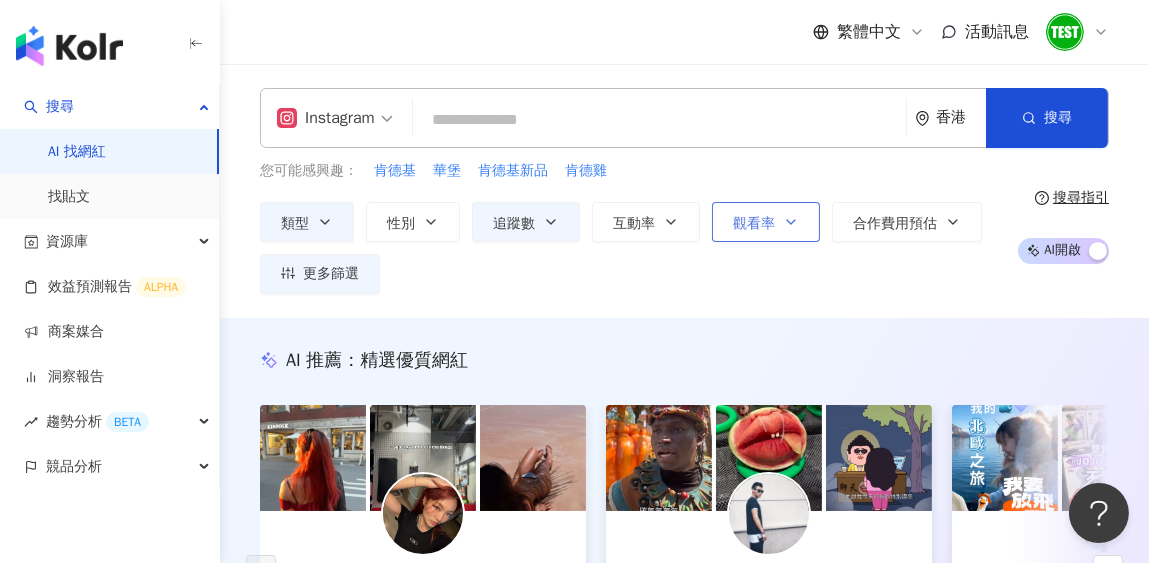 click on "觀看率" at bounding box center [754, 224] 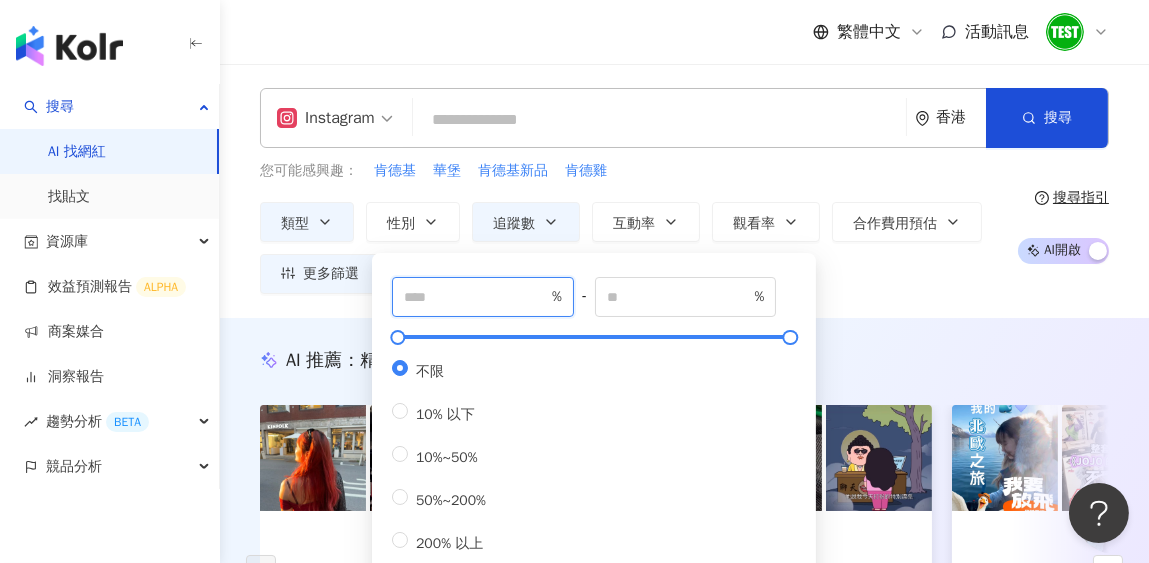 click at bounding box center (476, 297) 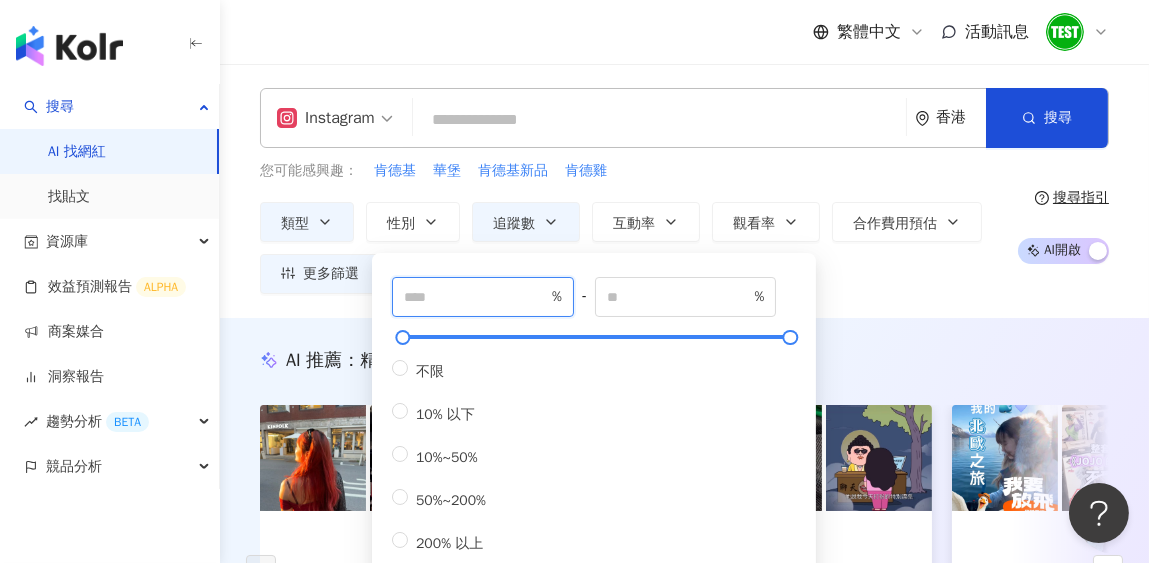 type on "***" 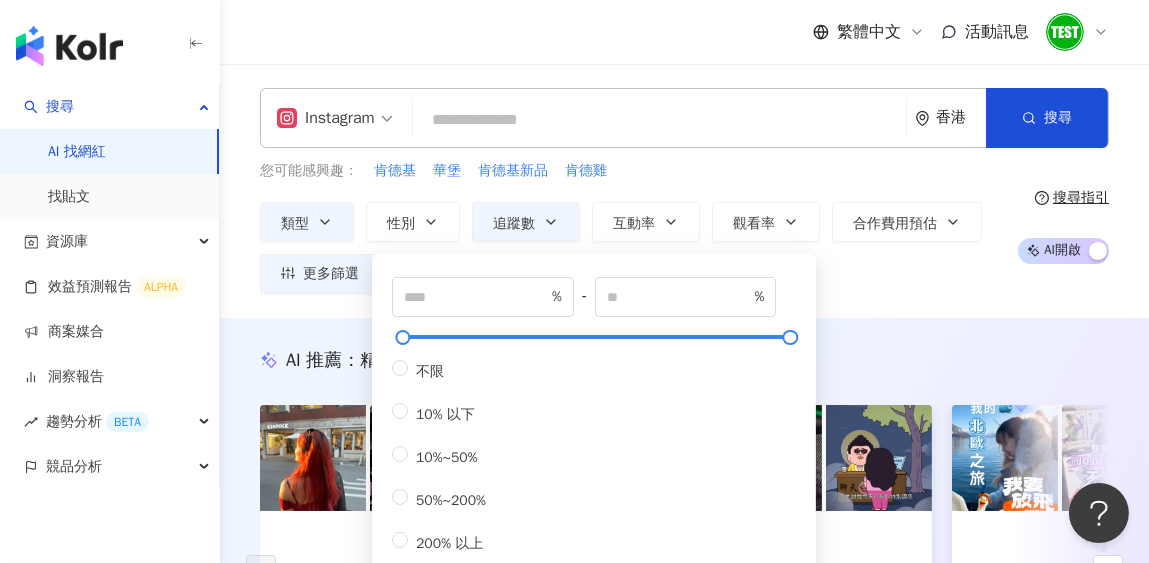 click on "類型 性別 追蹤數 互動率 觀看率 合作費用預估  更多篩選 篩選條件 關於網紅 互動潛力 受眾輪廓 獨家 關於網紅 類型  ( 請選擇您想要的類型 ) 日常話題 母嬰 生活風格 促購導購 國家/地區 香港 性別 不限 女 男 其他 語言     請選擇或搜尋 追蹤數 ****  -  ****** 不限 小型 奈米網紅 (<1萬) 微型網紅 (1萬-3萬) 小型網紅 (3萬-5萬) 中型 中小型網紅 (5萬-10萬) 中型網紅 (10萬-30萬) 中大型網紅 (30萬-50萬) 大型 大型網紅 (50萬-100萬) 百萬網紅 (>100萬) 合作費用預估 不限 限制金額 $ *  -  $ ******* 幣別 : 新台幣 TWD 互動潛力 成長潛力 不限 高潛力 正常 衰退 互動率 %  -  % 不限 5% 以下 5%~20% 20% 以上 觀看率 %  -  % 不限 10% 以下 10%~50% 50%~200% 200% 以上 漲粉率 %  -  % 不限 10% 以下 10%~50% 50%~200% 200% 以上 受眾輪廓 受眾性別 不限 男 女   超過  N % 受眾年齡 不限 13-17 18-24 25-34 35-44 45-64 65+   超過  N %   N" at bounding box center (631, 248) 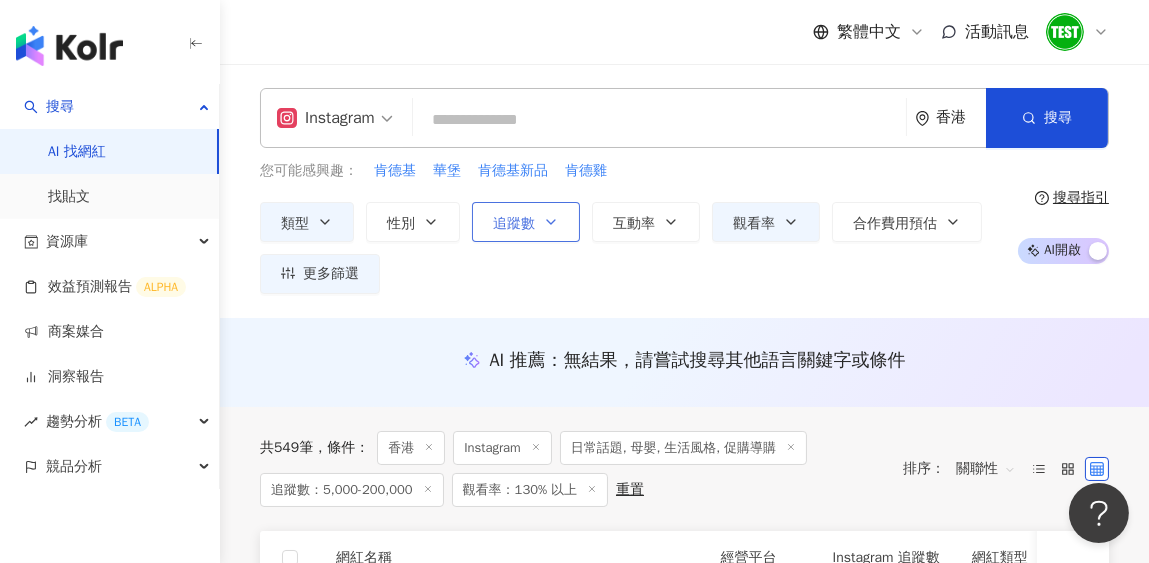 click on "追蹤數" at bounding box center (514, 224) 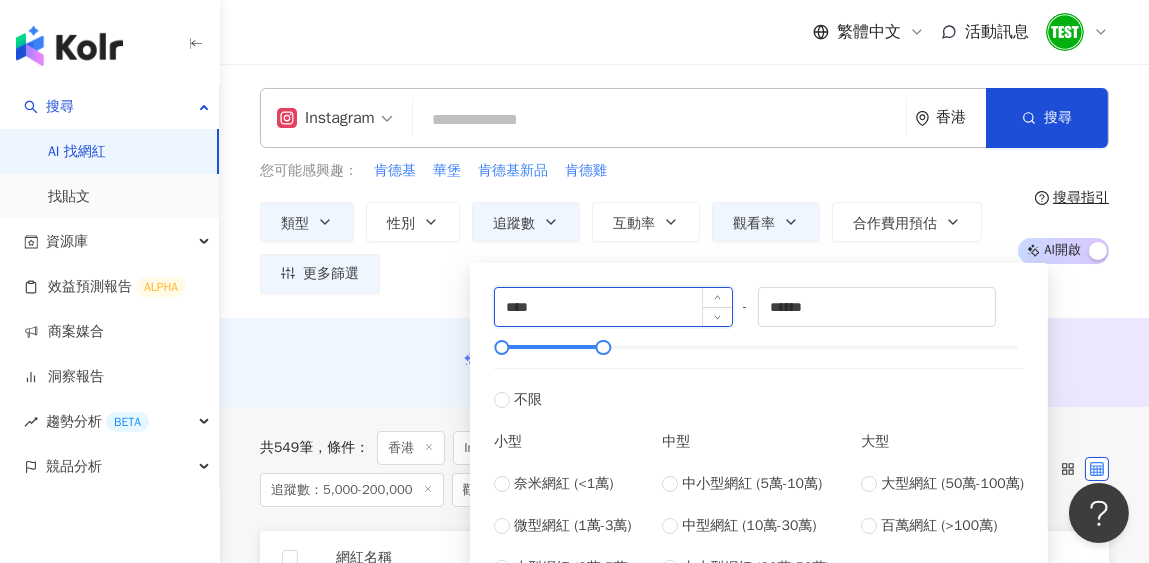 drag, startPoint x: 513, startPoint y: 303, endPoint x: 501, endPoint y: 306, distance: 12.369317 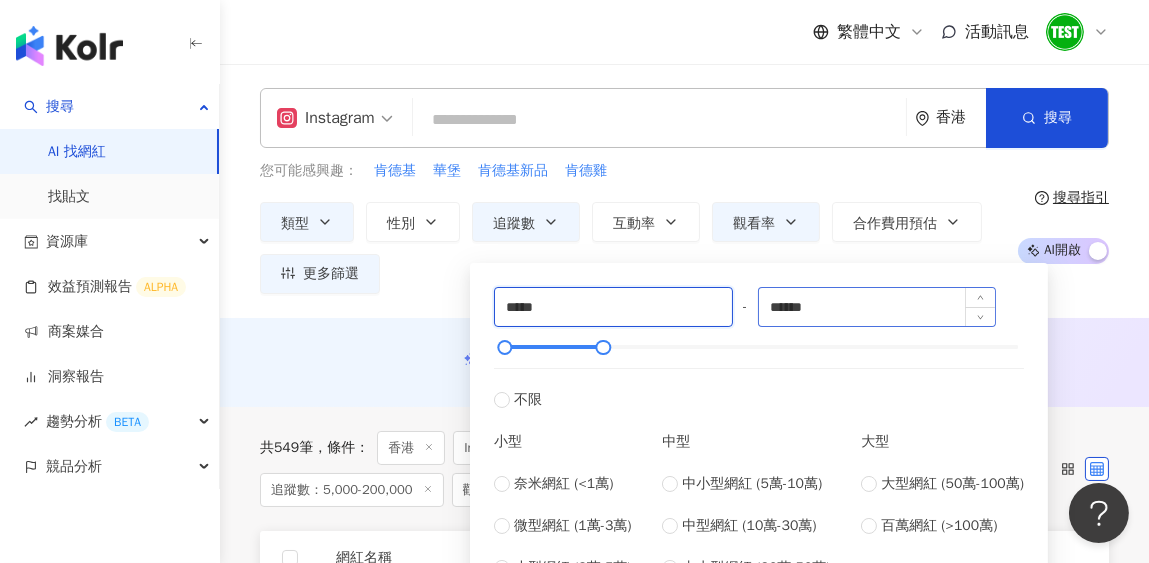 type on "*****" 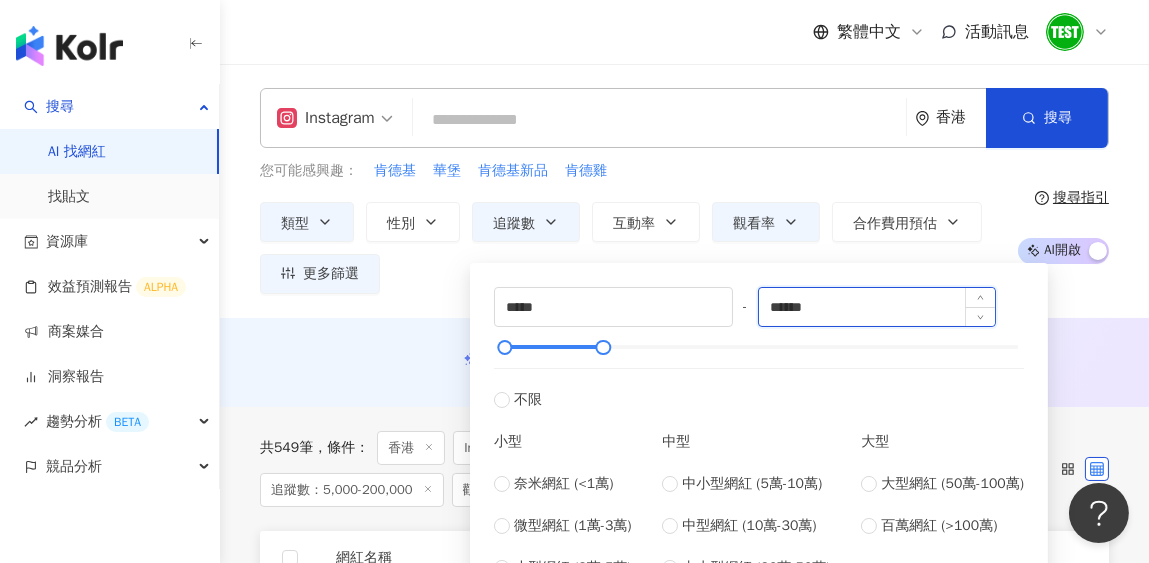drag, startPoint x: 790, startPoint y: 307, endPoint x: 769, endPoint y: 309, distance: 21.095022 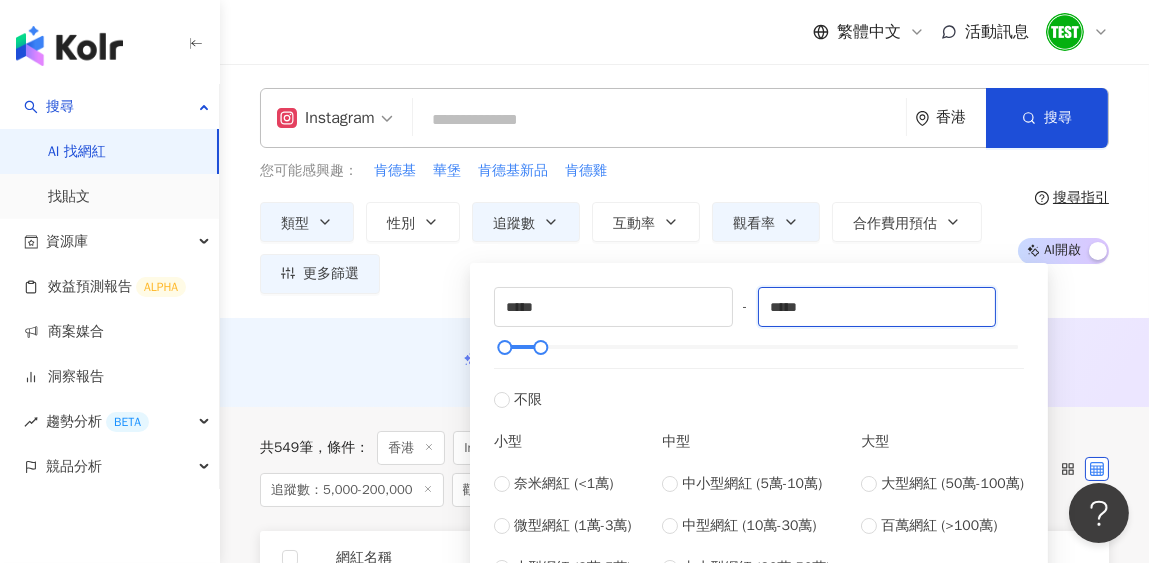 type on "*****" 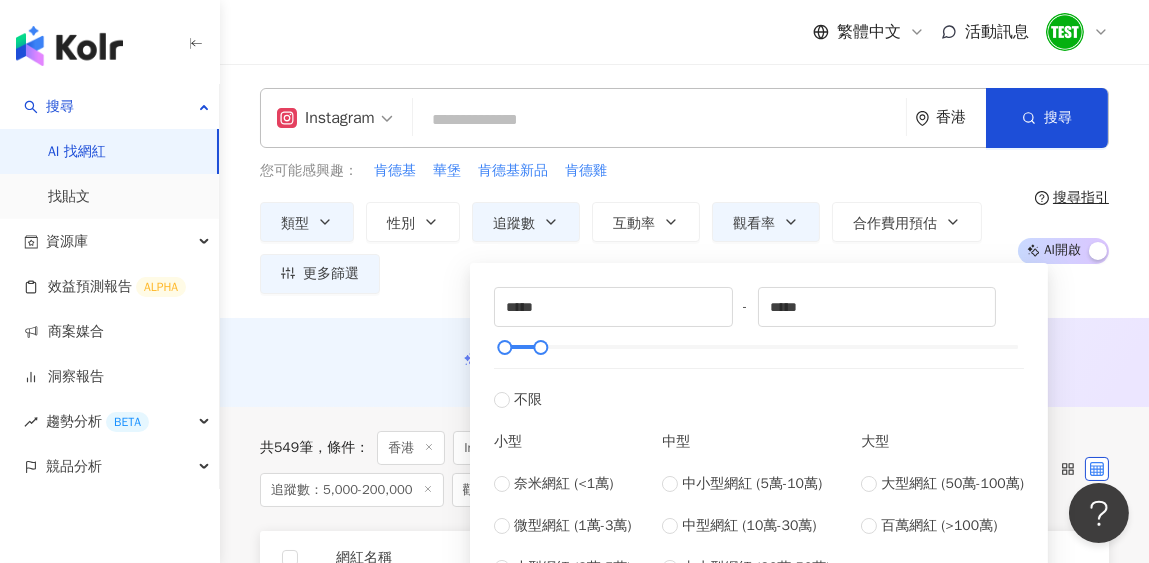 click on "您可能感興趣： 肯德基  華堡  肯德基新品  肯德雞" at bounding box center [631, 171] 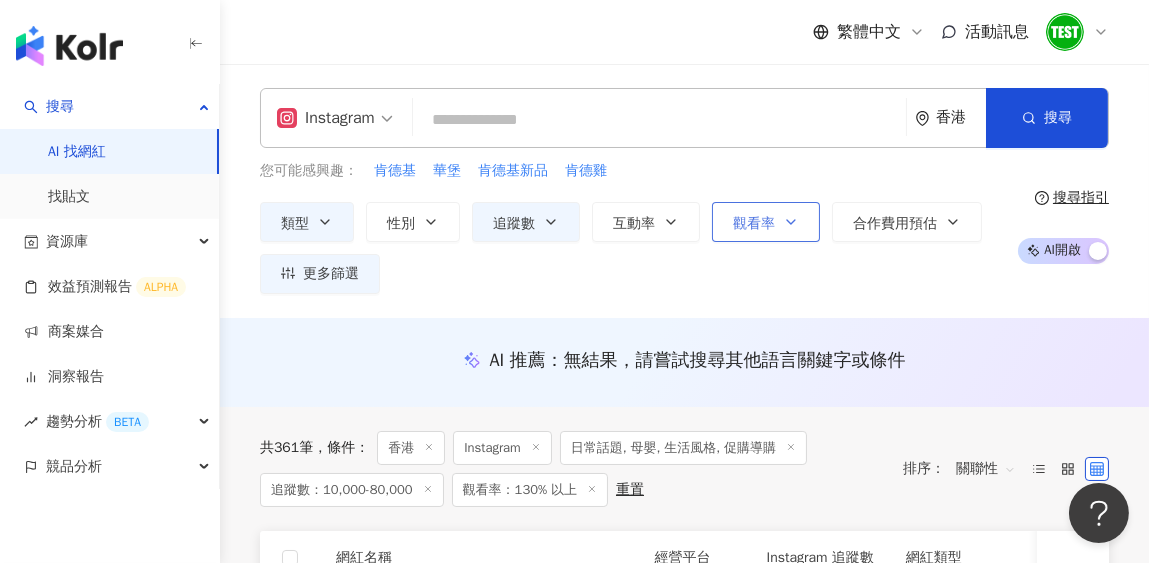 click on "觀看率" at bounding box center (766, 222) 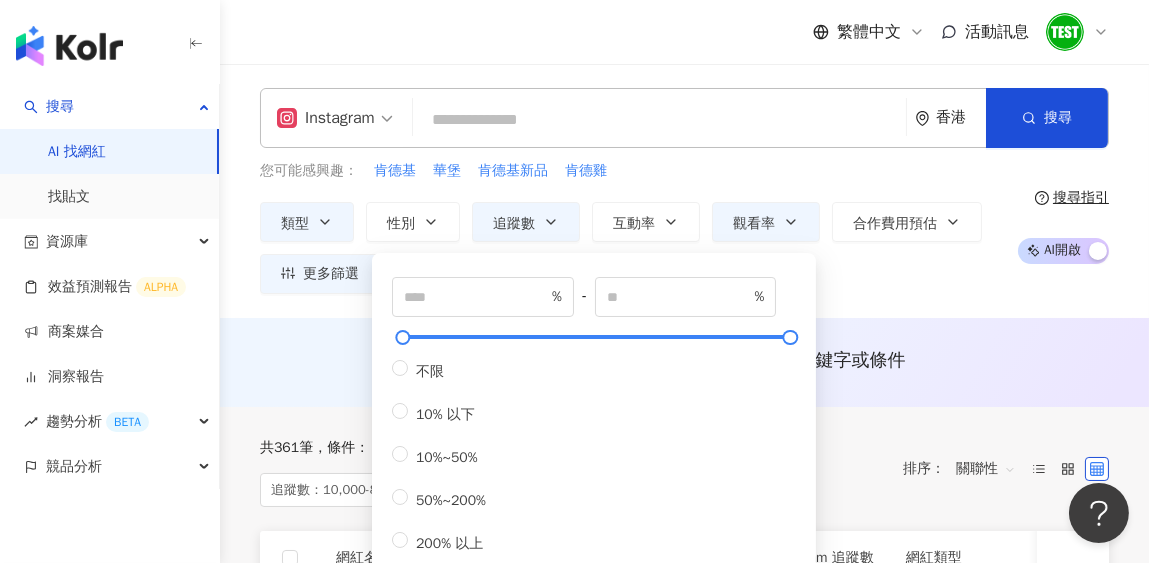 click on "您可能感興趣： 肯德基  華堡  肯德基新品  肯德雞" at bounding box center [631, 171] 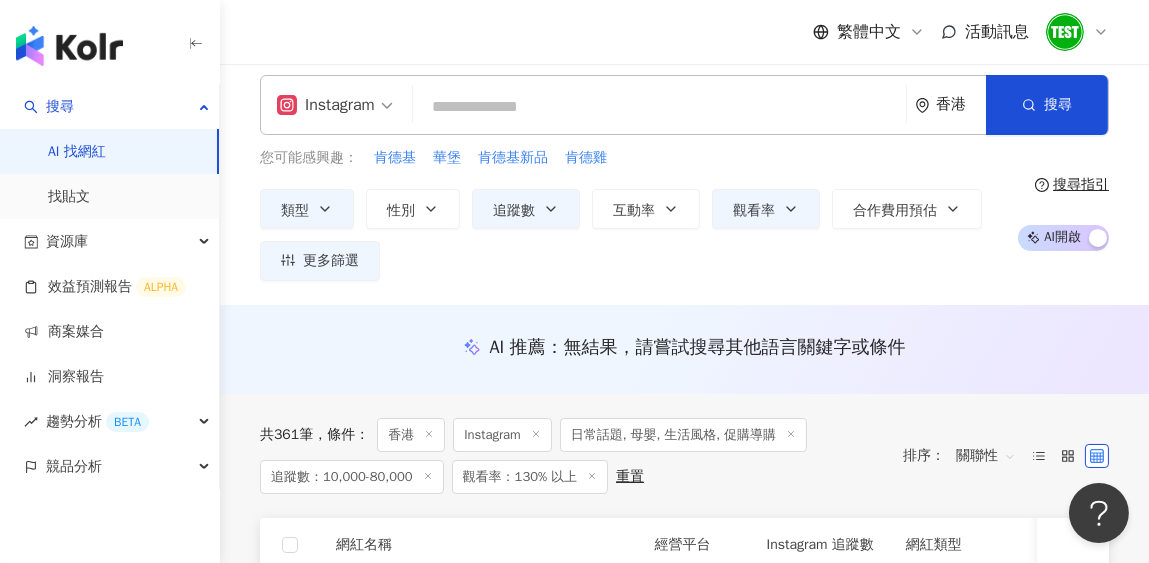 scroll, scrollTop: 0, scrollLeft: 0, axis: both 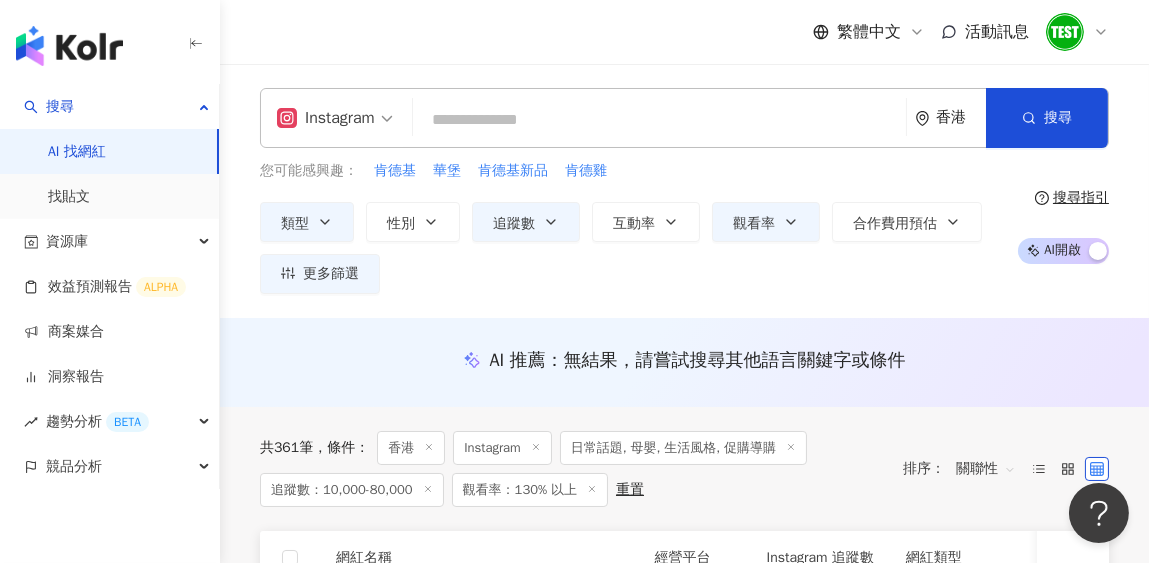click on "香港" at bounding box center (961, 117) 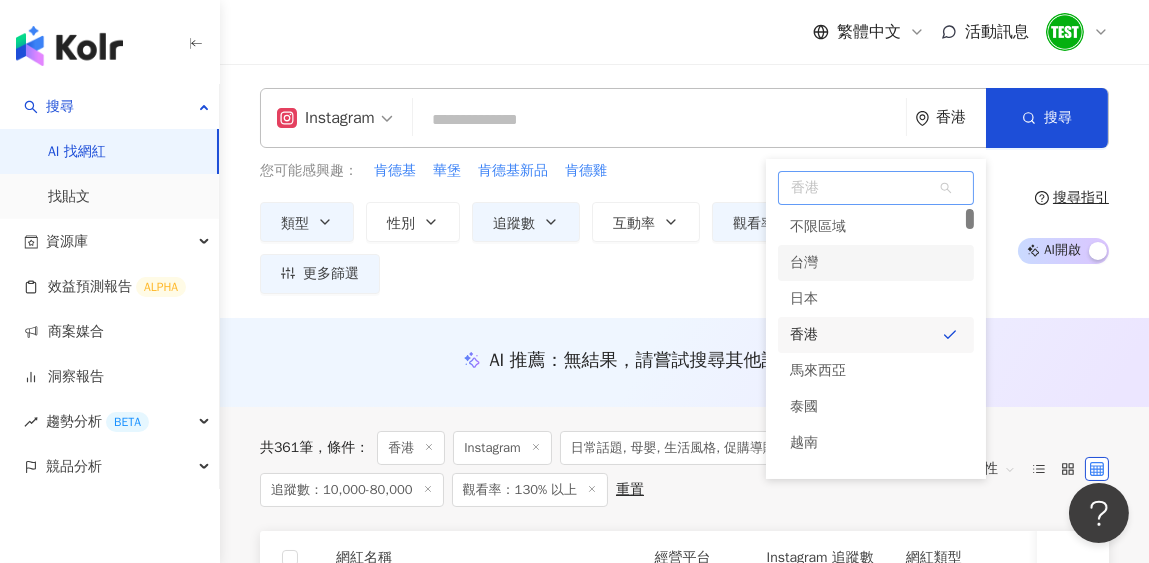 click on "台灣" at bounding box center [804, 263] 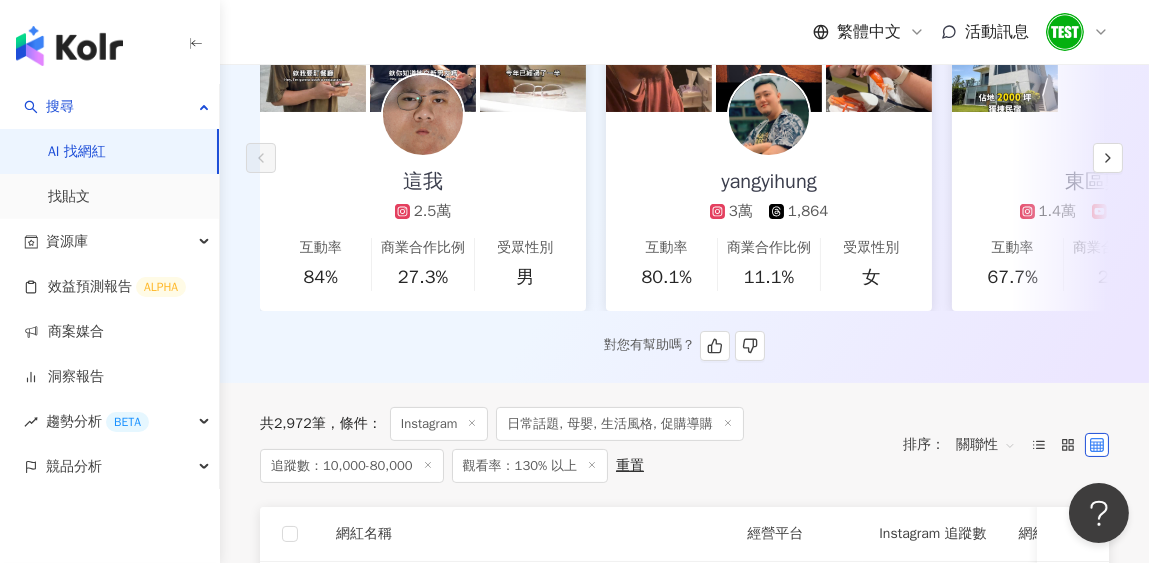 scroll, scrollTop: 0, scrollLeft: 0, axis: both 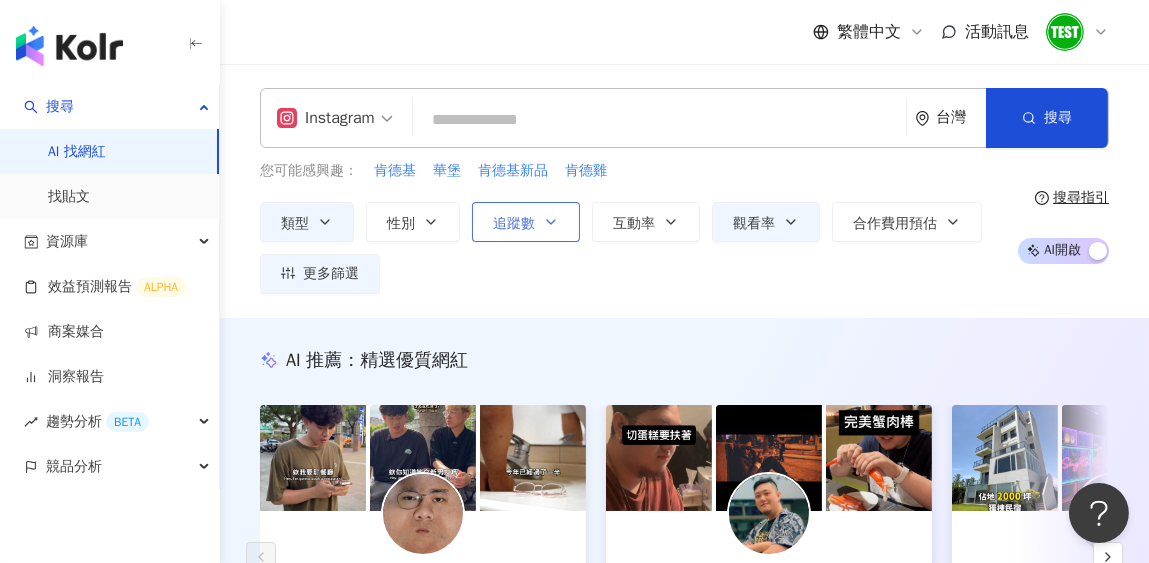 click on "追蹤數" at bounding box center [514, 224] 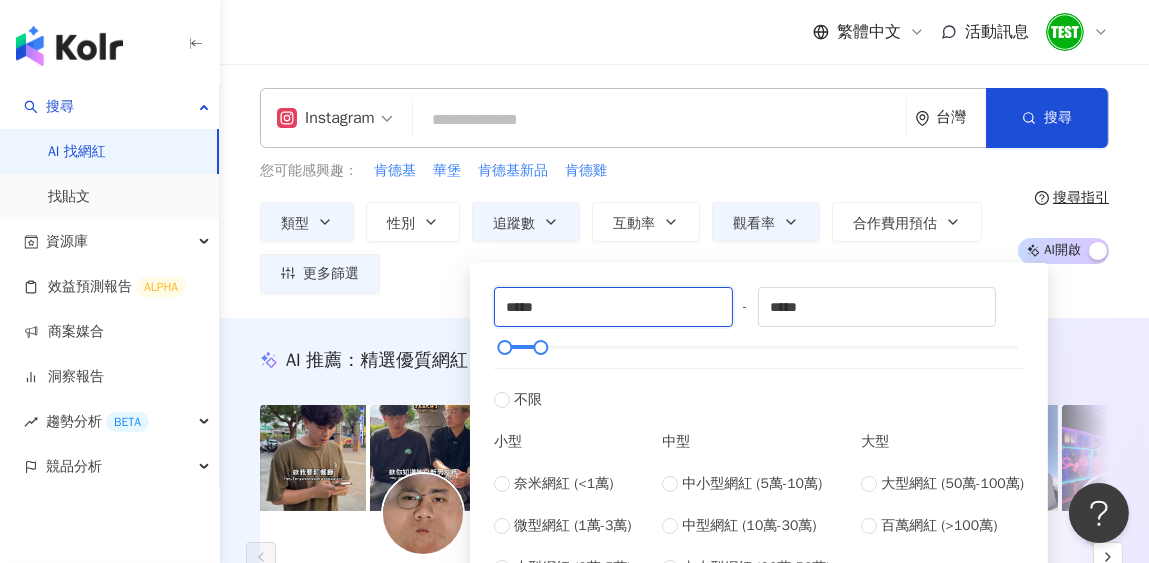 drag, startPoint x: 520, startPoint y: 312, endPoint x: 478, endPoint y: 300, distance: 43.68066 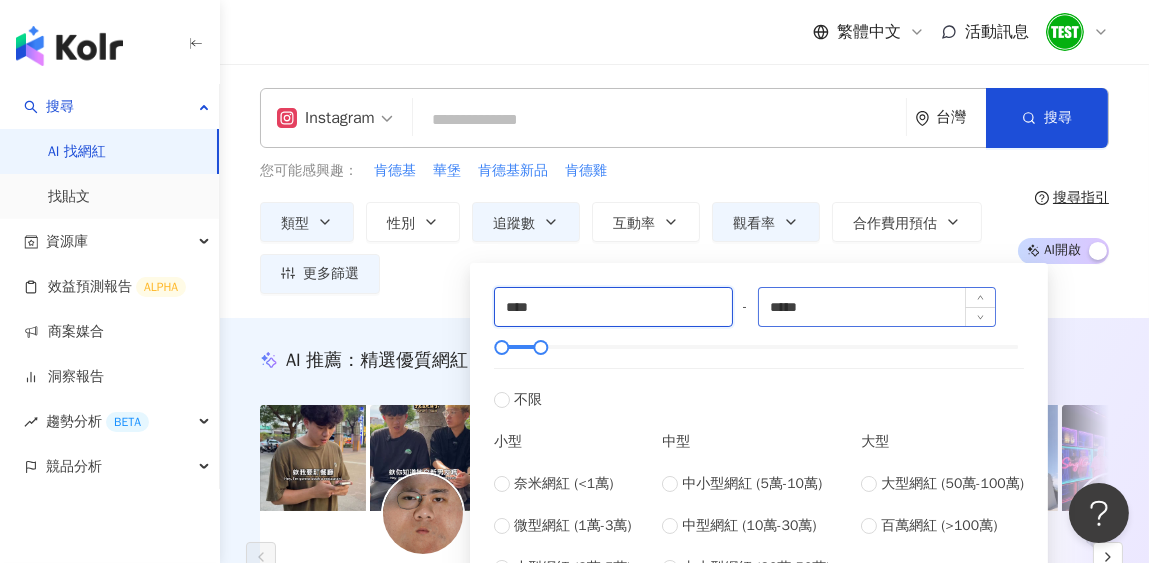 type on "****" 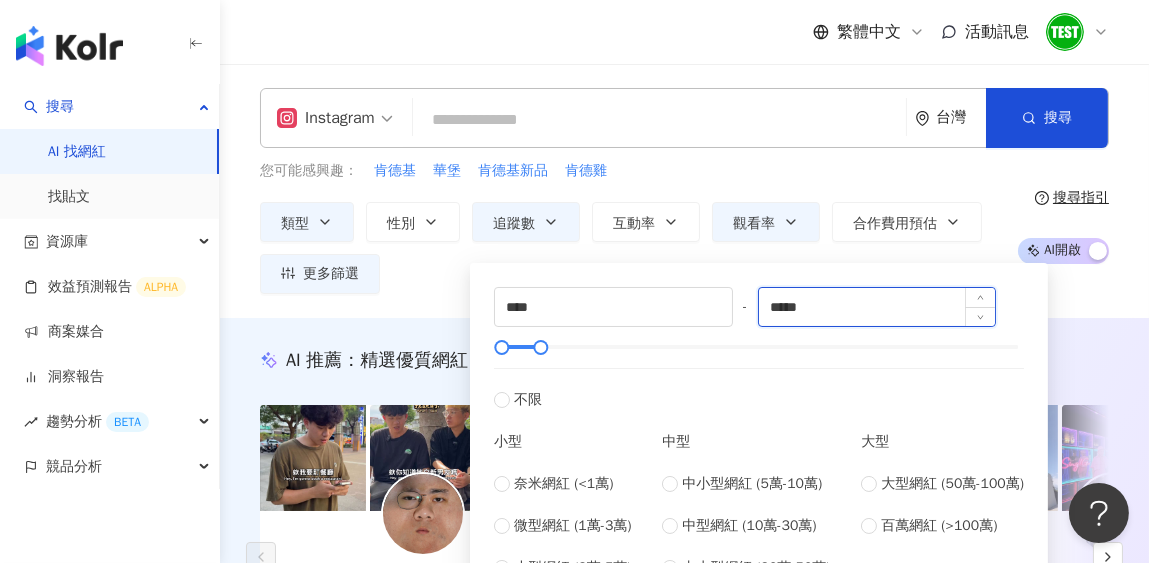 drag, startPoint x: 790, startPoint y: 309, endPoint x: 766, endPoint y: 306, distance: 24.186773 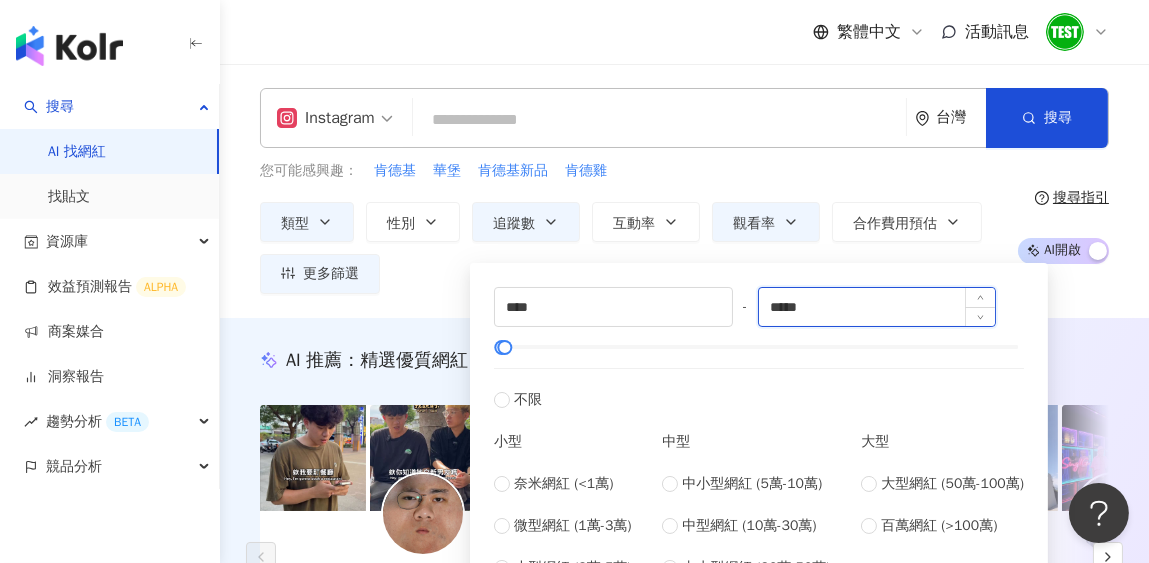 click on "*****" at bounding box center (877, 307) 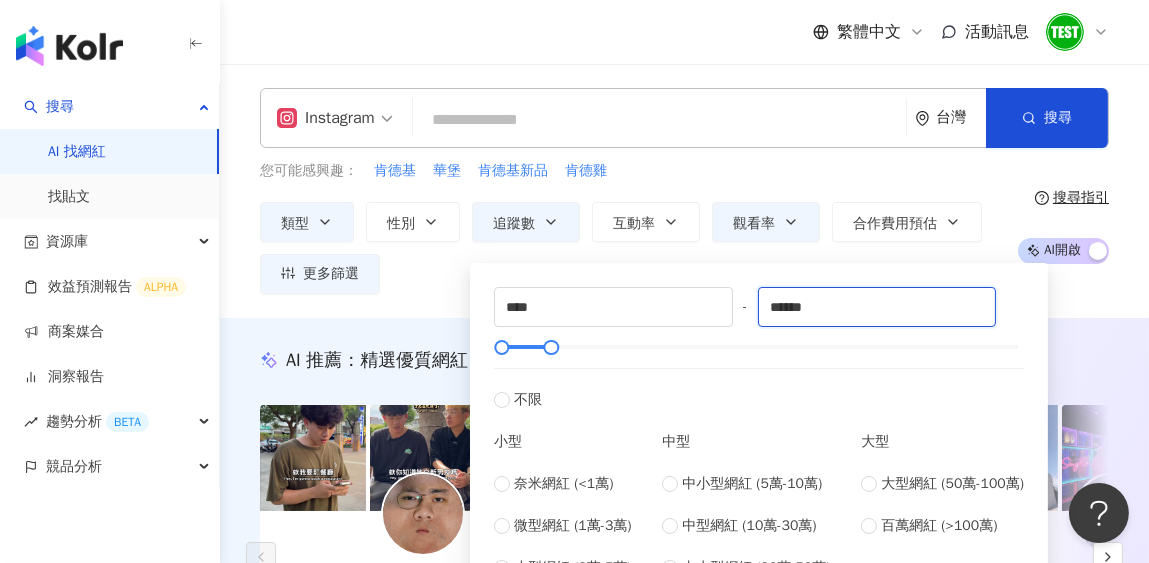 type on "******" 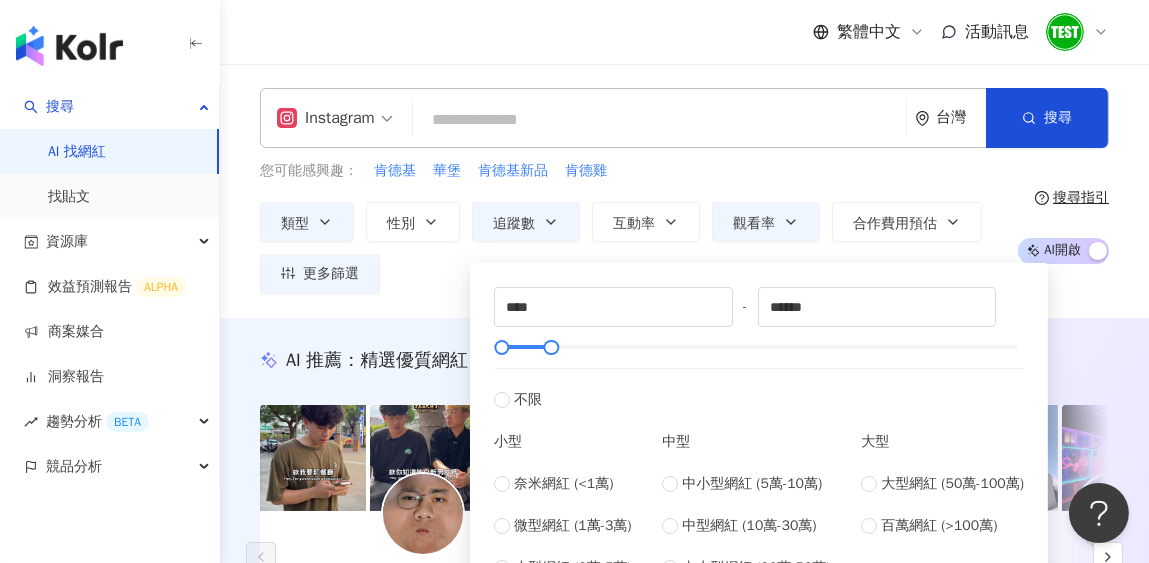 click on "繁體中文 活動訊息" at bounding box center [684, 32] 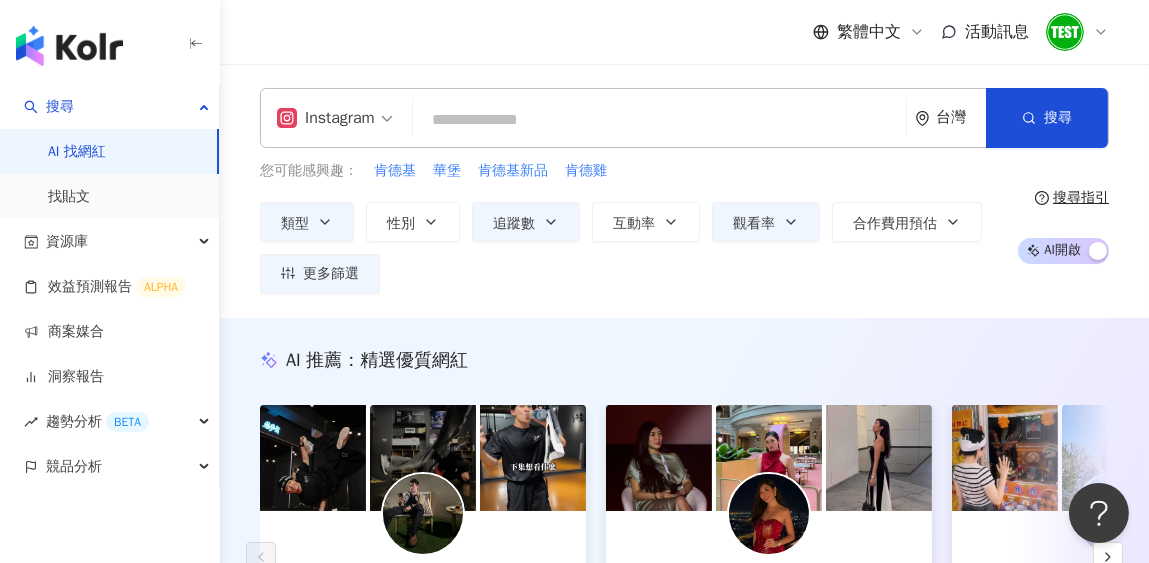click on "[DESCRIPTION]" at bounding box center (631, 248) 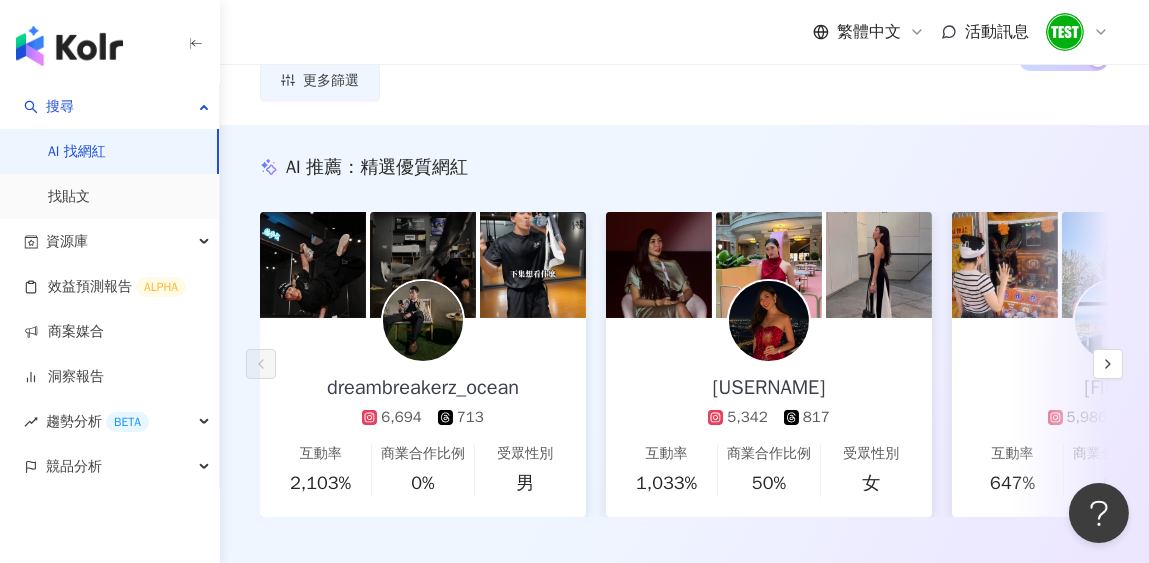 scroll, scrollTop: 0, scrollLeft: 0, axis: both 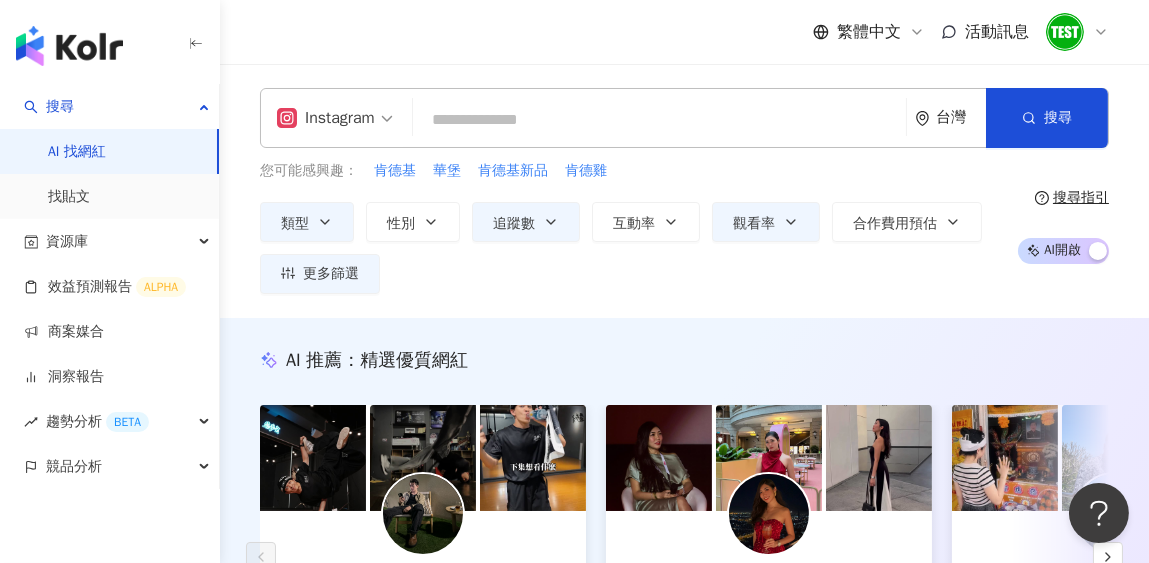 click on "台灣" at bounding box center [950, 118] 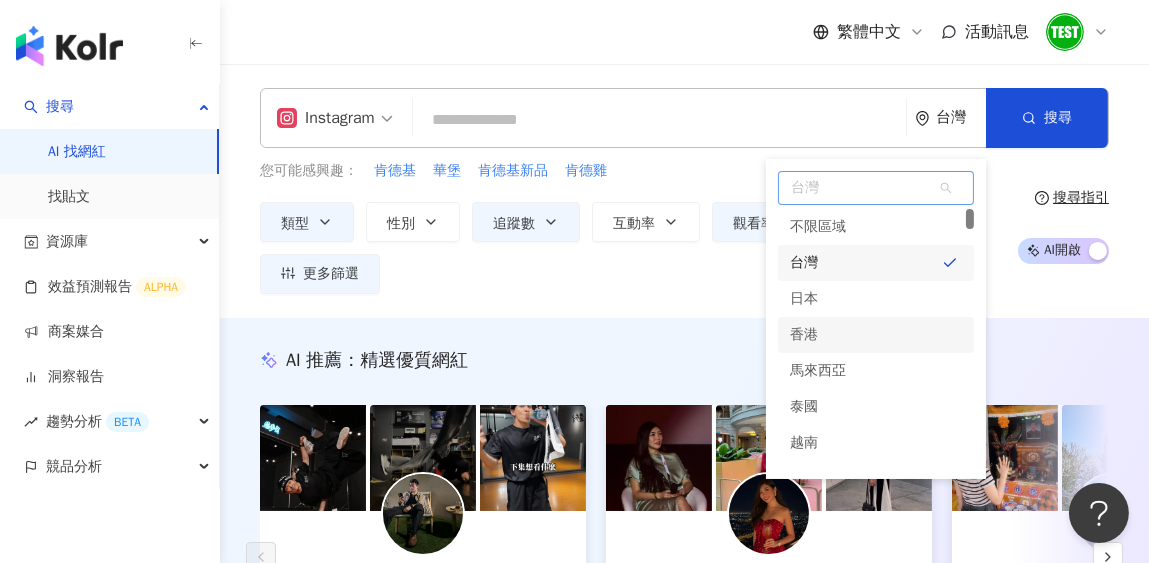 click on "香港" at bounding box center [876, 335] 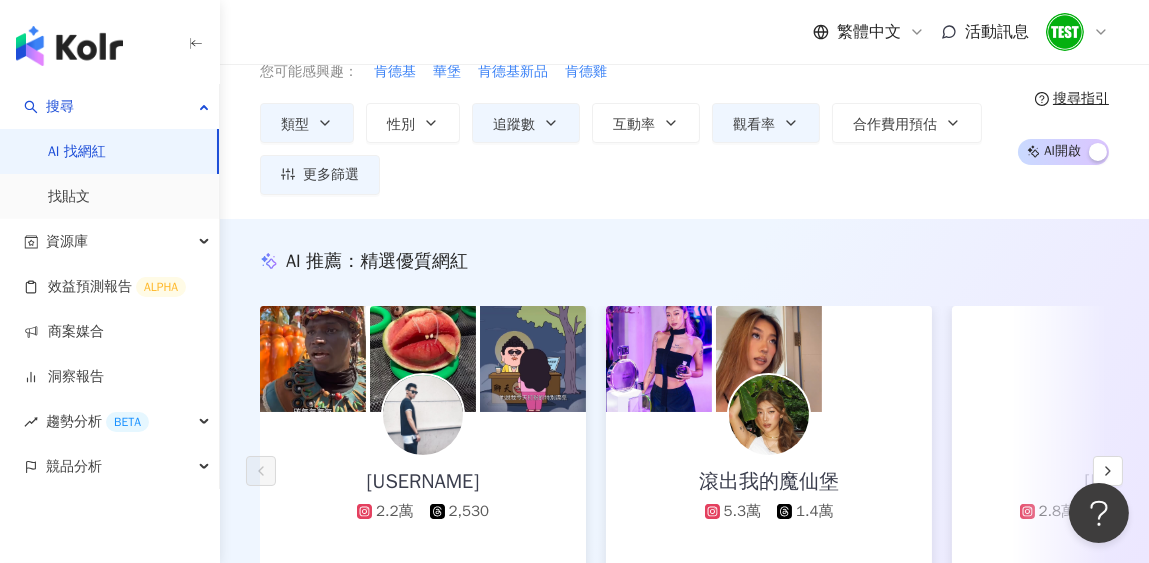 scroll, scrollTop: 0, scrollLeft: 0, axis: both 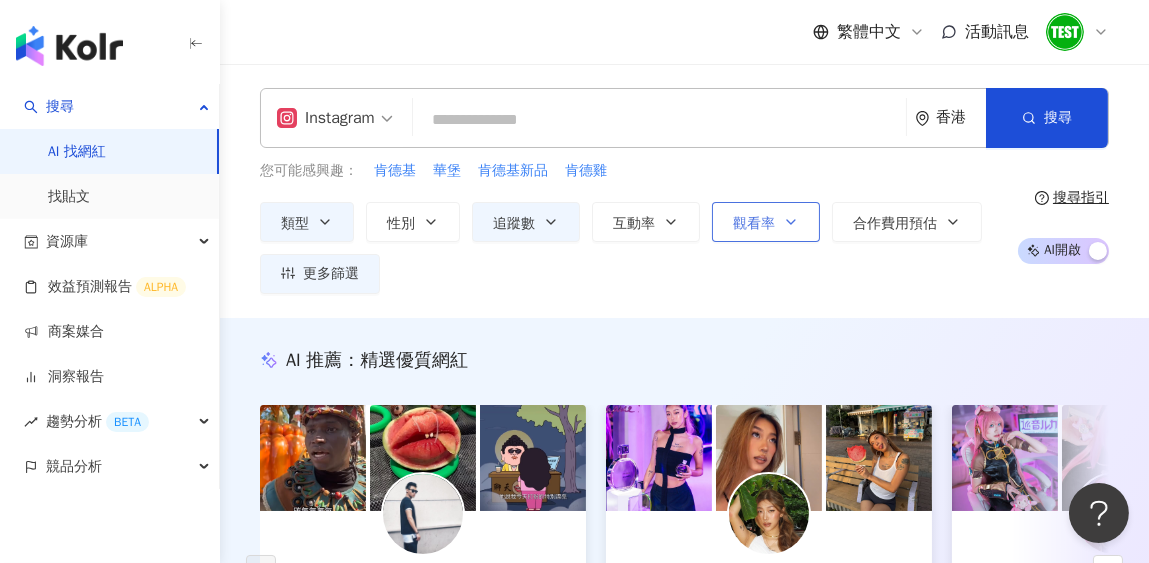 click on "觀看率" at bounding box center [754, 224] 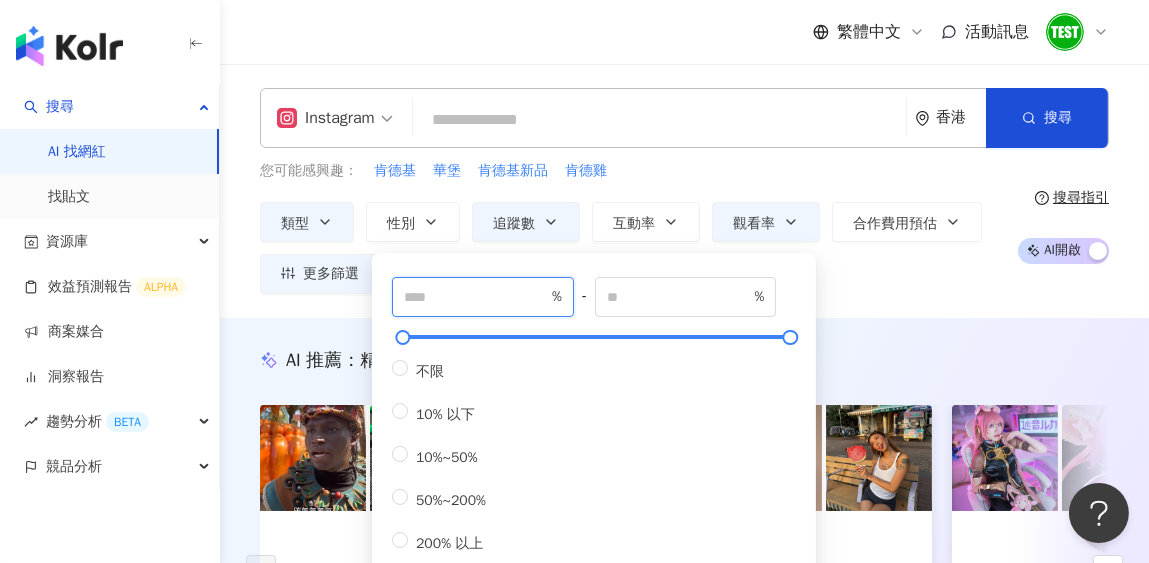 drag, startPoint x: 421, startPoint y: 290, endPoint x: 372, endPoint y: 286, distance: 49.162994 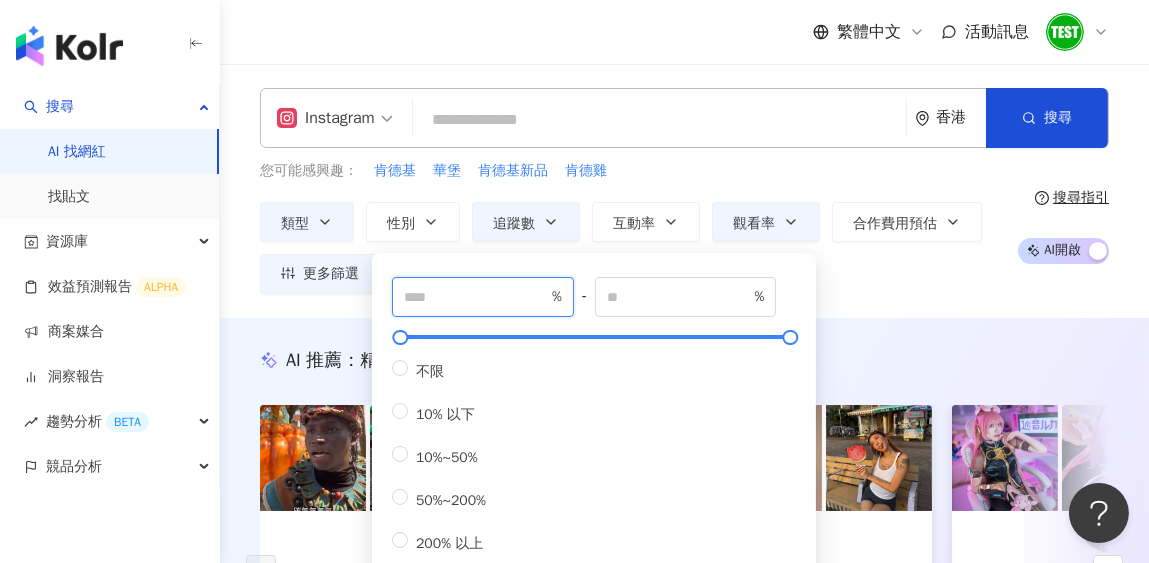 type on "**" 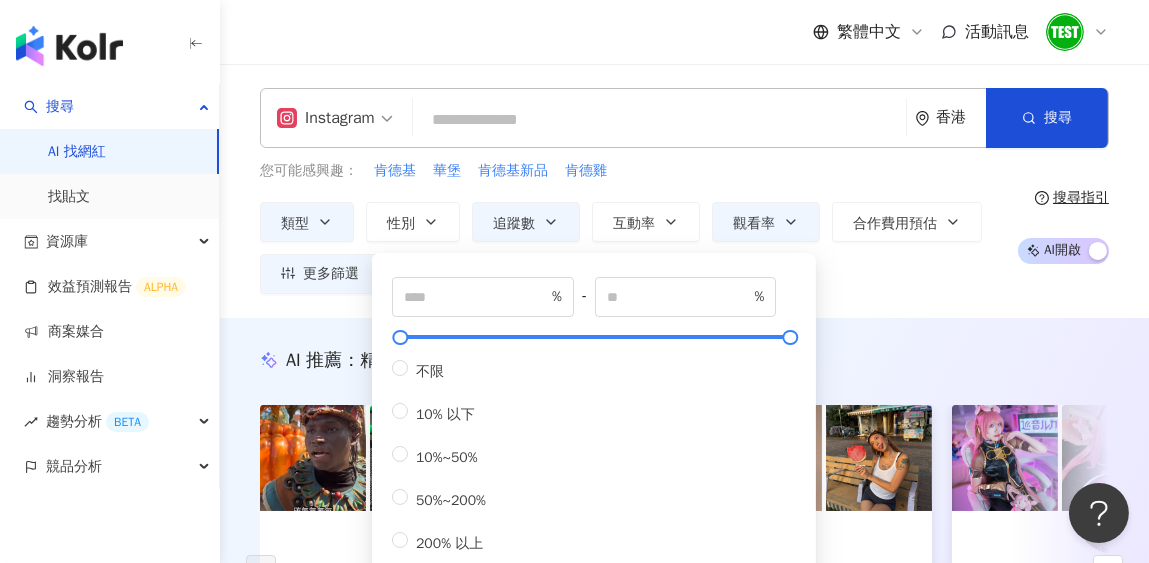 click on "[DESCRIPTION]" at bounding box center [631, 248] 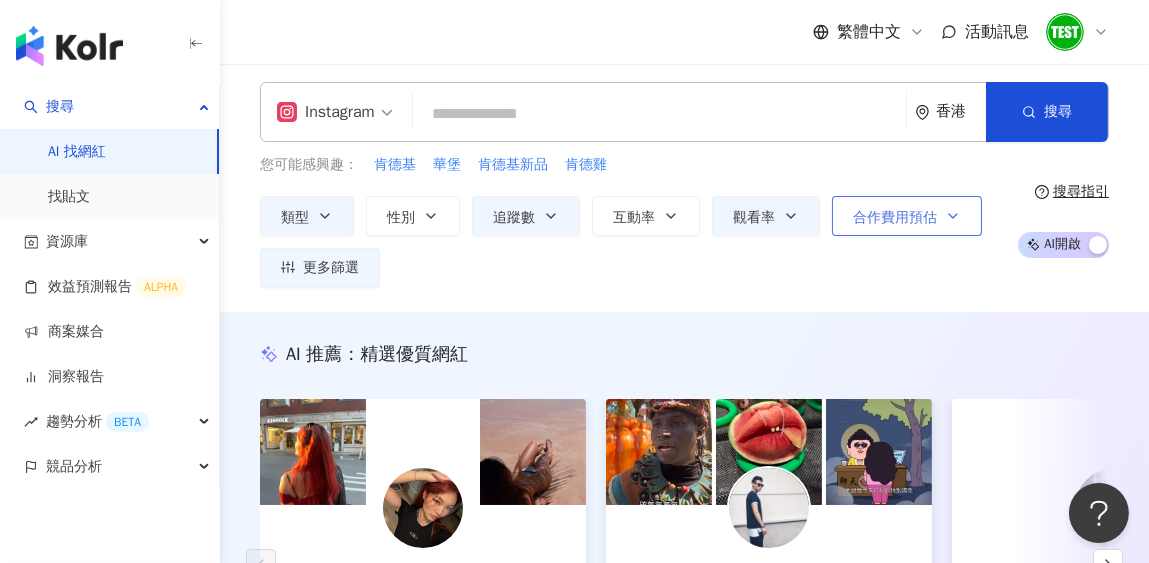 scroll, scrollTop: 0, scrollLeft: 0, axis: both 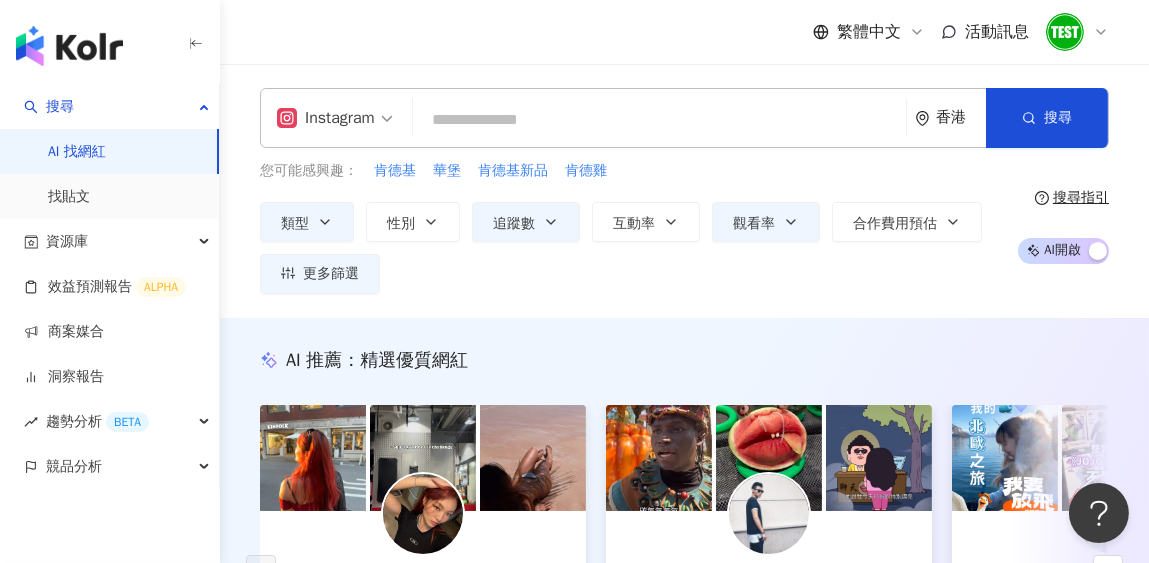 click on "香港" at bounding box center (950, 118) 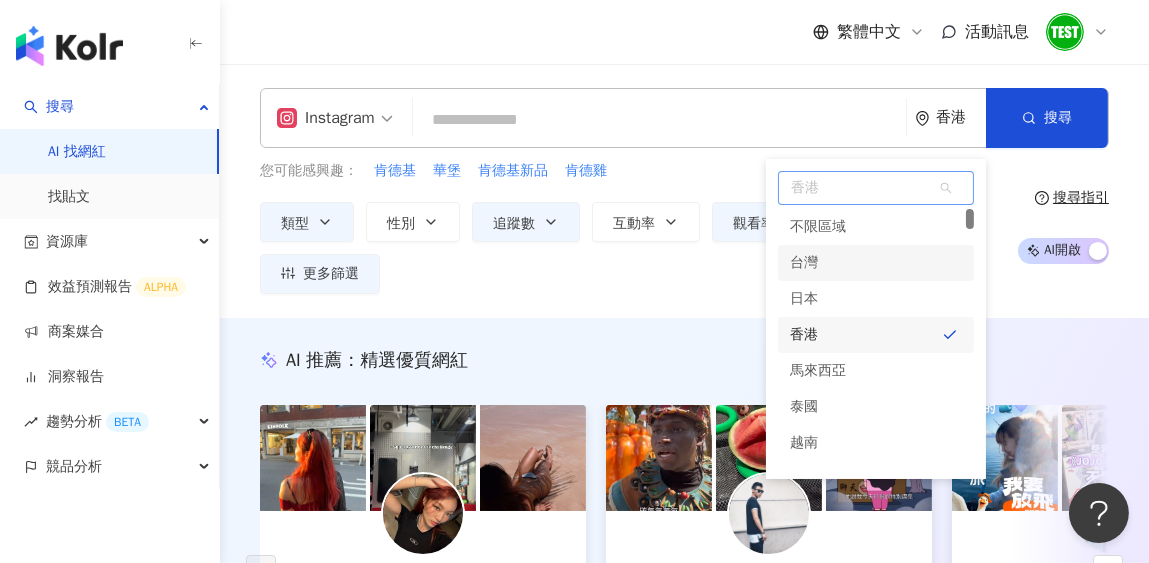 click on "台灣" at bounding box center [804, 263] 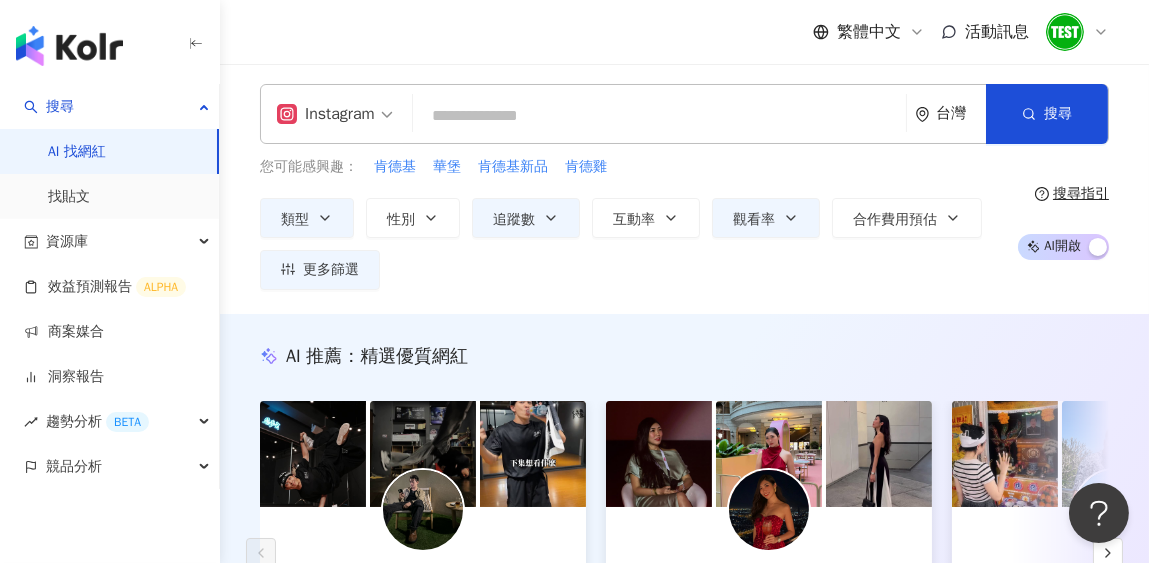 scroll, scrollTop: 0, scrollLeft: 0, axis: both 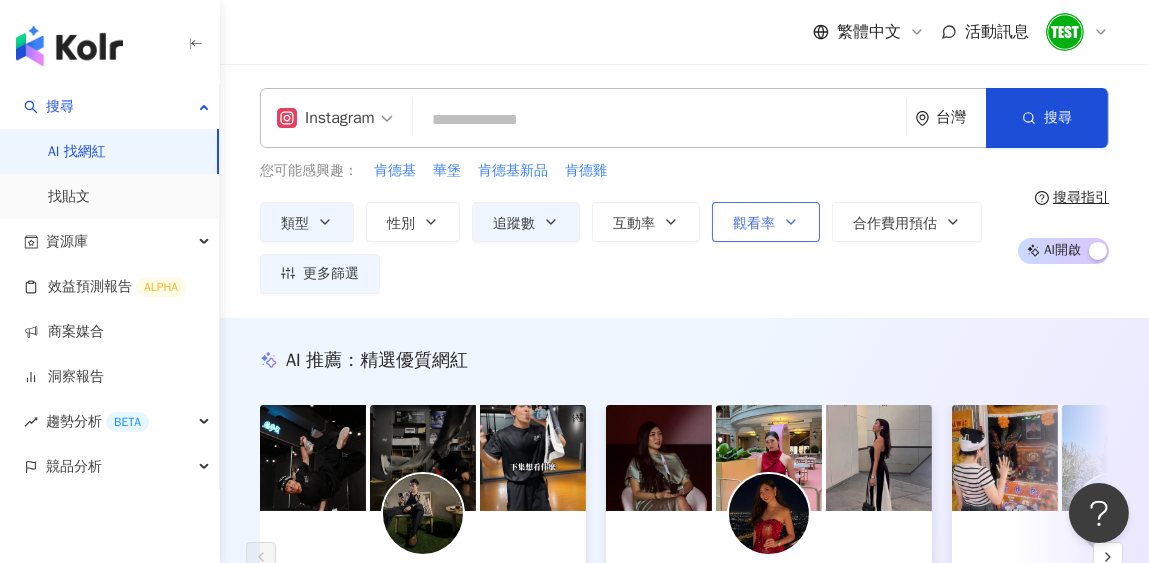 click 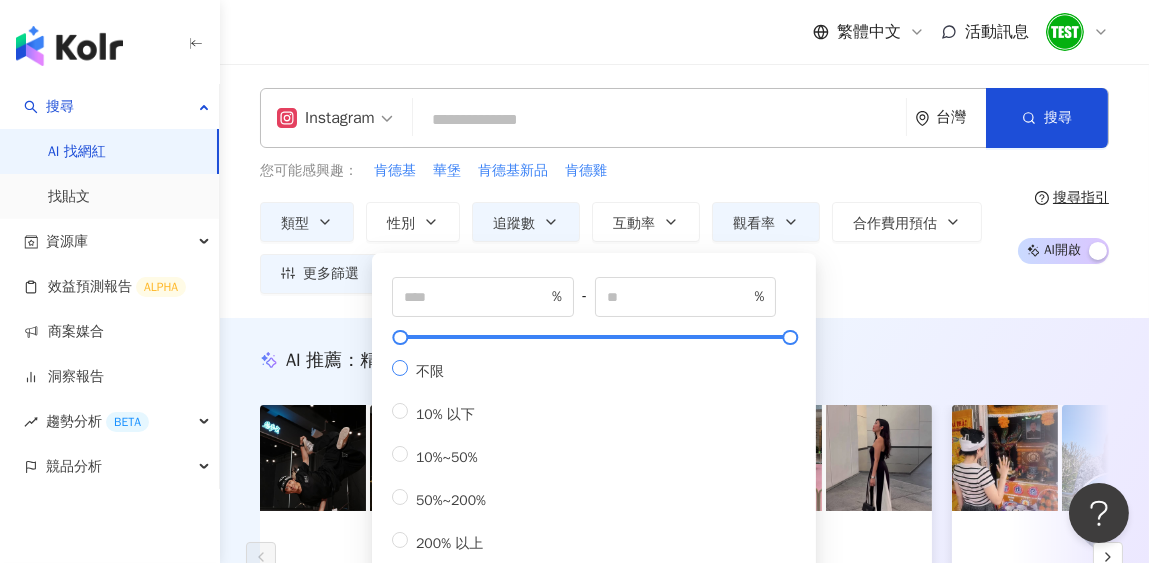type 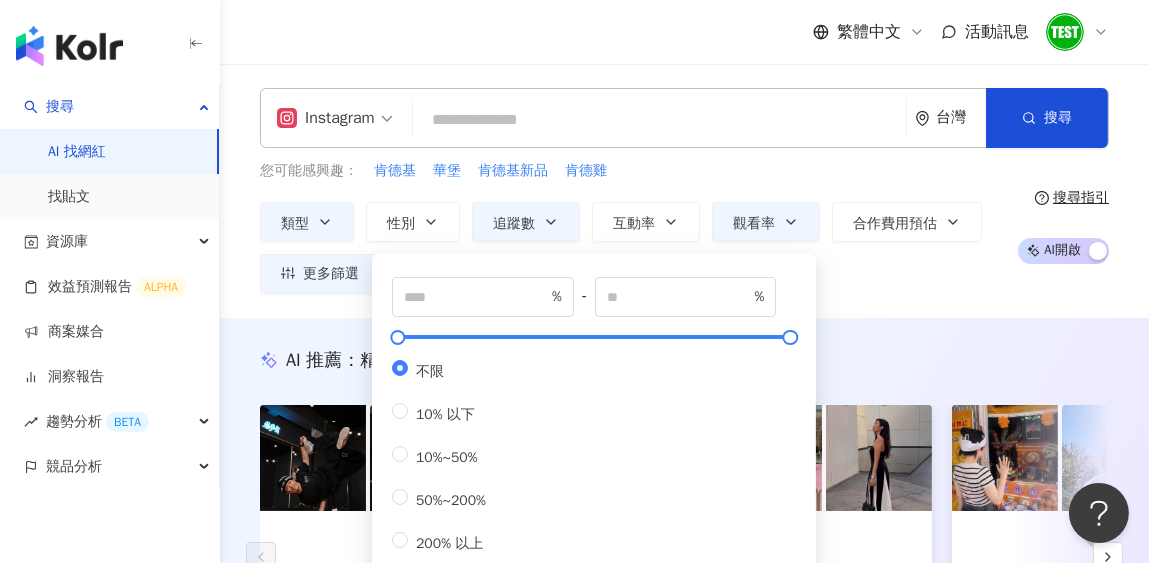 click on "類型 性別 追蹤數 互動率 觀看率 合作費用預估  更多篩選 篩選條件 關於網紅 互動潛力 受眾輪廓 獨家 關於網紅 類型  ( 請選擇您想要的類型 ) 日常話題 母嬰 生活風格 促購導購 國家/地區 台灣 性別 不限 女 男 其他 語言     請選擇或搜尋 追蹤數 ****  -  ****** 不限 小型 奈米網紅 (<1萬) 微型網紅 (1萬-3萬) 小型網紅 (3萬-5萬) 中型 中小型網紅 (5萬-10萬) 中型網紅 (10萬-30萬) 中大型網紅 (30萬-50萬) 大型 大型網紅 (50萬-100萬) 百萬網紅 (>100萬) 合作費用預估 不限 限制金額 $ *  -  $ ******* 幣別 : 新台幣 TWD 互動潛力 成長潛力 不限 高潛力 正常 衰退 互動率 %  -  % 不限 5% 以下 5%~20% 20% 以上 觀看率 ** %  -  % 不限 10% 以下 10%~50% 50%~200% 200% 以上 漲粉率 %  -  % 不限 10% 以下 10%~50% 50%~200% 200% 以上 受眾輪廓 受眾性別 不限 男 女   超過  N % 受眾年齡 不限 13-17 18-24 25-34 35-44 45-64 65+   超過  N %" at bounding box center [631, 248] 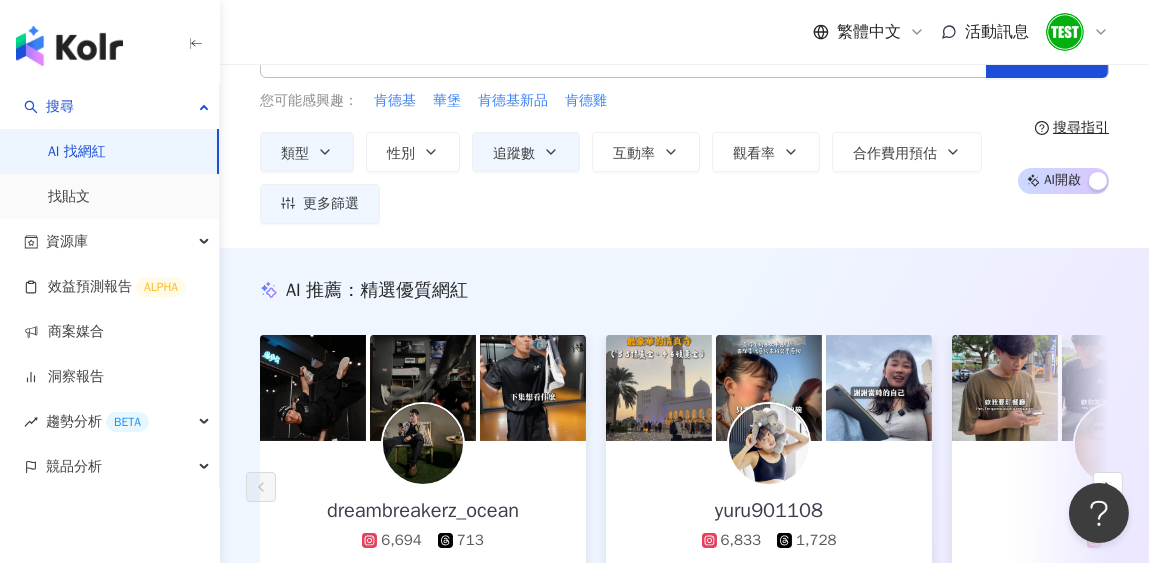 scroll, scrollTop: 0, scrollLeft: 0, axis: both 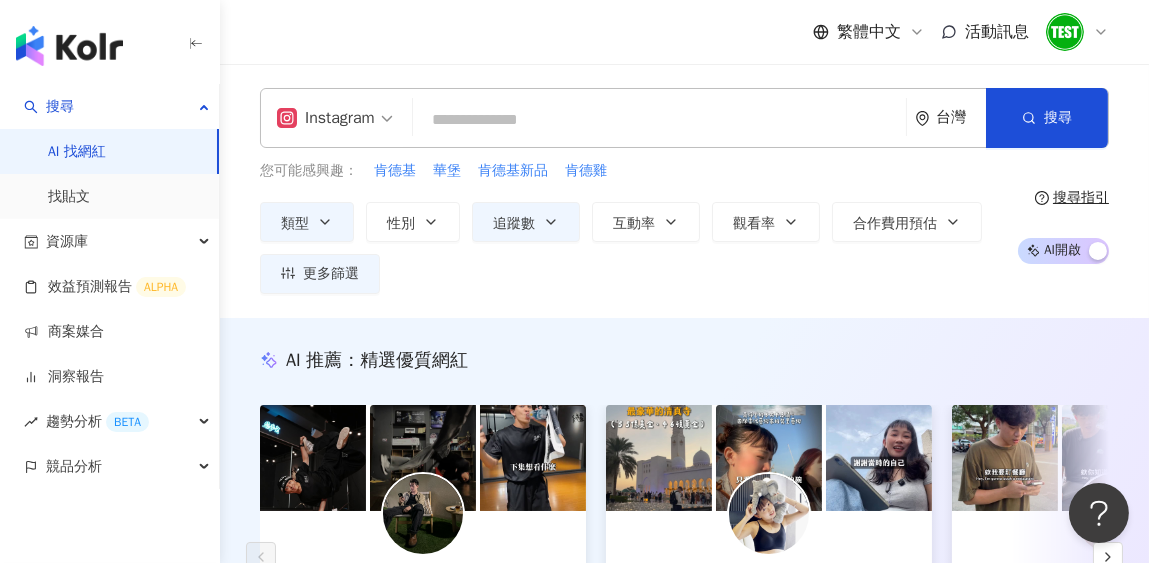 click on "台灣" at bounding box center [950, 118] 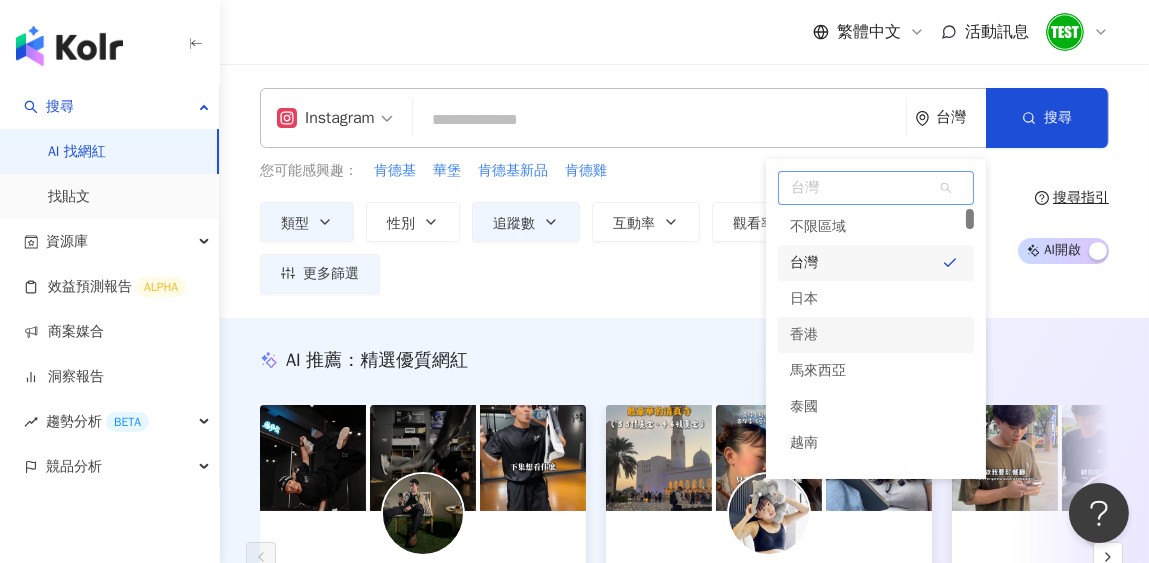 click on "香港" at bounding box center [804, 335] 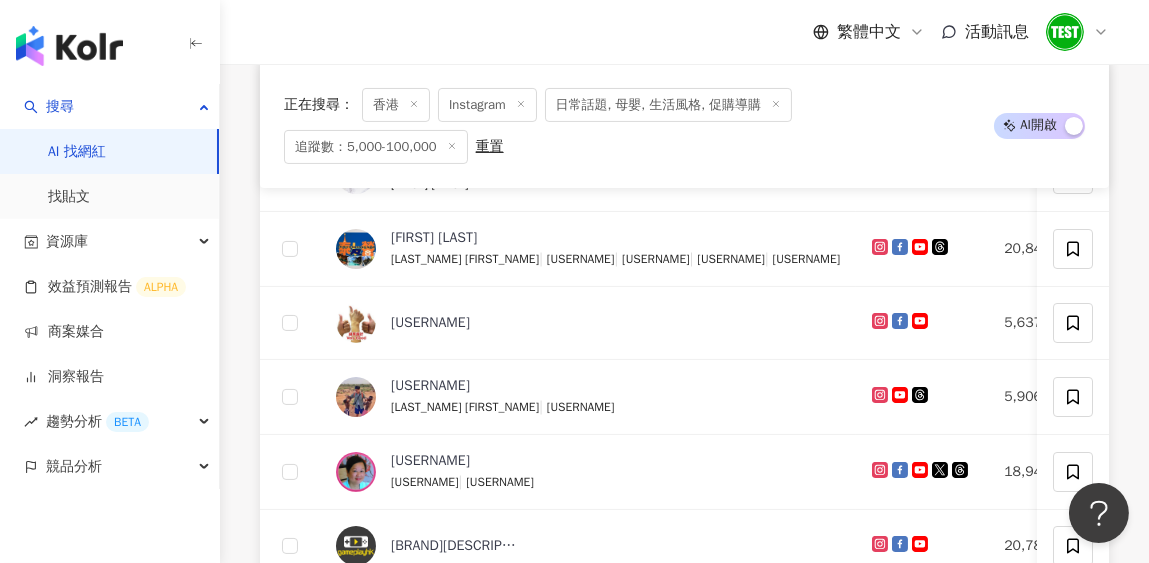 scroll, scrollTop: 0, scrollLeft: 0, axis: both 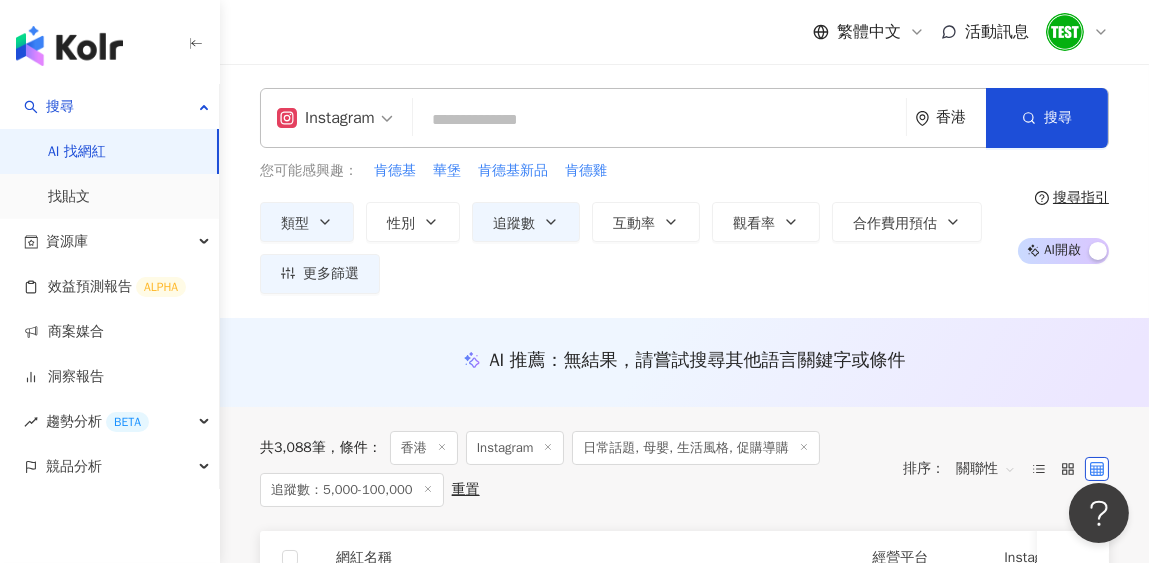 click on "Instagram" at bounding box center (326, 118) 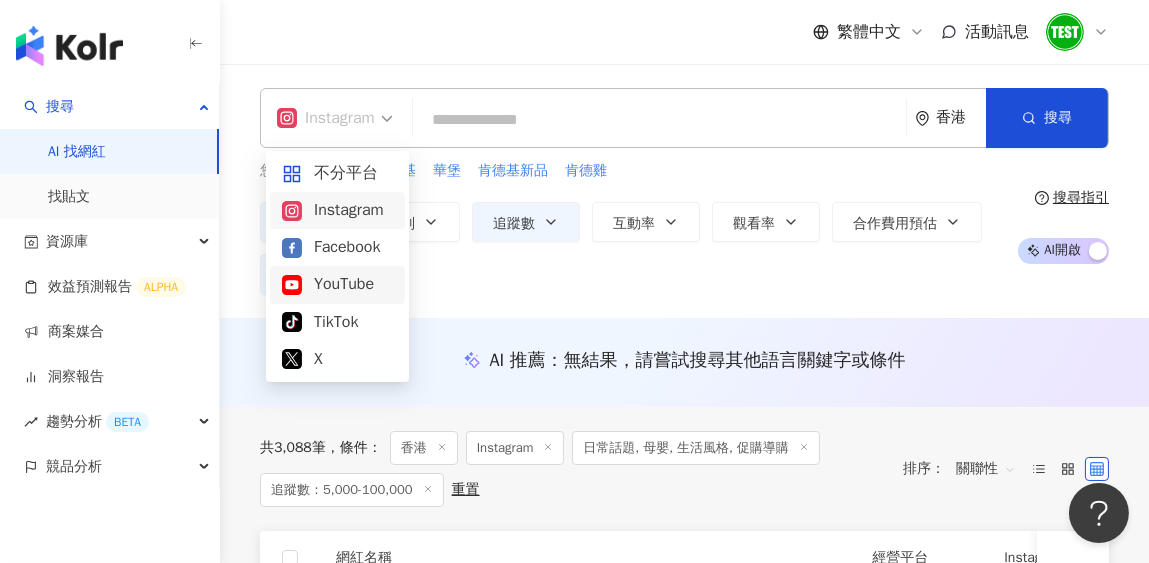 click on "YouTube" at bounding box center (337, 284) 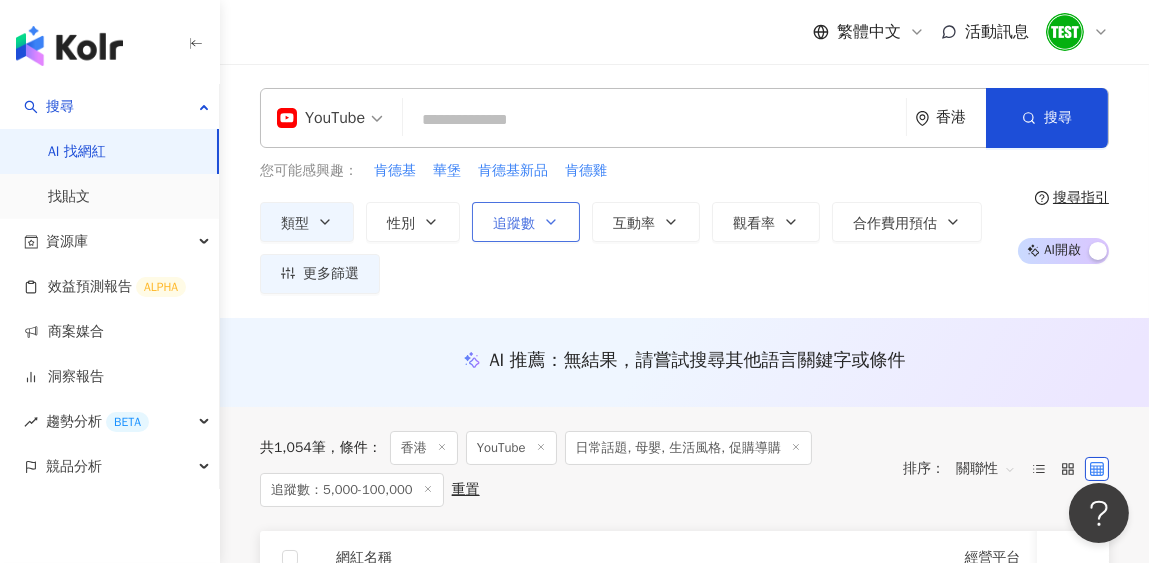 click on "追蹤數" at bounding box center [514, 224] 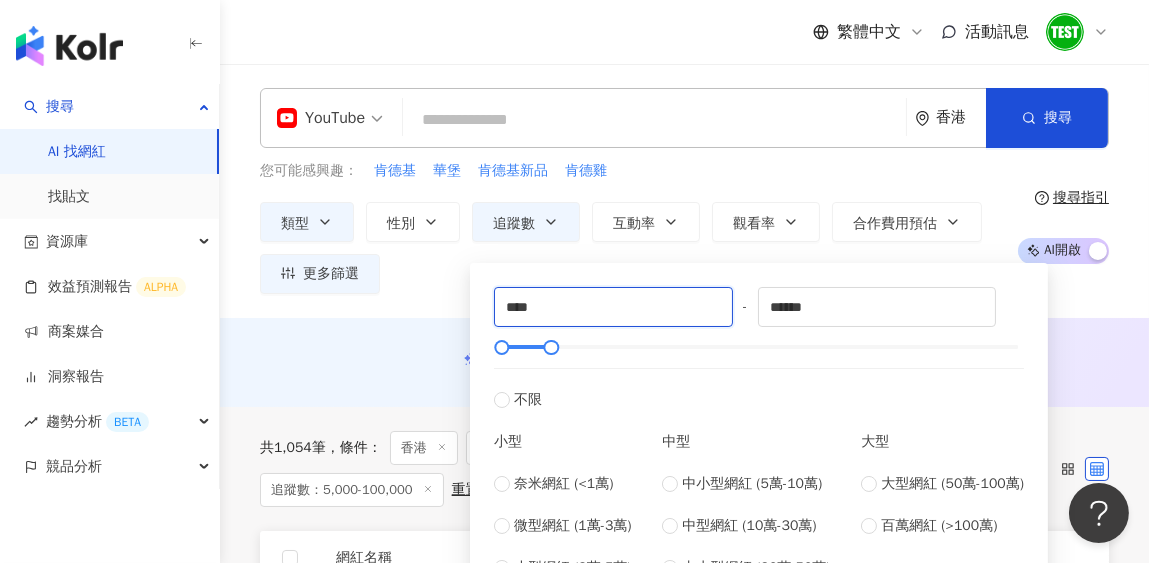 drag, startPoint x: 546, startPoint y: 306, endPoint x: 473, endPoint y: 306, distance: 73 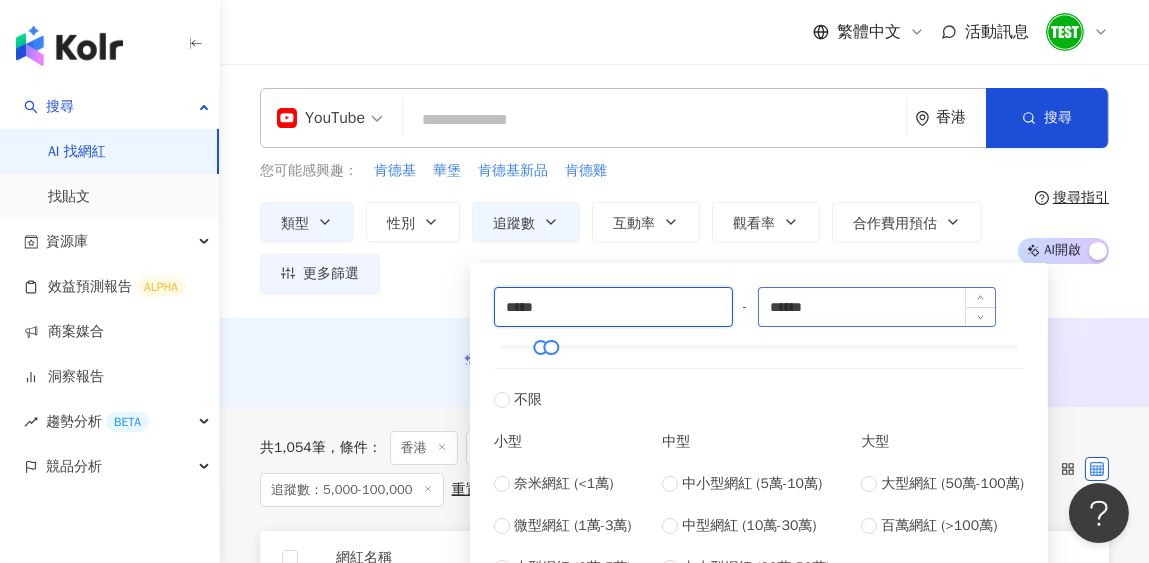 type on "*****" 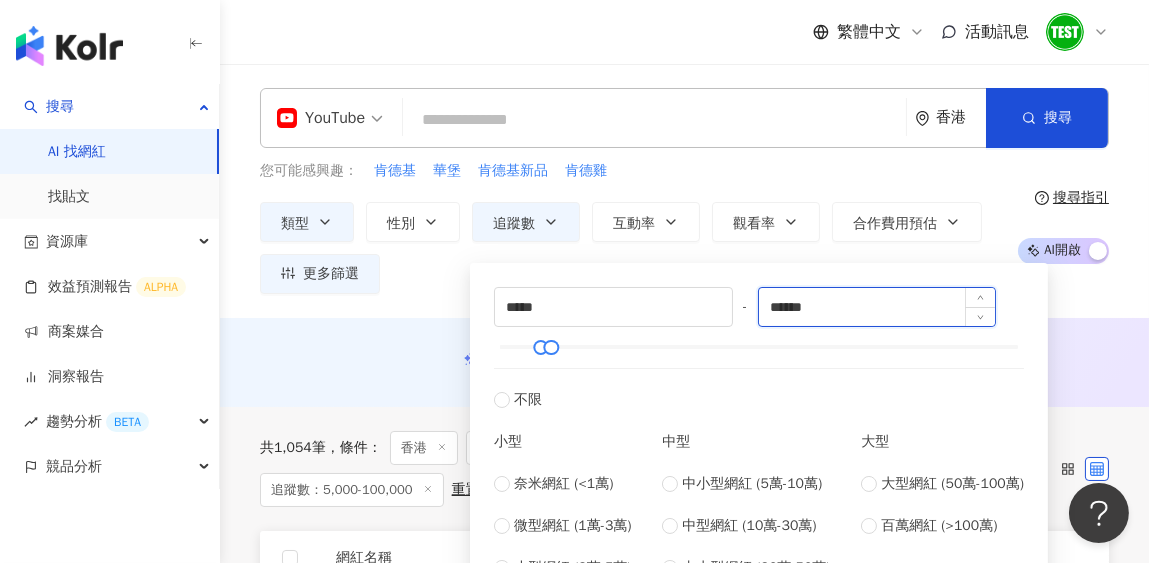 drag, startPoint x: 784, startPoint y: 306, endPoint x: 767, endPoint y: 310, distance: 17.464249 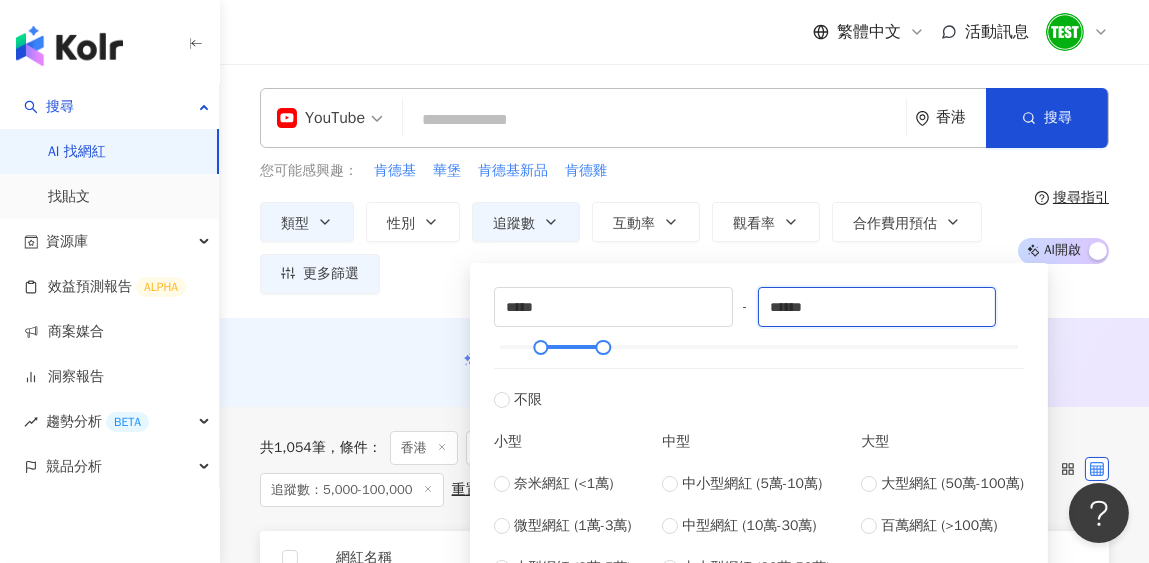 type on "******" 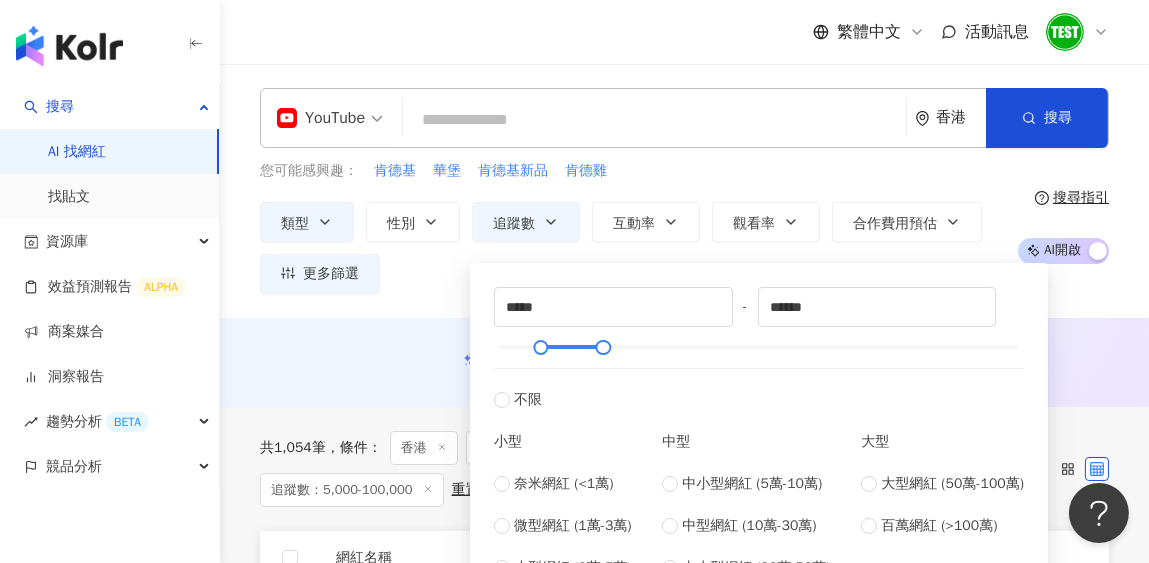click on "繁體中文 活動訊息" at bounding box center (684, 32) 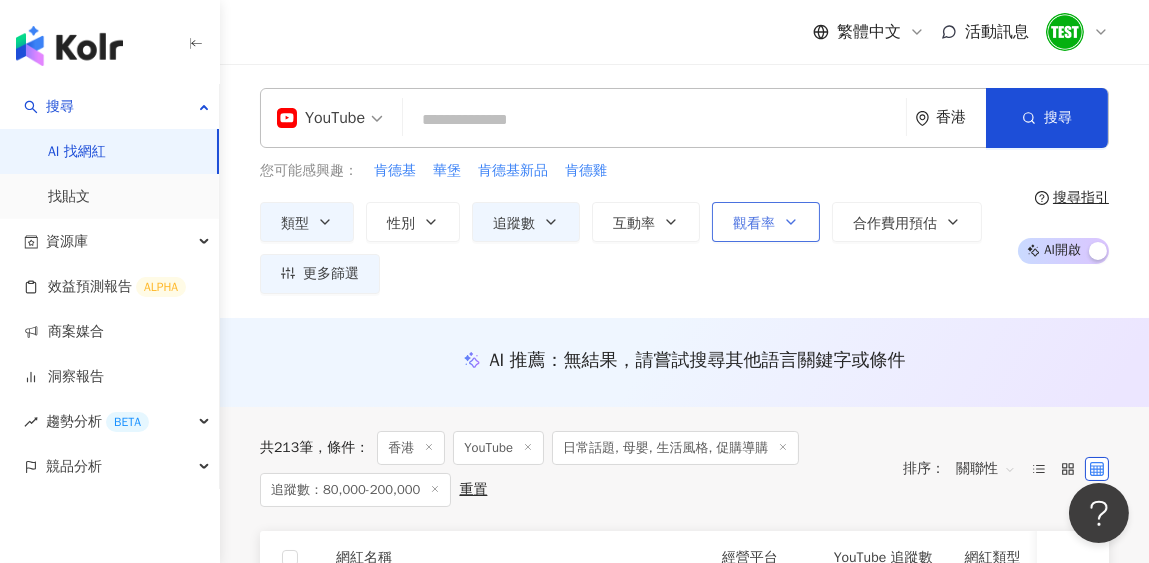 click on "觀看率" at bounding box center [754, 224] 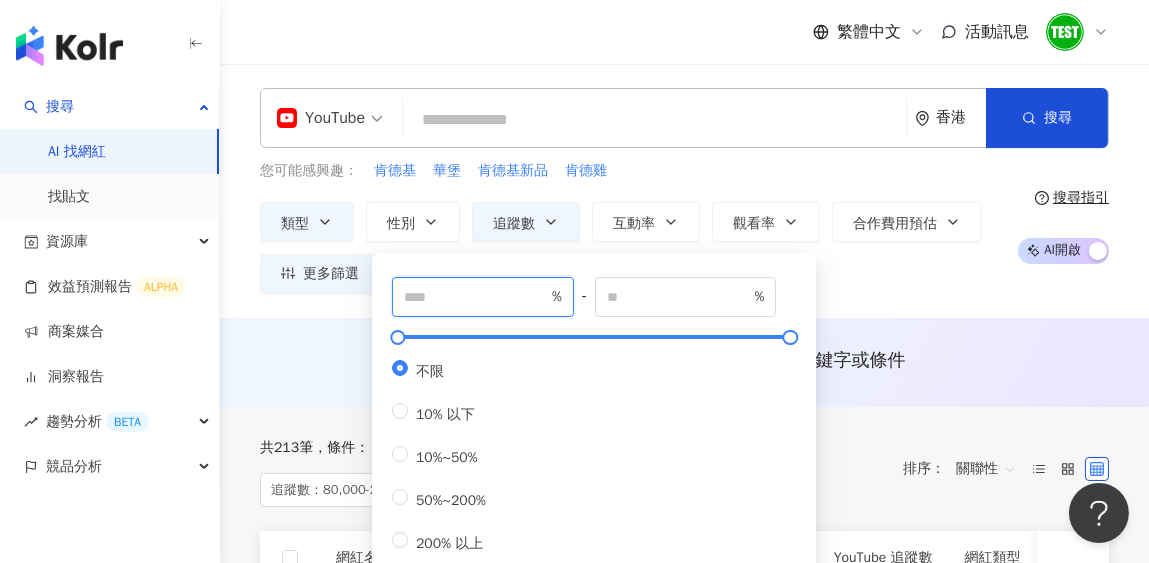 click at bounding box center [476, 297] 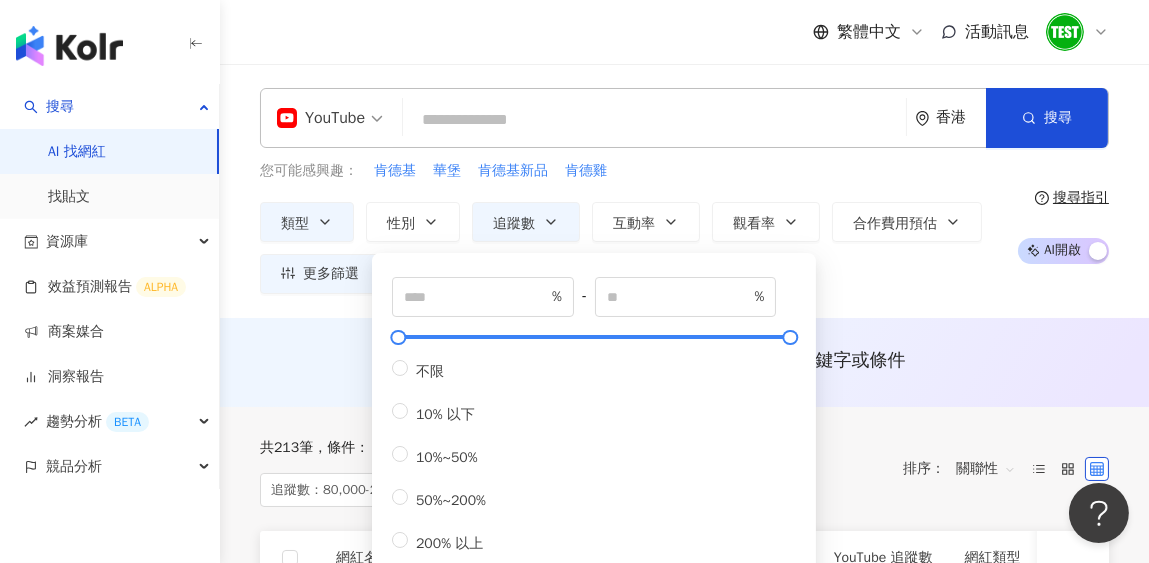 click on "YouTube [COUNTRY] 搜尋 您可能感興趣： 肯德基  華堡  肯德基新品  肯德雞  類型 性別 追蹤數 互動率 觀看率 合作費用預估  更多篩選 篩選條件 關於網紅 互動潛力 受眾輪廓 獨家 關於網紅 類型  ( 請選擇您想要的類型 ) 日常話題 母嬰 生活風格 促購導購 國家/地區 [COUNTRY] 性別 不限 女 男 其他 語言     請選擇或搜尋 追蹤數 *****  -  ****** 不限 小型 奈米網紅 (<1萬) 微型網紅 (1萬-3萬) 小型網紅 (3萬-5萬) 中型 中小型網紅 (5萬-10萬) 中型網紅 (10萬-30萬) 中大型網紅 (30萬-50萬) 大型 大型網紅 (50萬-100萬) 百萬網紅 (>100萬) 合作費用預估 不限 限制金額 $ *  -  $ ******* 幣別 : 新台幣 TWD 互動潛力 成長潛力 不限 高潛力 正常 衰退 互動率 %  -  % 不限 5% 以下 5%~20% 20% 以上 觀看率 %  -  % 不限 10% 以下 10%~50% 50%~200% 200% 以上 漲粉率 %  -  % 不限 10% 以下 10%~50% 50%~200% 200% 以上 受眾輪廓 受眾性別 不限" at bounding box center (684, 191) 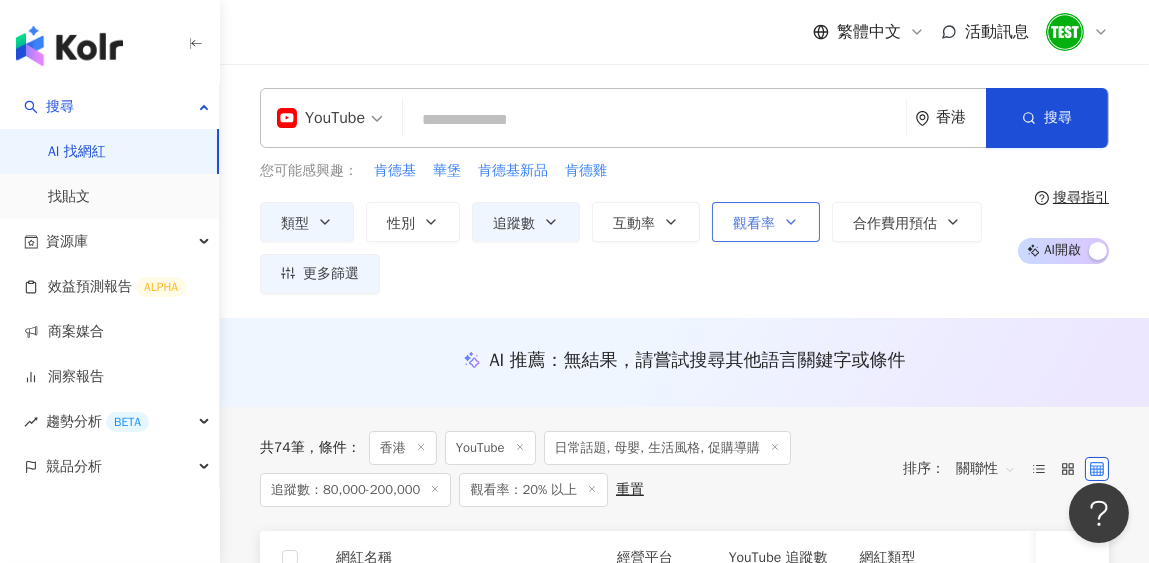 click on "觀看率" at bounding box center (754, 224) 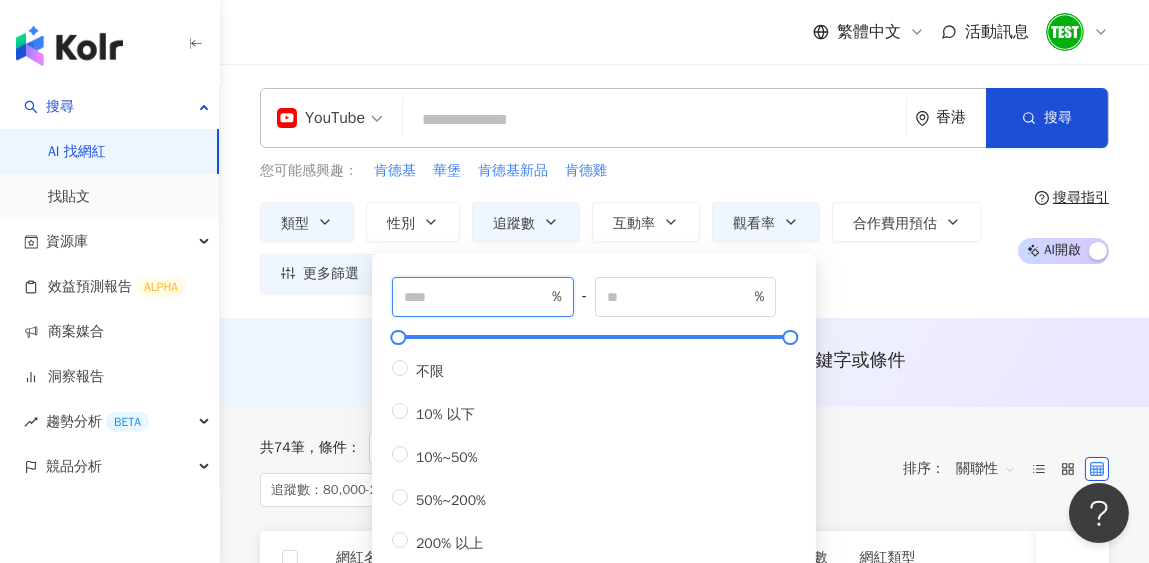 drag, startPoint x: 412, startPoint y: 298, endPoint x: 386, endPoint y: 294, distance: 26.305893 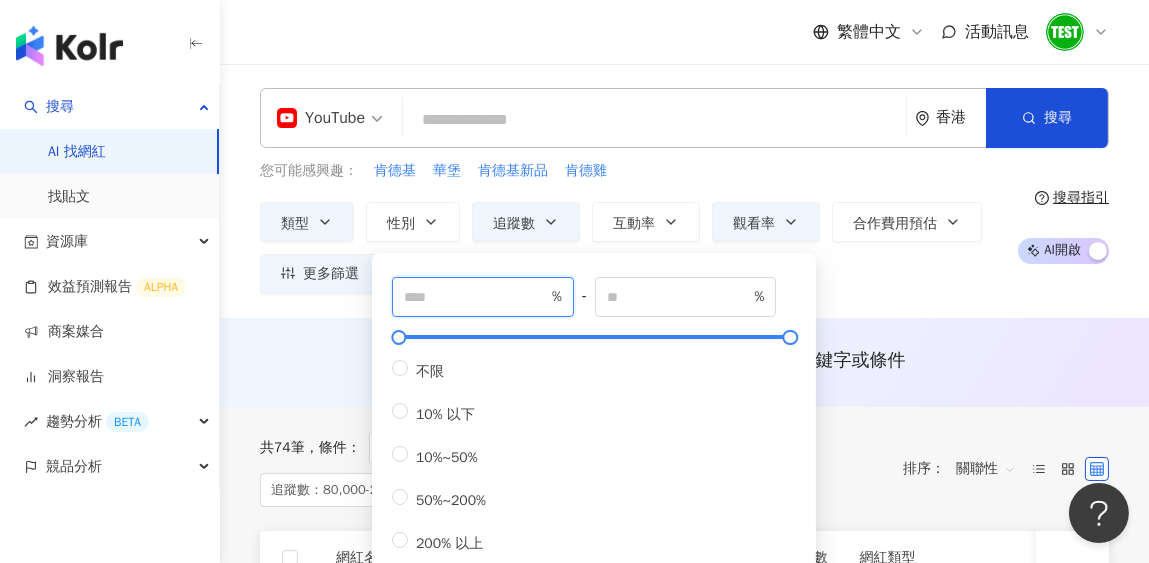 type on "**" 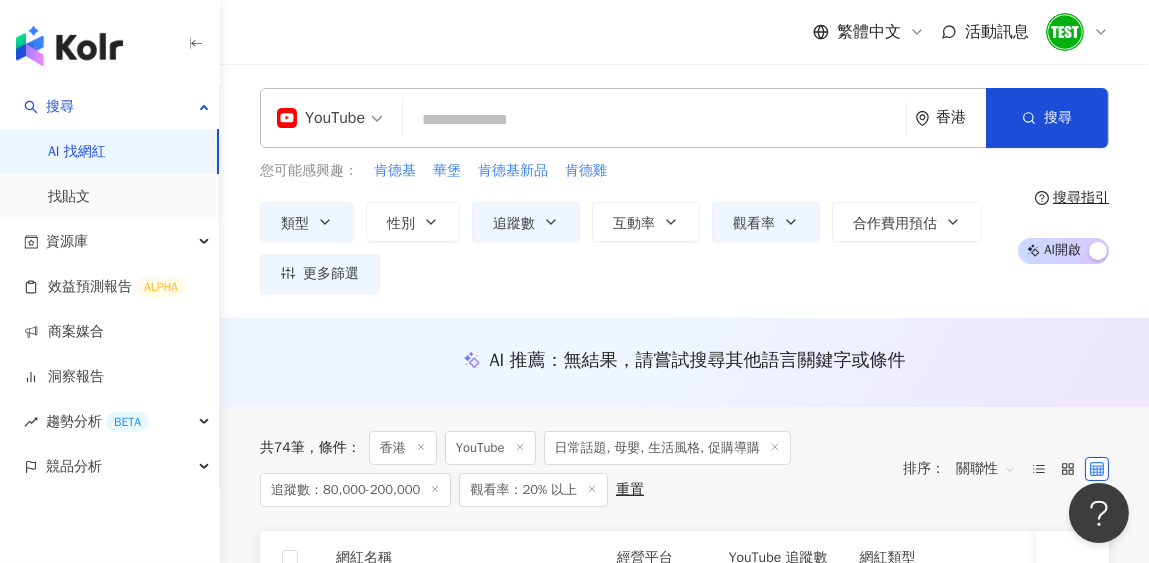 click on "繁體中文 活動訊息" at bounding box center [684, 32] 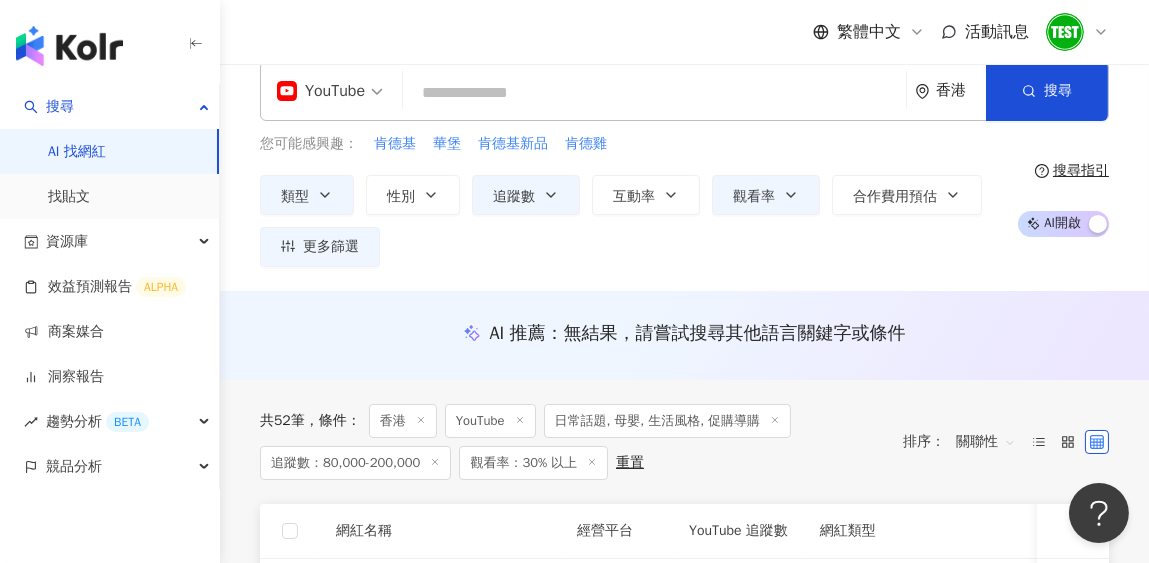 scroll, scrollTop: 0, scrollLeft: 0, axis: both 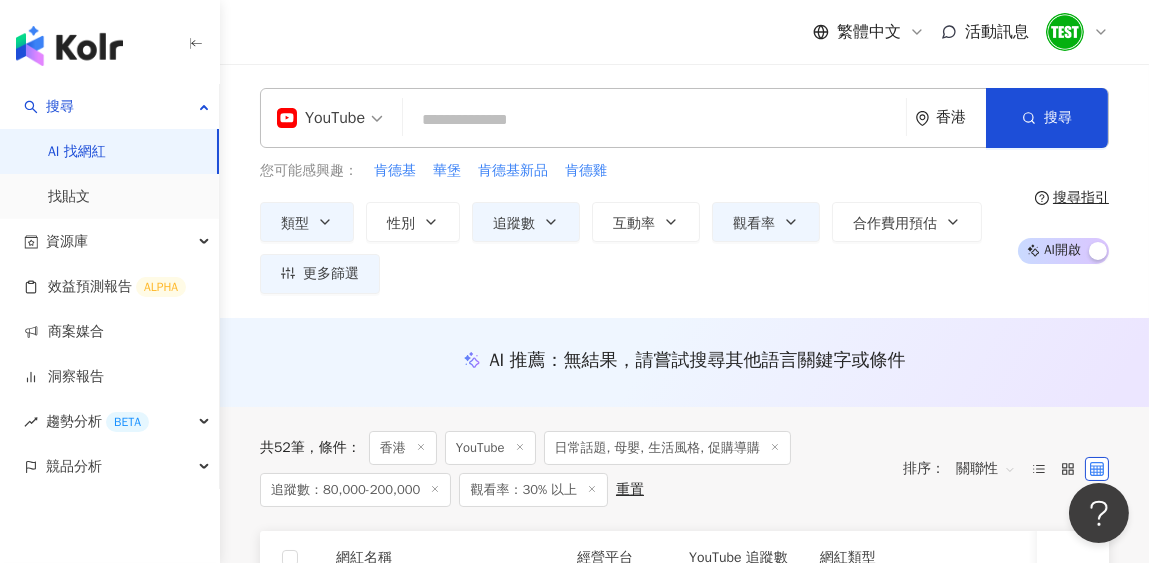 click on "香港" at bounding box center (961, 117) 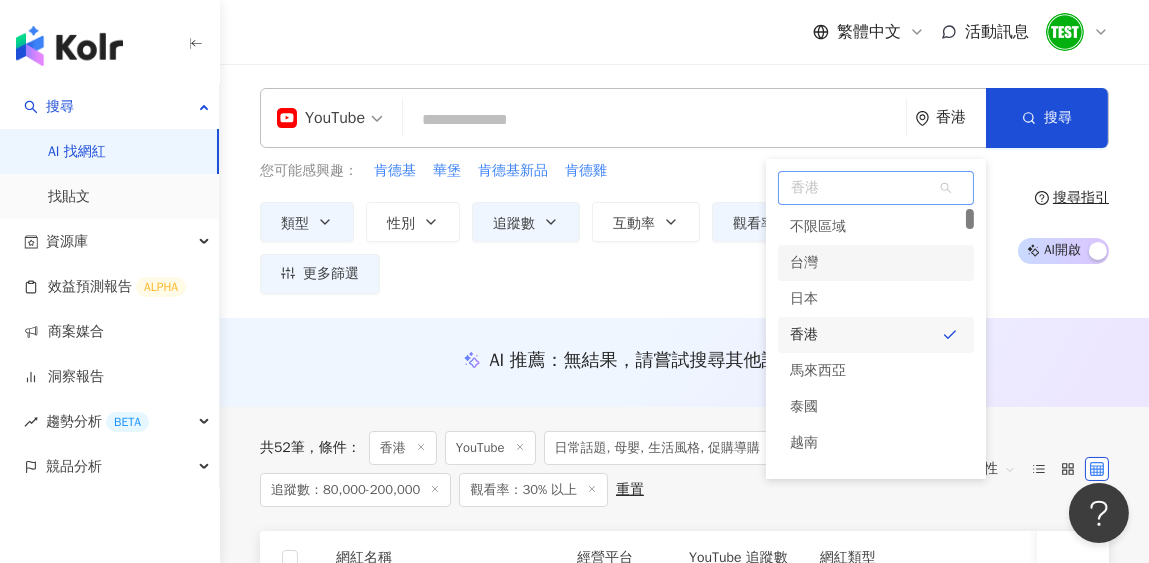 click on "台灣" at bounding box center (804, 263) 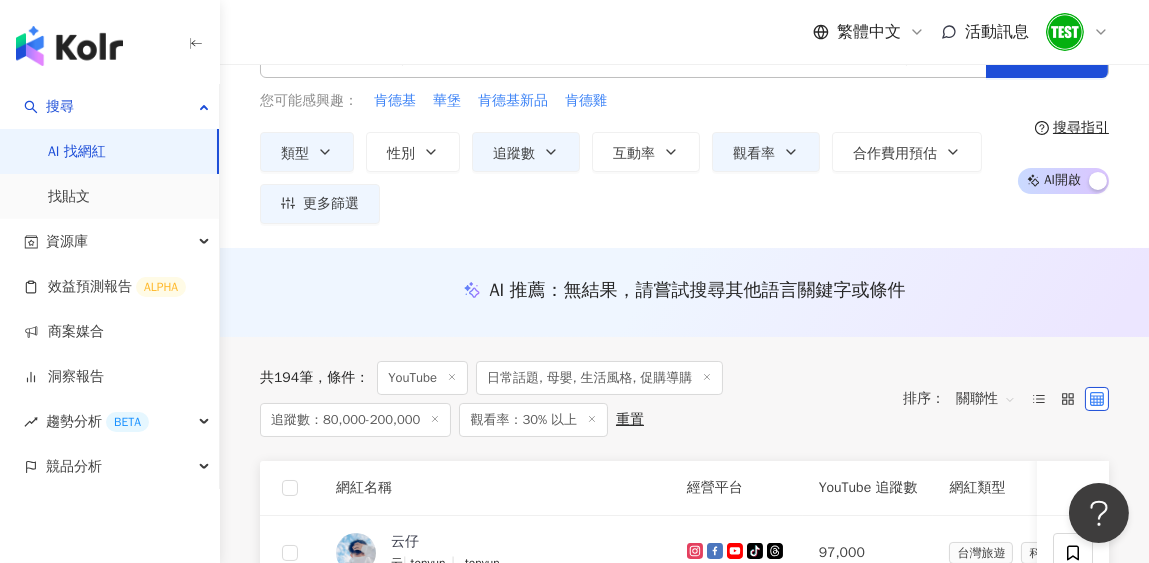 scroll, scrollTop: 99, scrollLeft: 0, axis: vertical 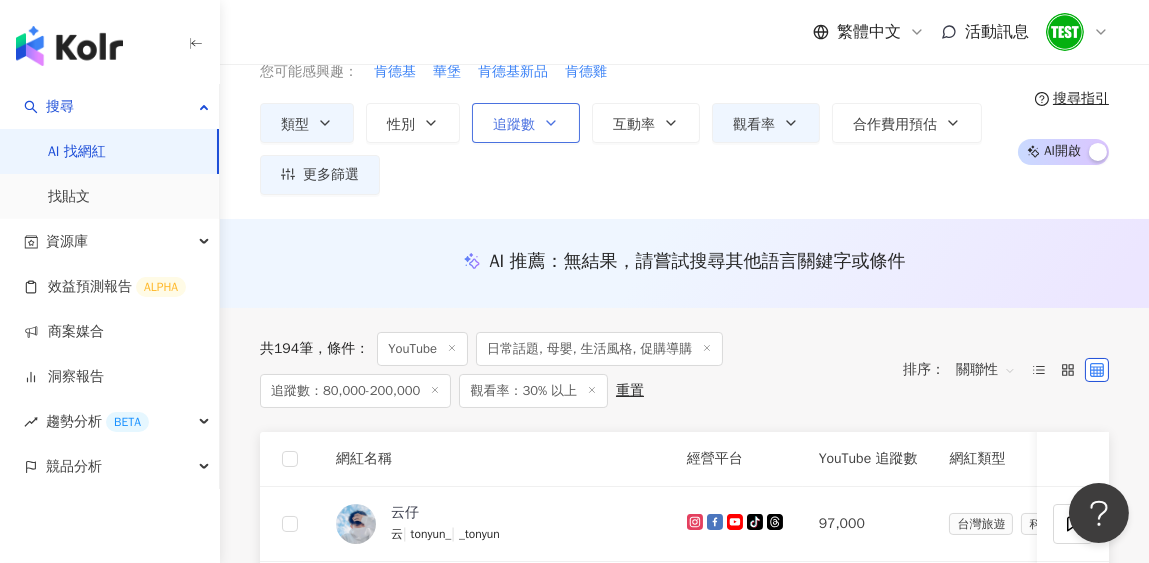 click on "追蹤數" at bounding box center [526, 123] 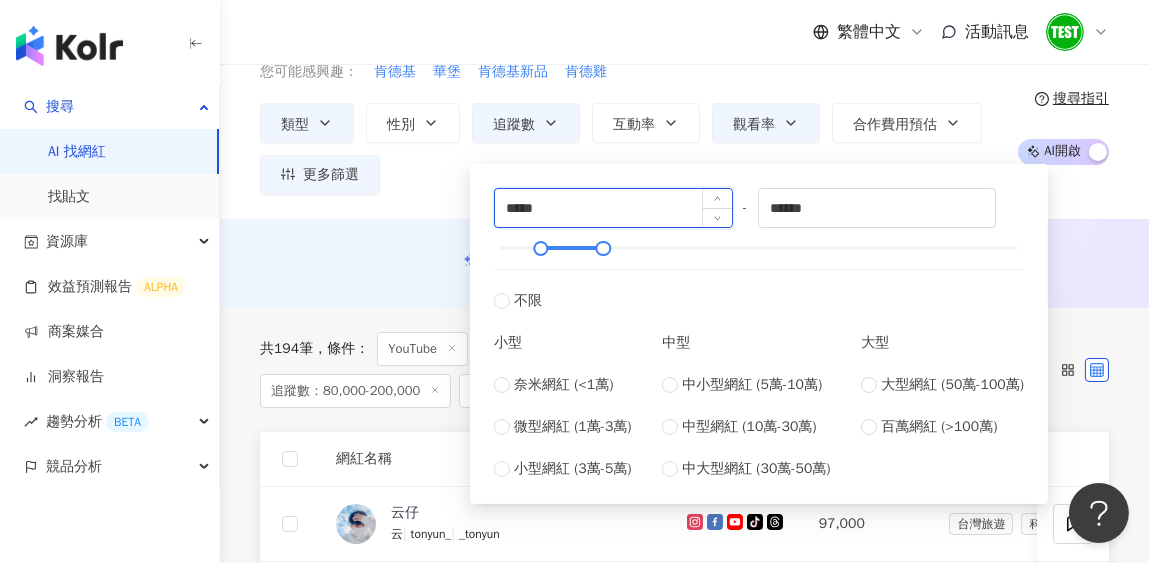 click on "*****" at bounding box center [613, 208] 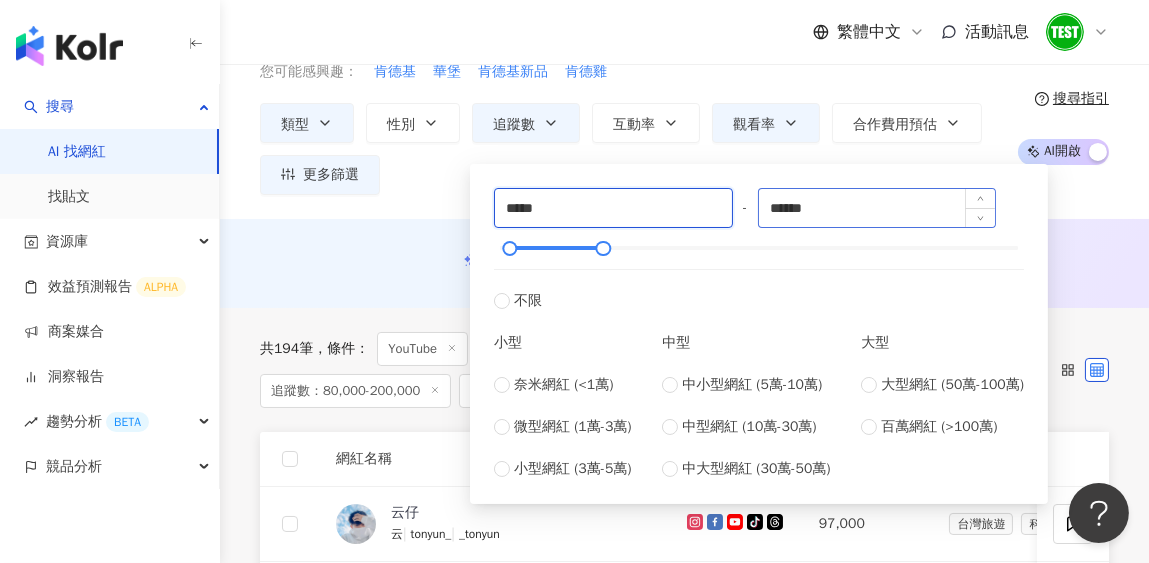 type on "*****" 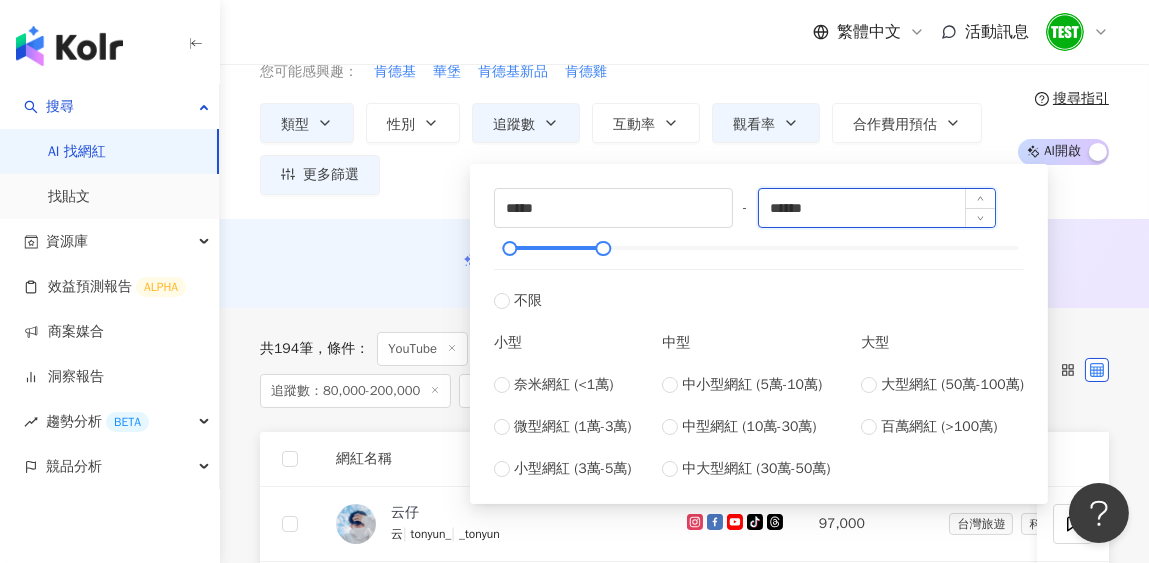drag, startPoint x: 784, startPoint y: 201, endPoint x: 772, endPoint y: 202, distance: 12.0415945 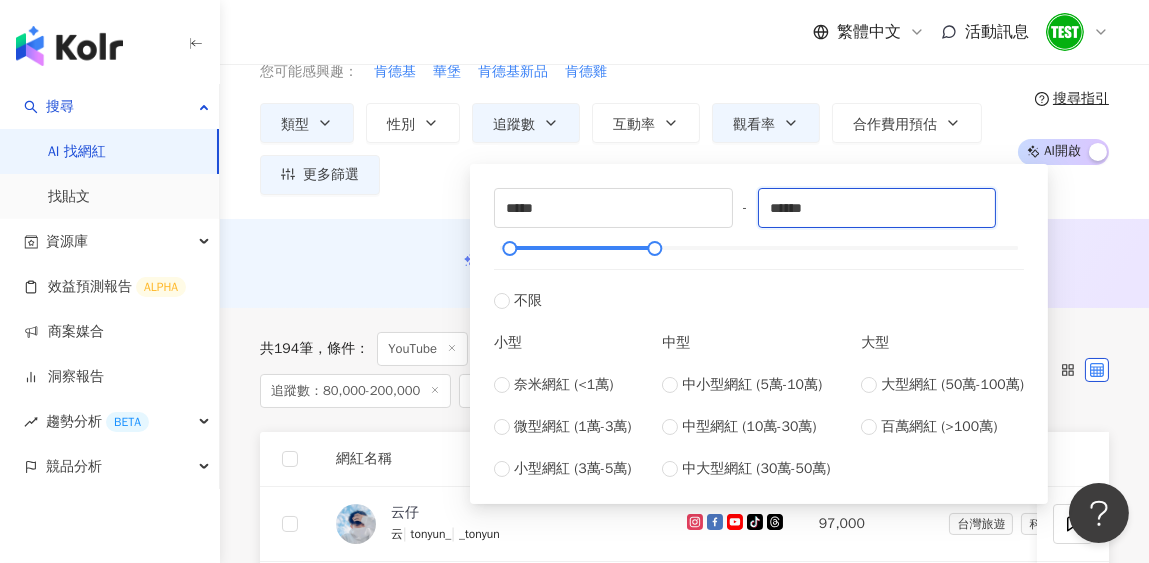 type on "******" 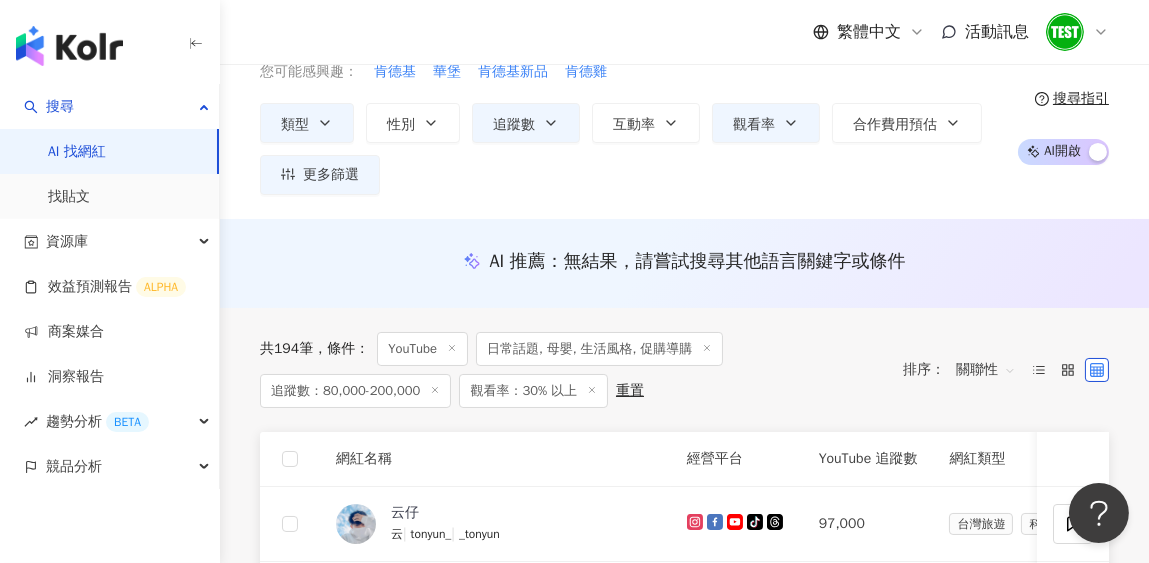 click on "AI 推薦 ： 無結果，請嘗試搜尋其他語言關鍵字或條件" at bounding box center [684, 263] 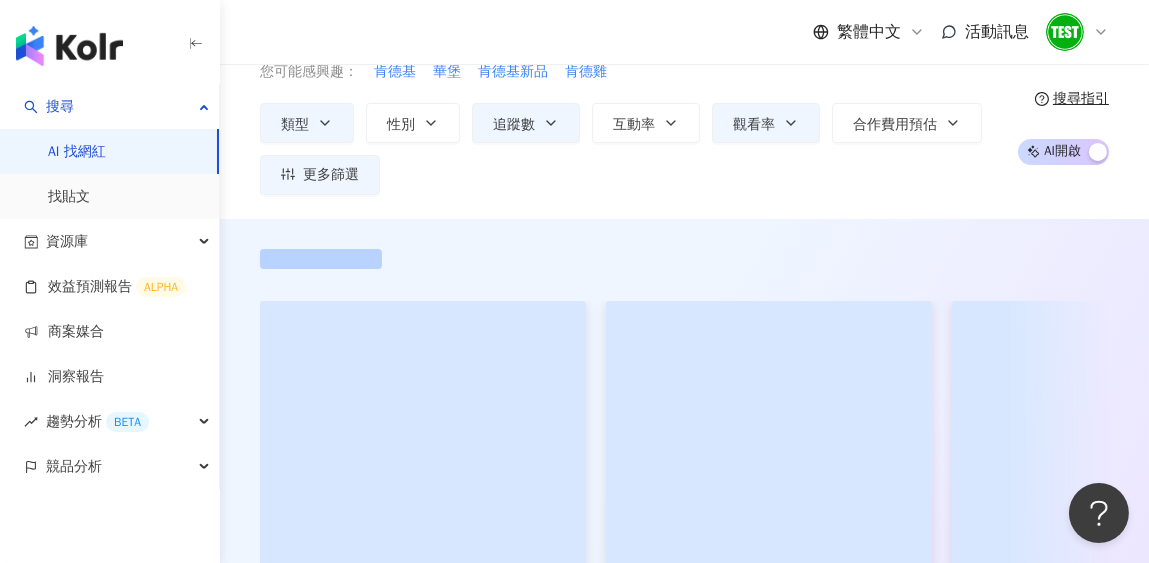 scroll, scrollTop: 0, scrollLeft: 0, axis: both 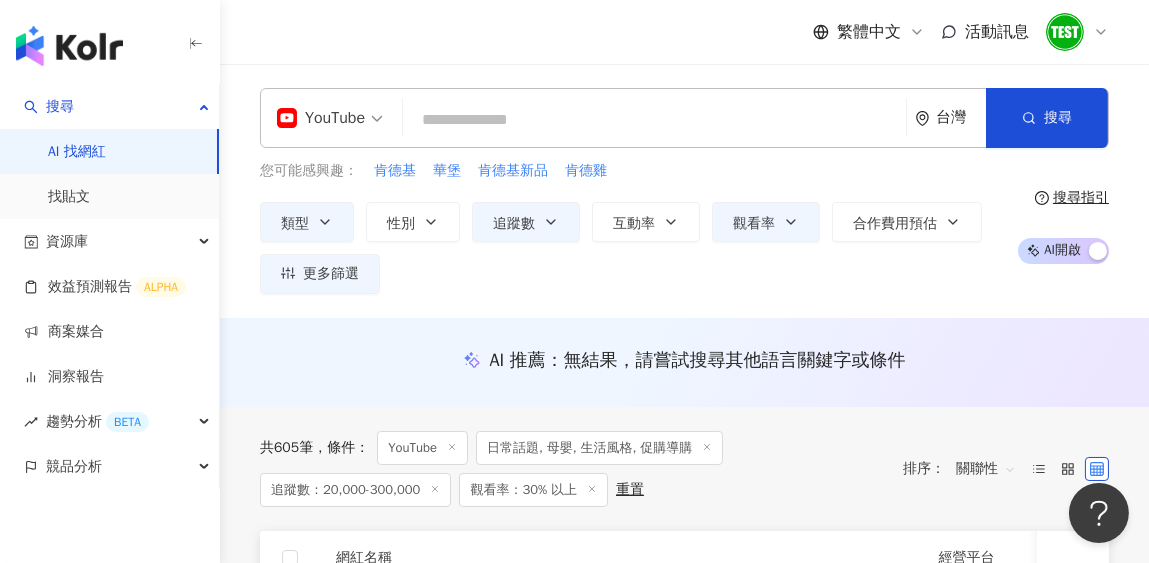 click on "台灣" at bounding box center (950, 118) 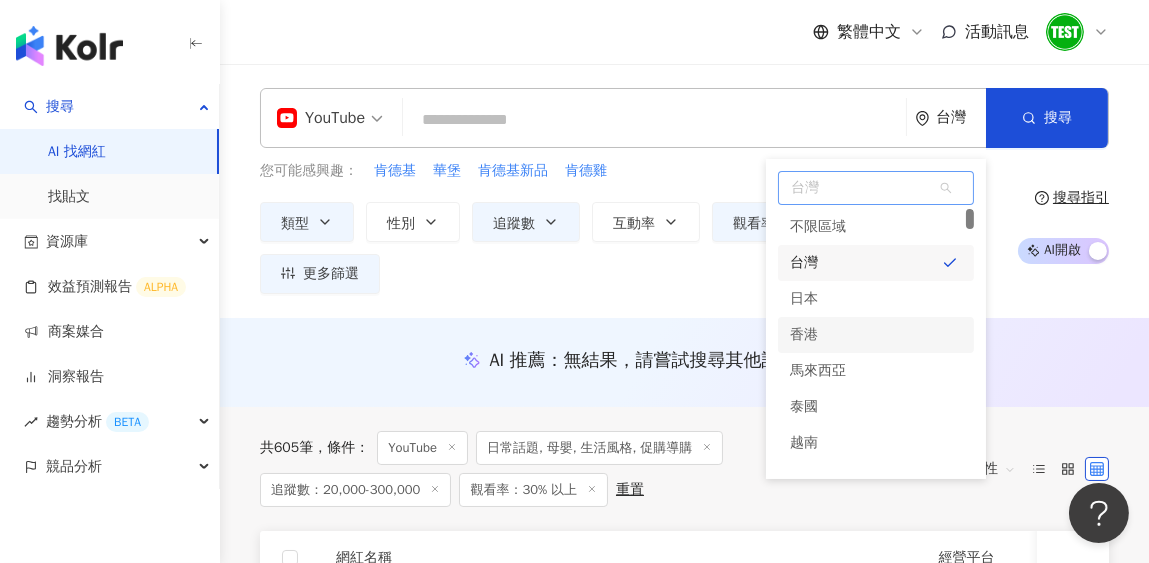 click on "香港" at bounding box center [804, 335] 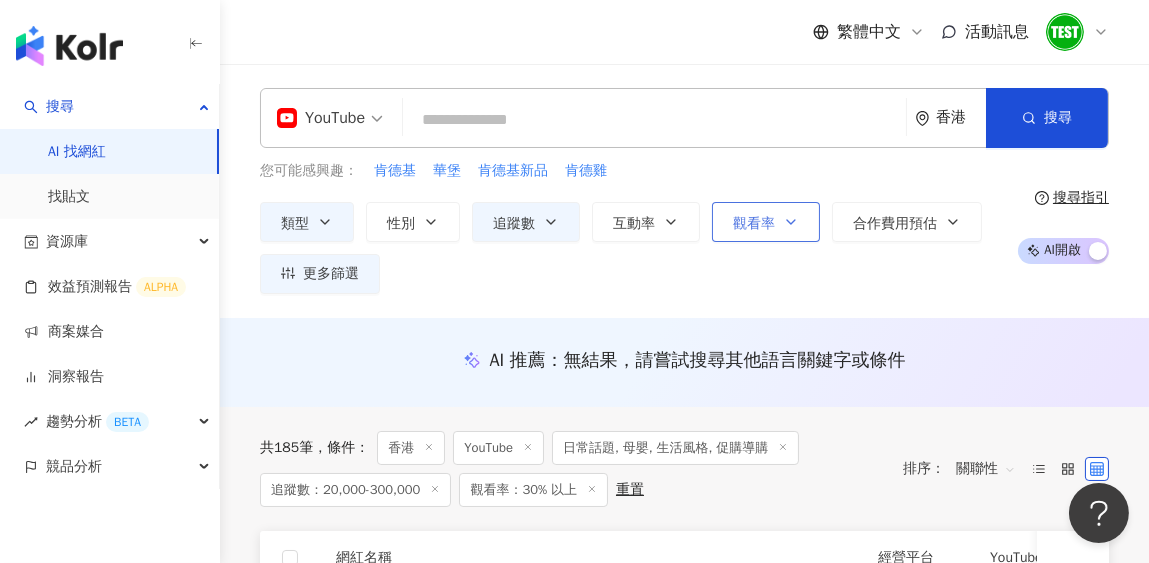 click on "觀看率" at bounding box center (754, 224) 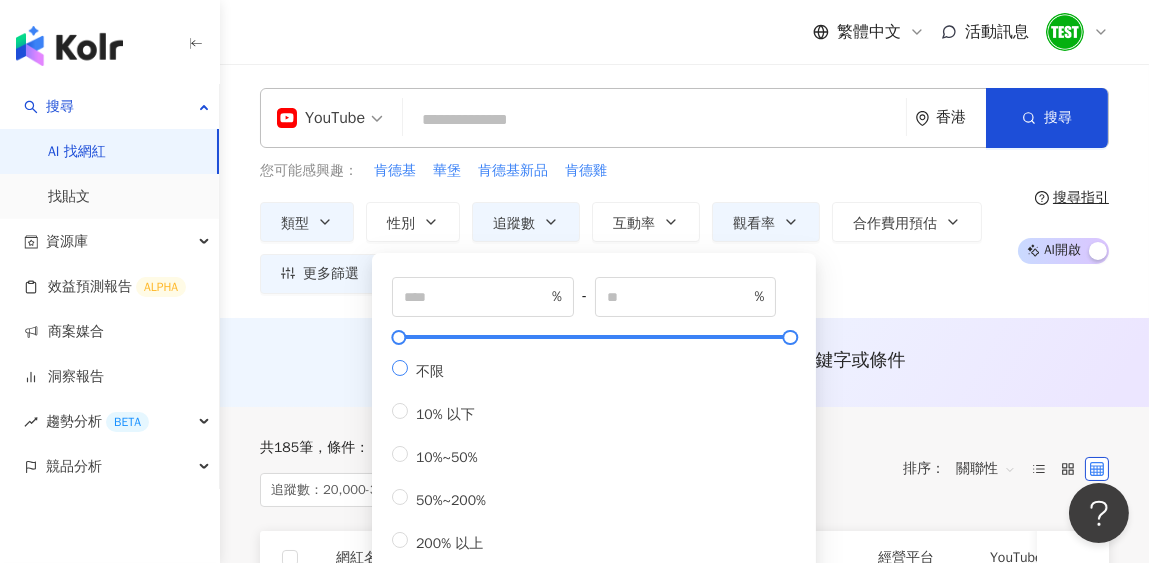 click on "不限" at bounding box center (430, 371) 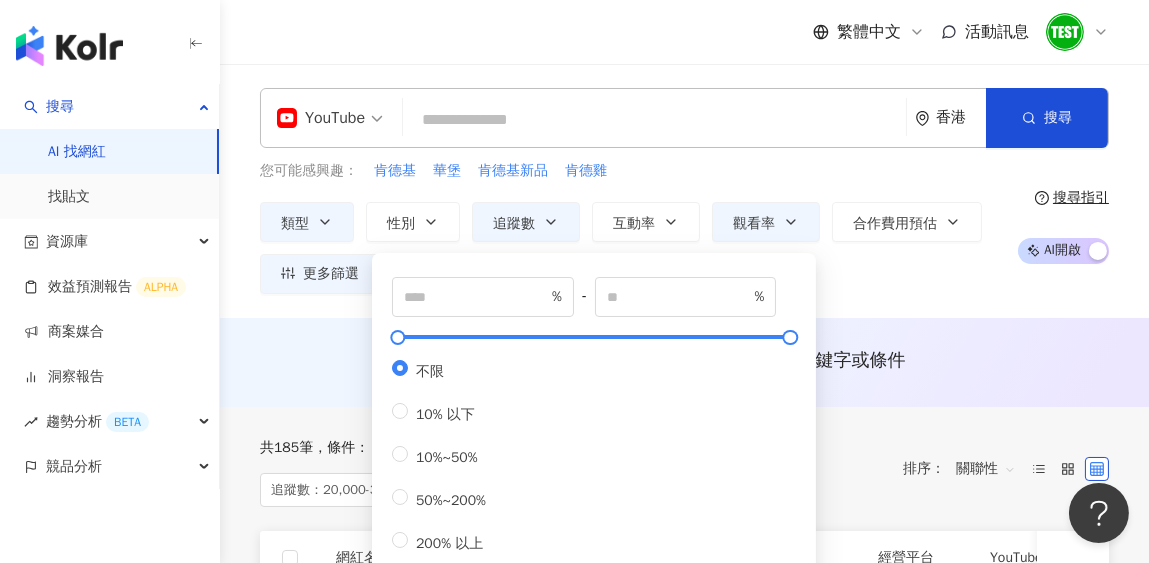click on "類型 性別 追蹤數 互動率 觀看率 合作費用預估  更多篩選 篩選條件 關於網紅 互動潛力 受眾輪廓 獨家 關於網紅 類型  ( 請選擇您想要的類型 ) 日常話題 母嬰 生活風格 促購導購 國家/地區 [COUNTRY] 性別 不限 女 男 其他 語言     請選擇或搜尋 追蹤數 *****  -  ****** 不限 小型 奈米網紅 (<1萬) 微型網紅 (1萬-3萬) 小型網紅 (3萬-5萬) 中型 中小型網紅 (5萬-10萬) 中型網紅 (10萬-30萬) 中大型網紅 (30萬-50萬) 大型 大型網紅 (50萬-100萬) 百萬網紅 (>100萬) 合作費用預估 不限 限制金額 $ *  -  $ ******* 幣別 : 新台幣 TWD 互動潛力 成長潛力 不限 高潛力 正常 衰退 互動率 %  -  % 不限 5% 以下 5%~20% 20% 以上 觀看率 %  -  % 不限 10% 以下 10%~50% 50%~200% 200% 以上 漲粉率 %  -  % 不限 10% 以下 10%~50% 50%~200% 200% 以上 受眾輪廓 受眾性別 不限 男 女   超過  N % 受眾年齡 不限 13-17 18-24 25-34 35-44 45-64 65+   超過  N %" at bounding box center (631, 248) 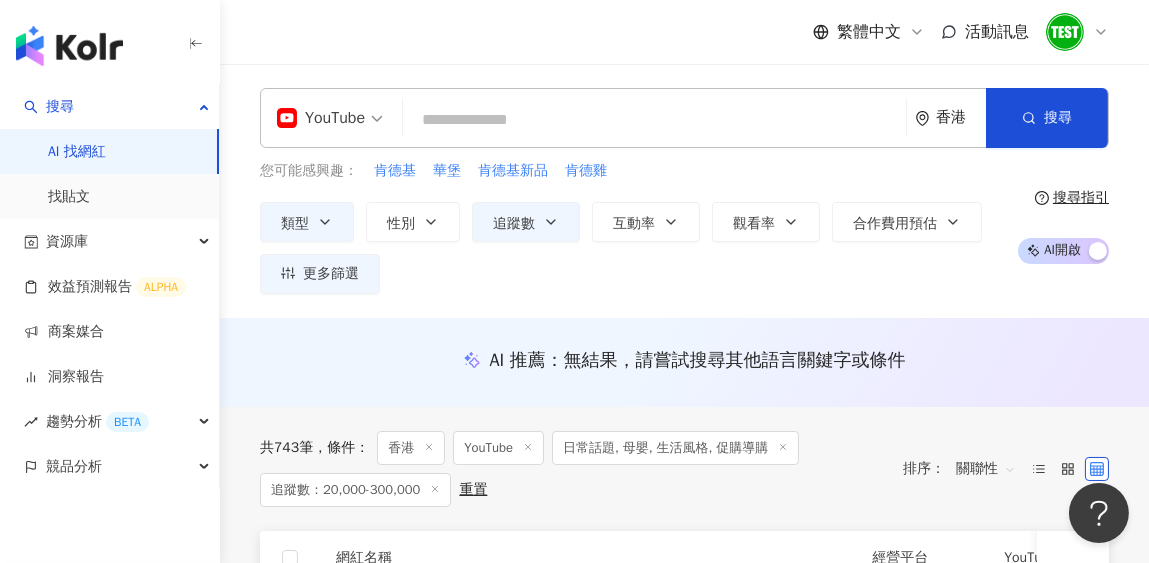 click on "香港" at bounding box center (950, 118) 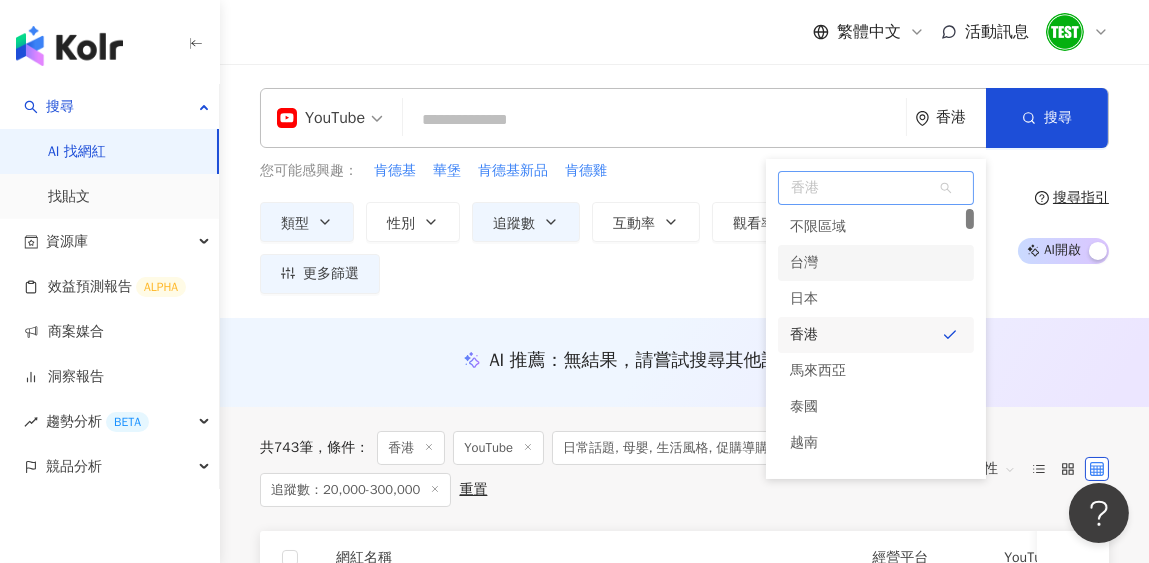 click on "台灣" at bounding box center [804, 263] 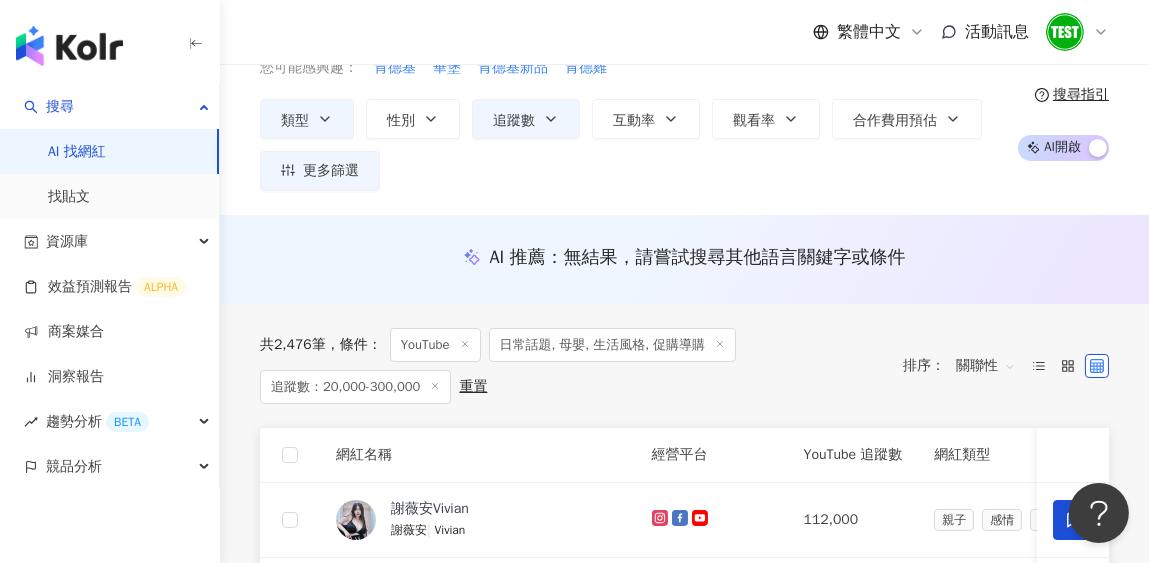 scroll, scrollTop: 0, scrollLeft: 0, axis: both 